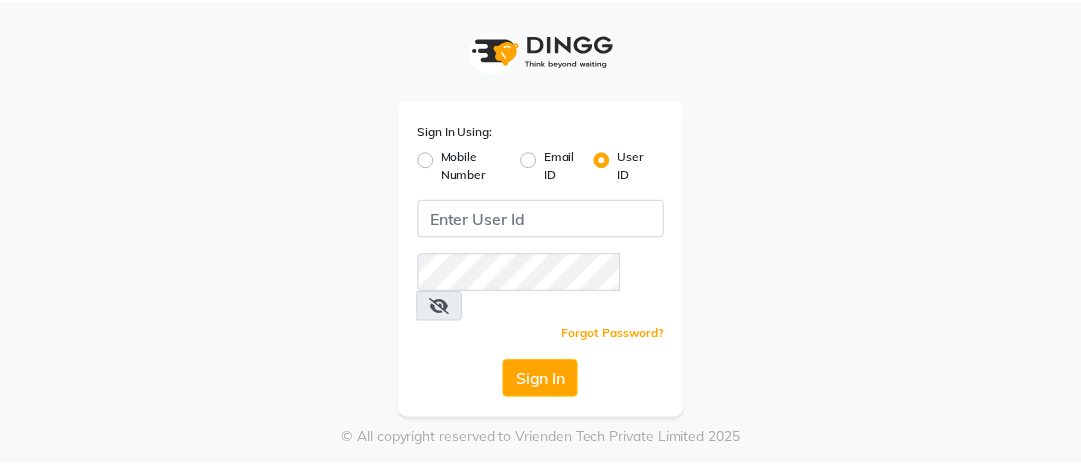scroll, scrollTop: 0, scrollLeft: 0, axis: both 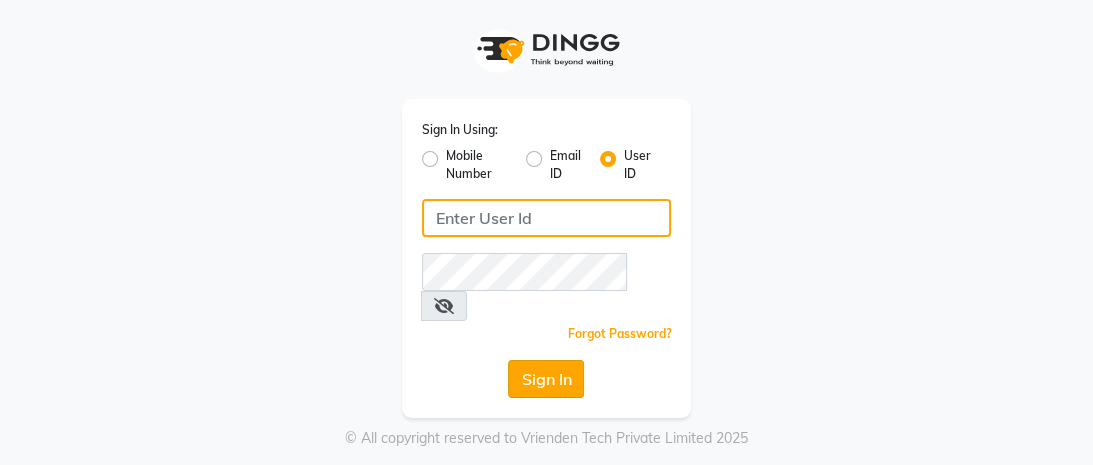 type on "mayahairandbeauty" 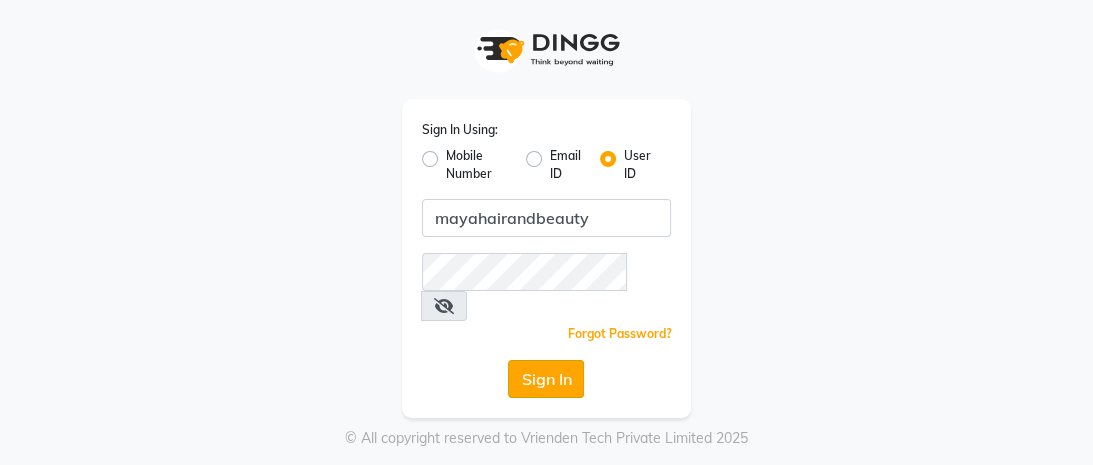 click on "Sign In" 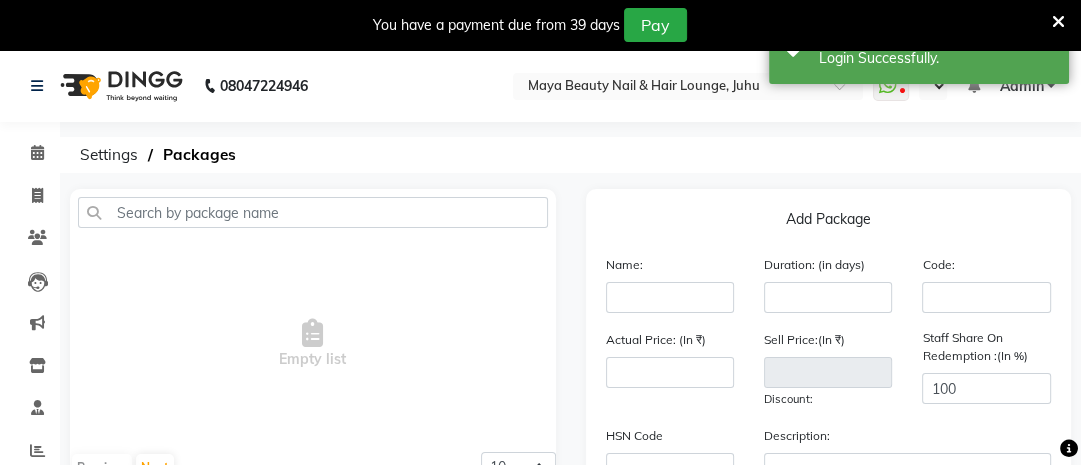 select on "en" 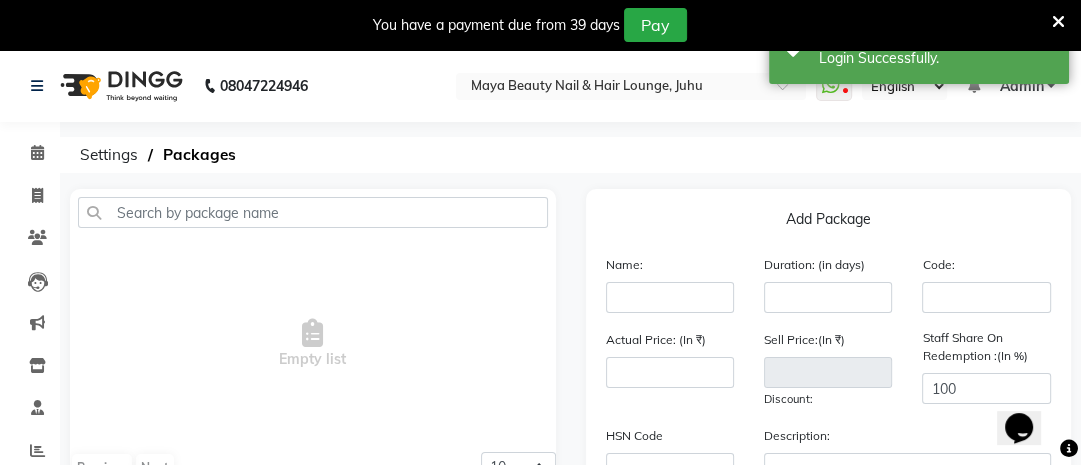 scroll, scrollTop: 0, scrollLeft: 0, axis: both 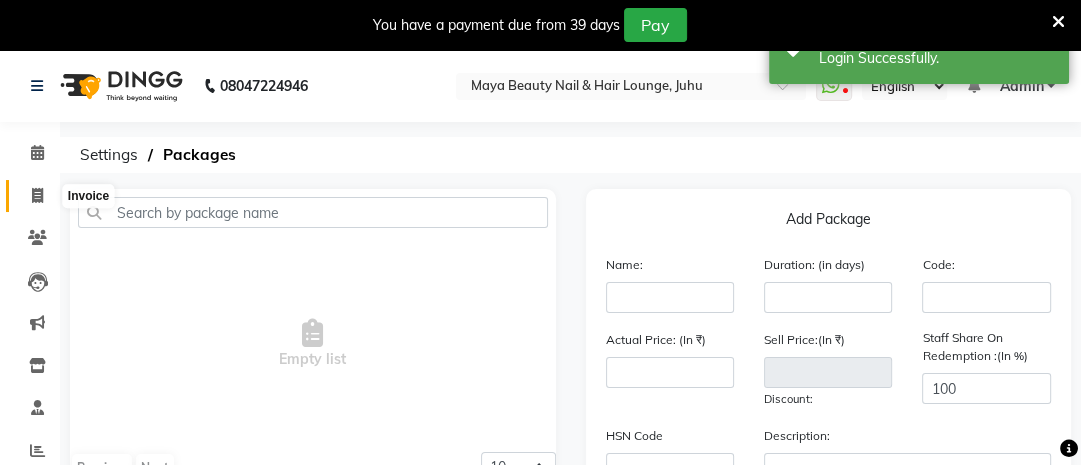 click 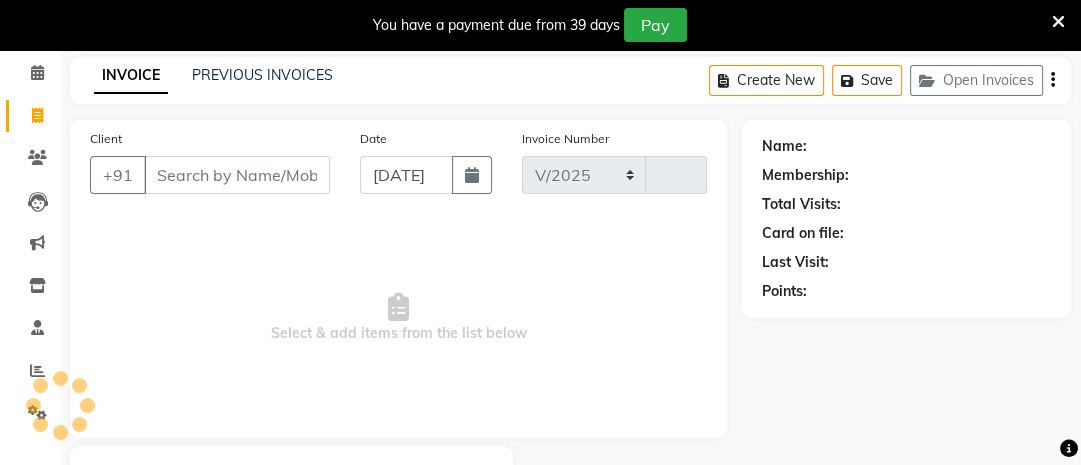 select on "4023" 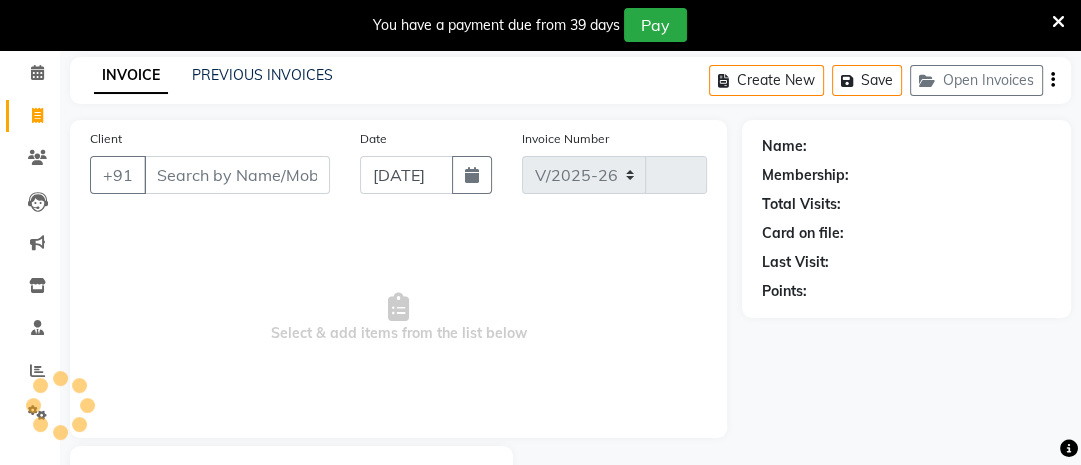 type on "0152" 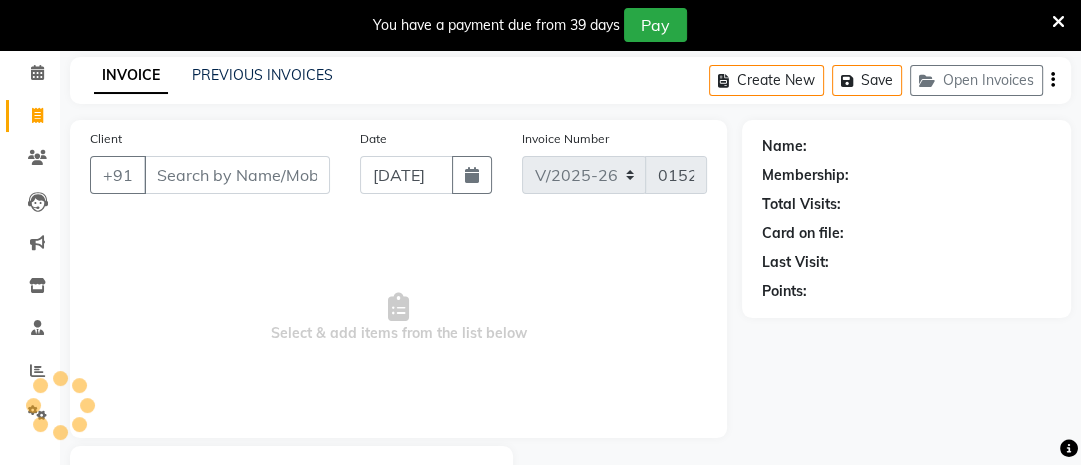 scroll, scrollTop: 187, scrollLeft: 0, axis: vertical 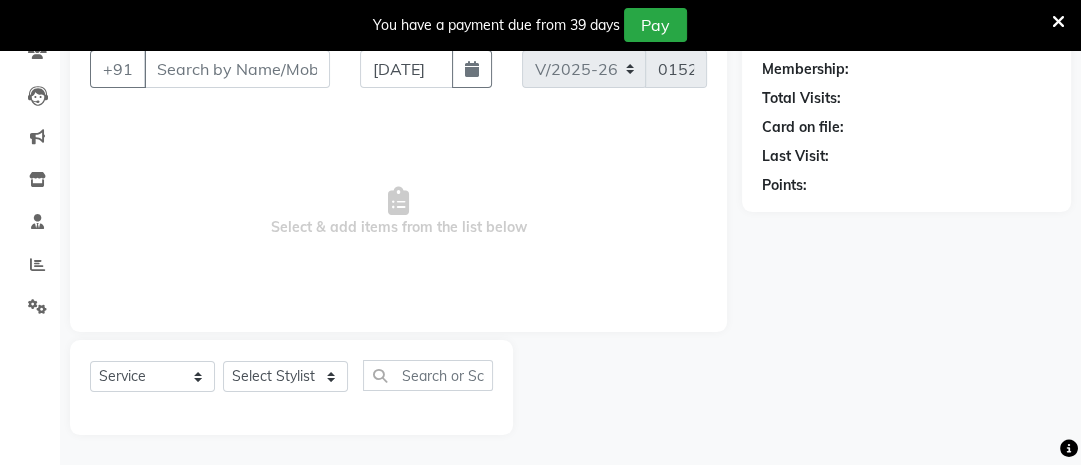 click on "Client" at bounding box center [237, 69] 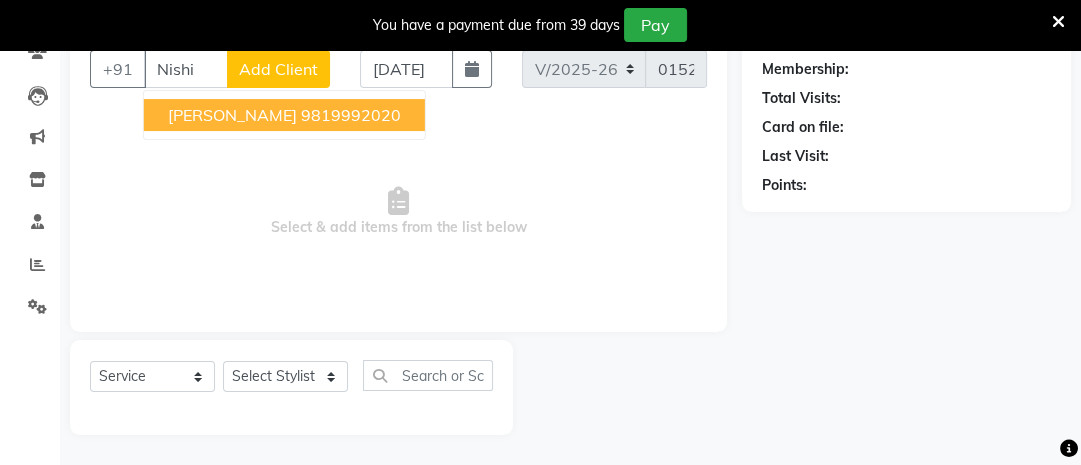 click on "Nishi Karla" at bounding box center [232, 115] 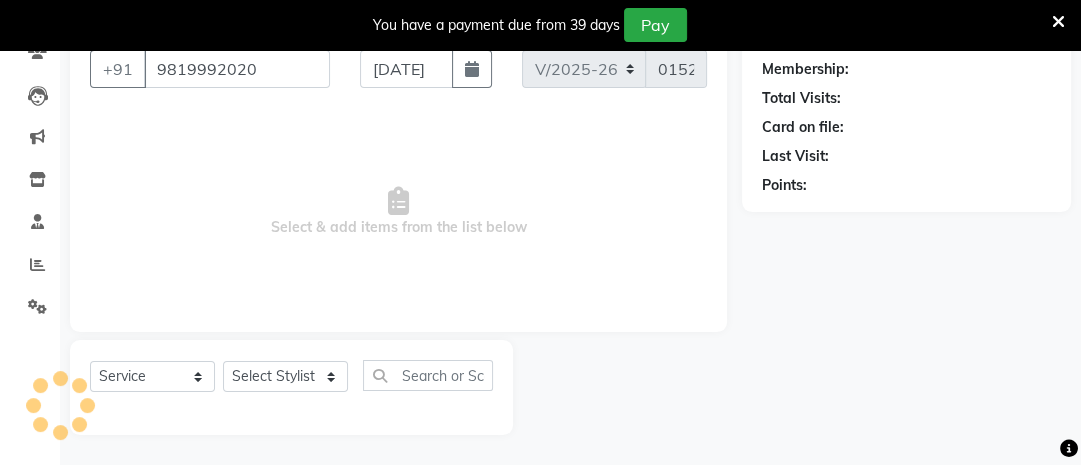 type on "9819992020" 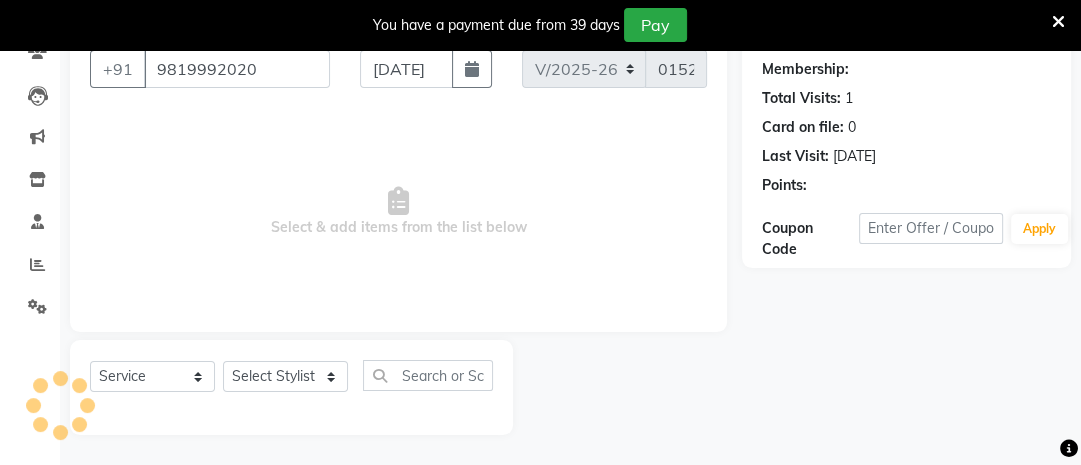 select on "1: Object" 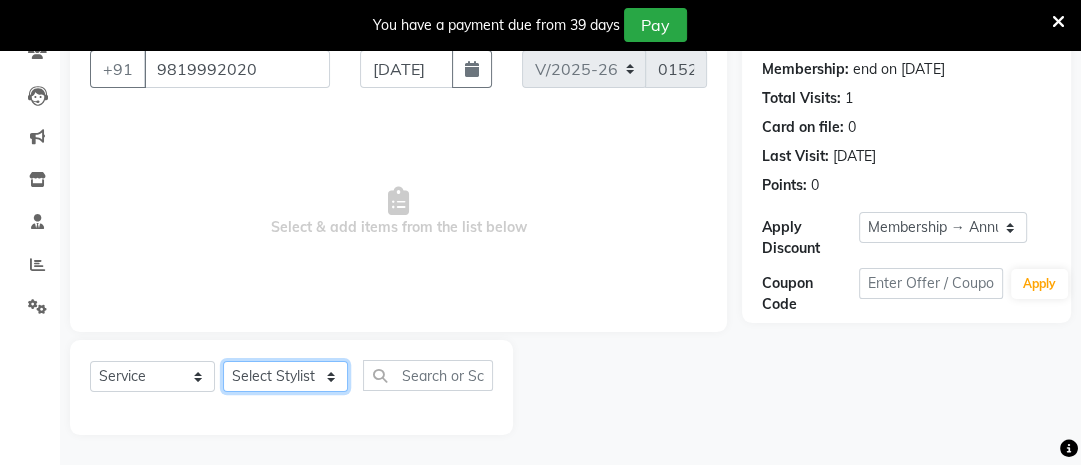 click on "Select Stylist Ana Ansar Ashwini Hema Laxmi Mavis Maya Reshma Rita Usha" 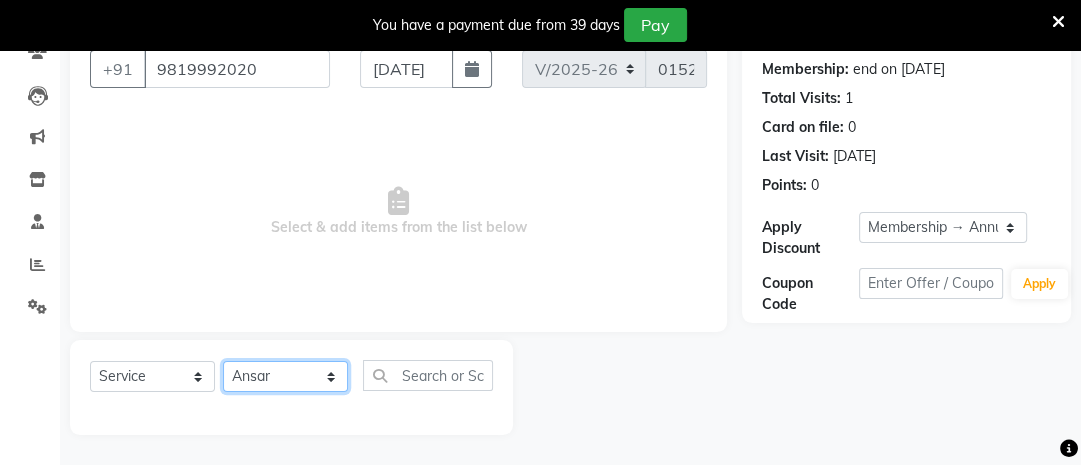 click on "Select Stylist Ana Ansar Ashwini Hema Laxmi Mavis Maya Reshma Rita Usha" 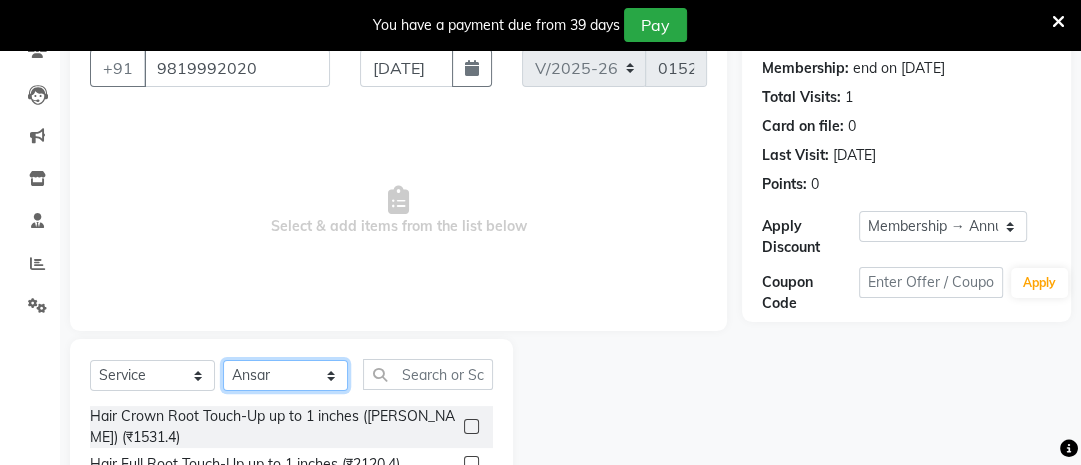 click on "Select Stylist Ana Ansar Ashwini Hema Laxmi Mavis Maya Reshma Rita Usha" 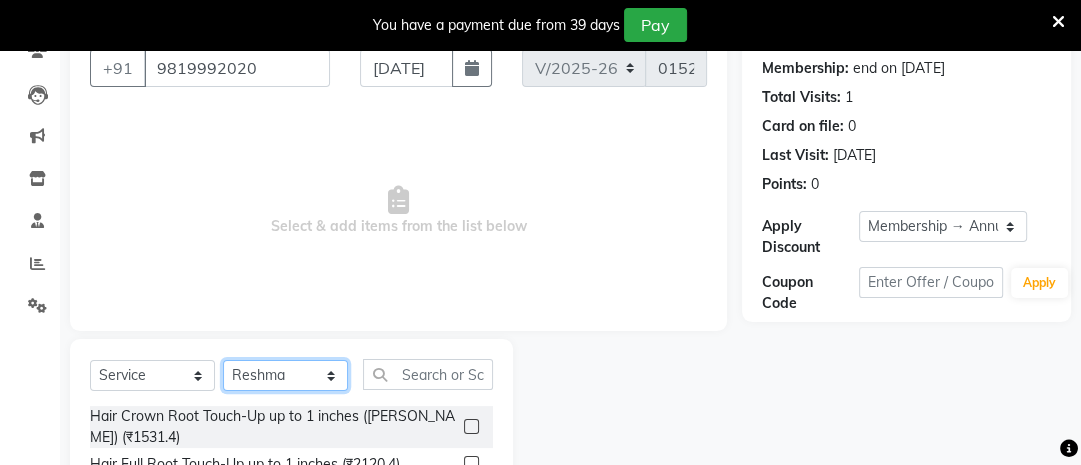 click on "Select Stylist Ana Ansar Ashwini Hema Laxmi Mavis Maya Reshma Rita Usha" 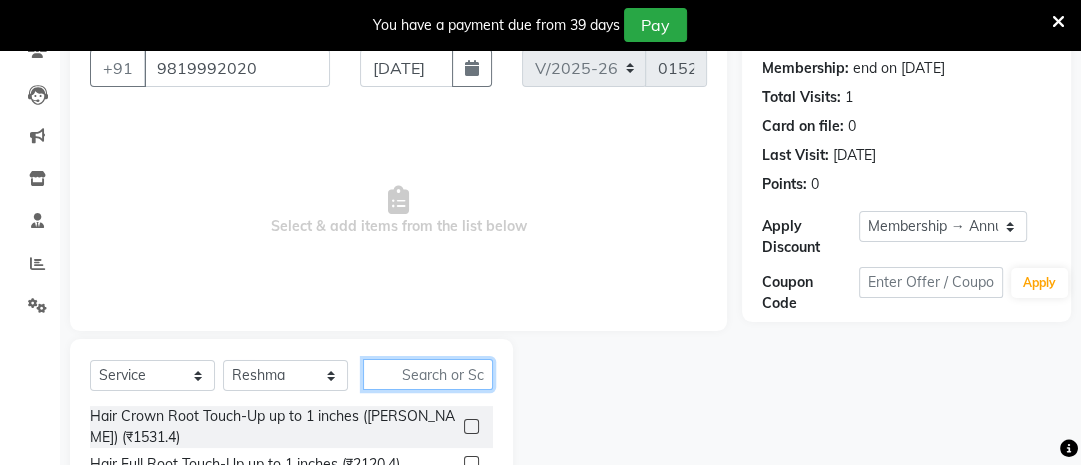 click 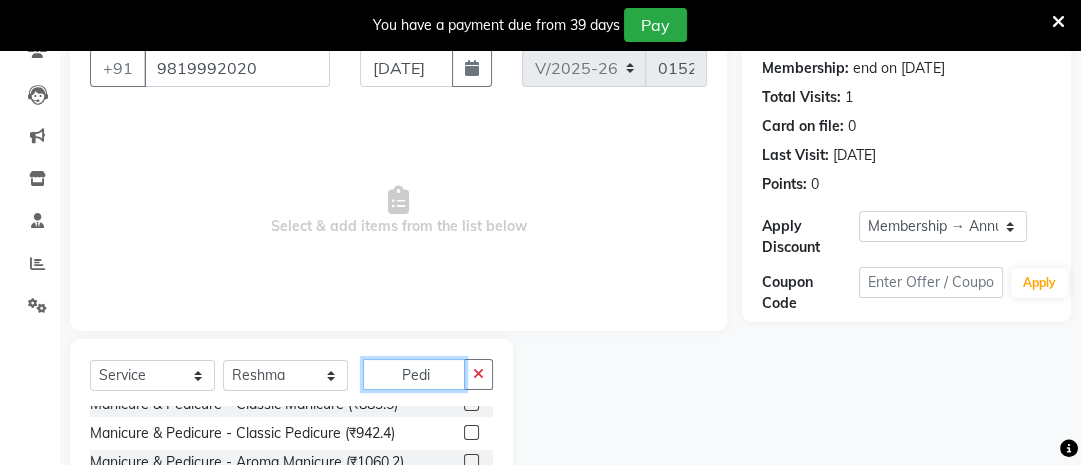 scroll, scrollTop: 19, scrollLeft: 0, axis: vertical 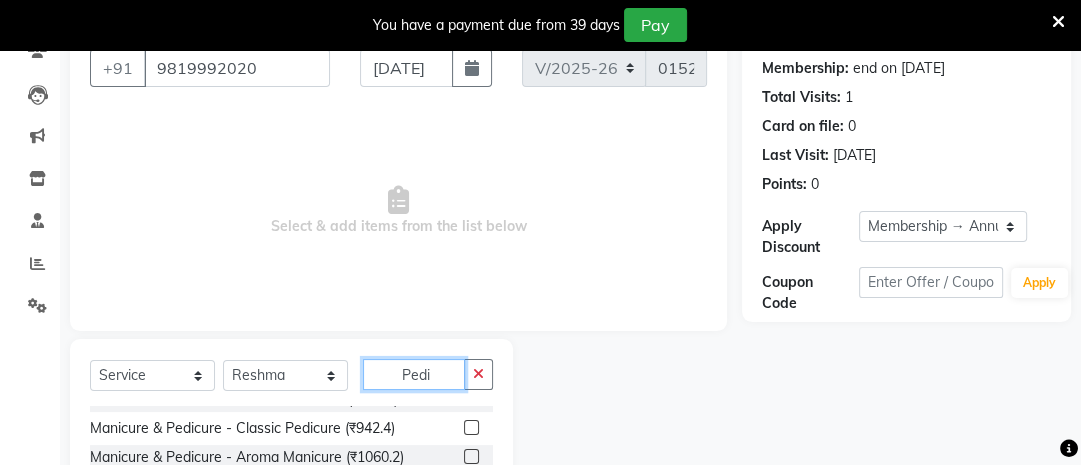 type on "Pedi" 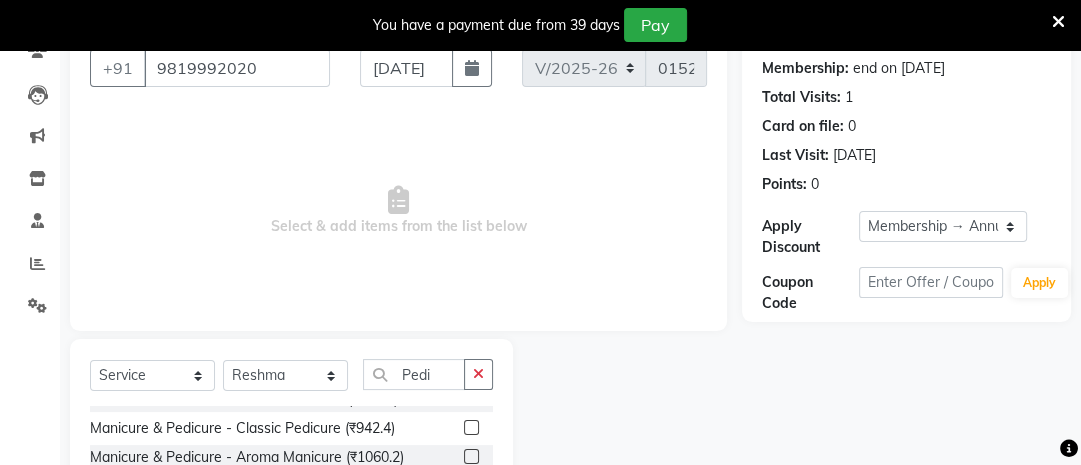 click 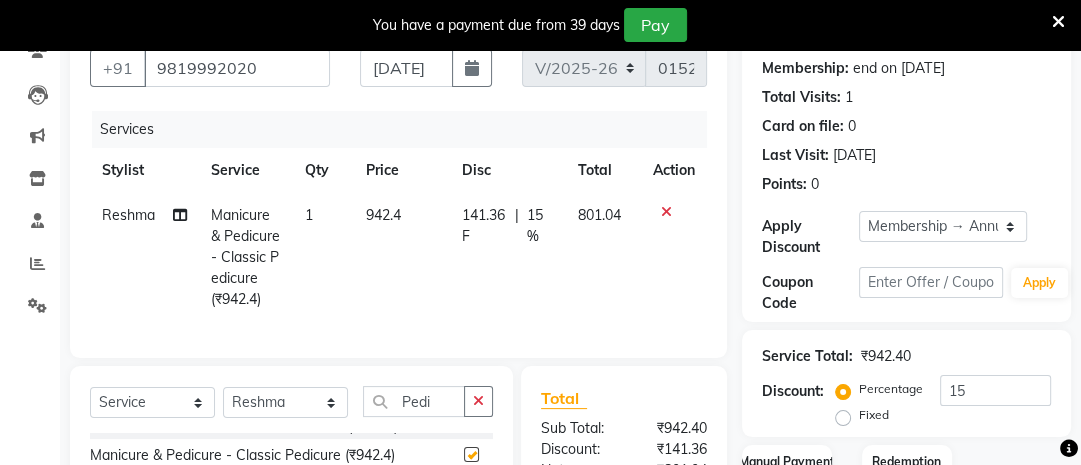 checkbox on "false" 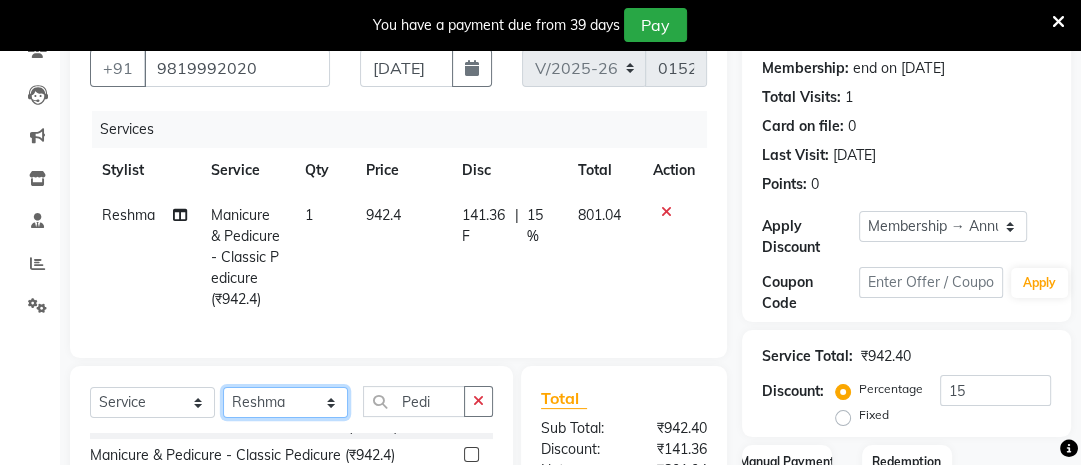 click on "Select Stylist Ana Ansar Ashwini Hema Laxmi Mavis Maya Reshma Rita Usha" 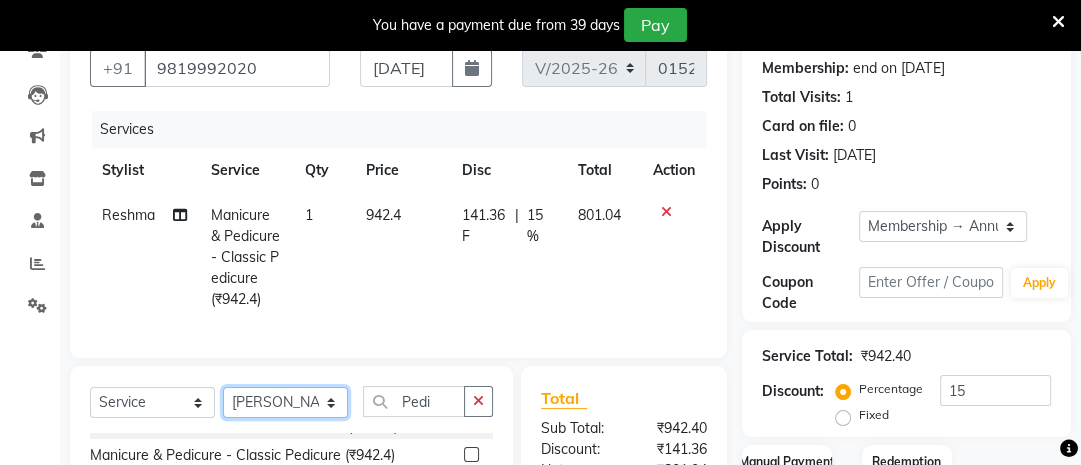 click on "Select Stylist Ana Ansar Ashwini Hema Laxmi Mavis Maya Reshma Rita Usha" 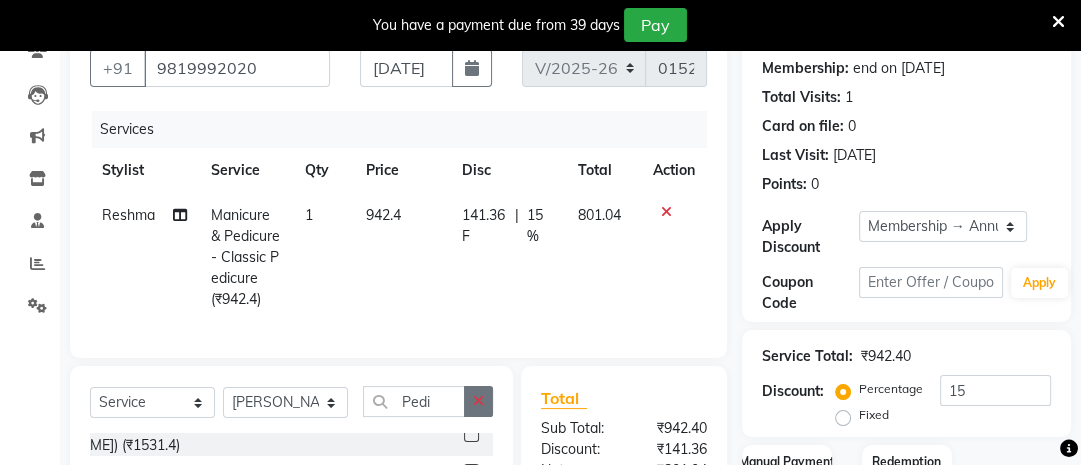 click 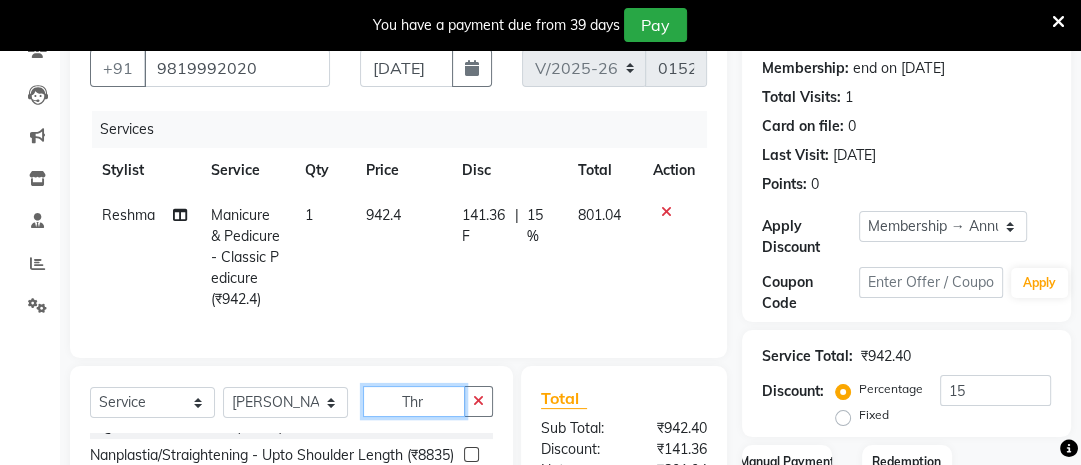 scroll, scrollTop: 0, scrollLeft: 0, axis: both 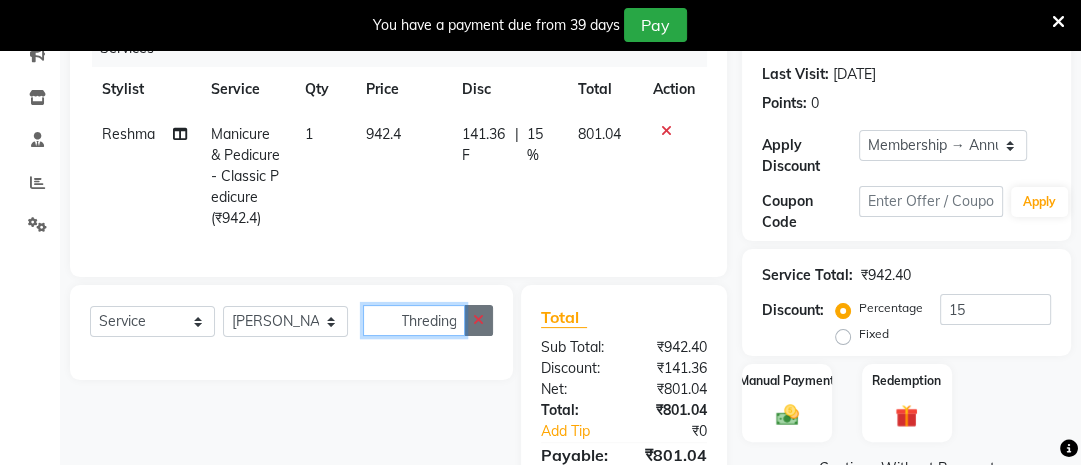 type on "Threding" 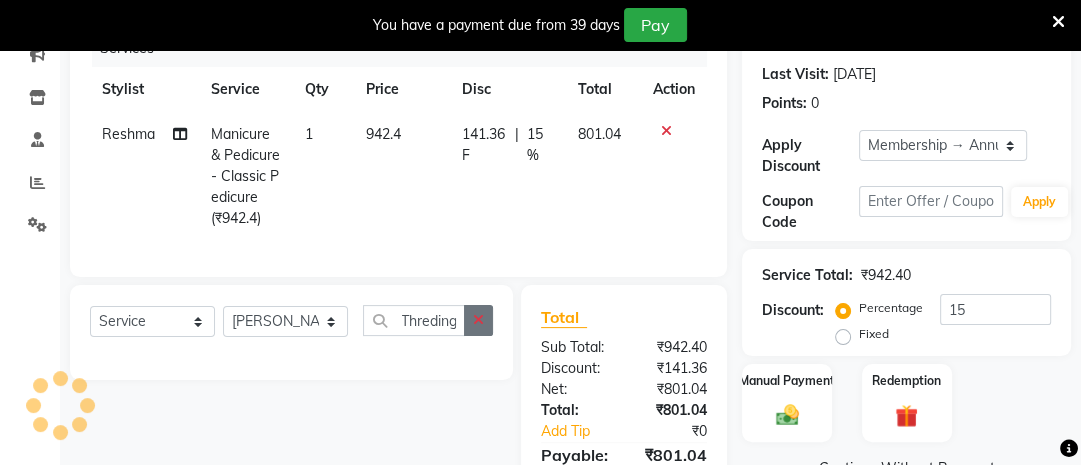 scroll, scrollTop: 0, scrollLeft: 0, axis: both 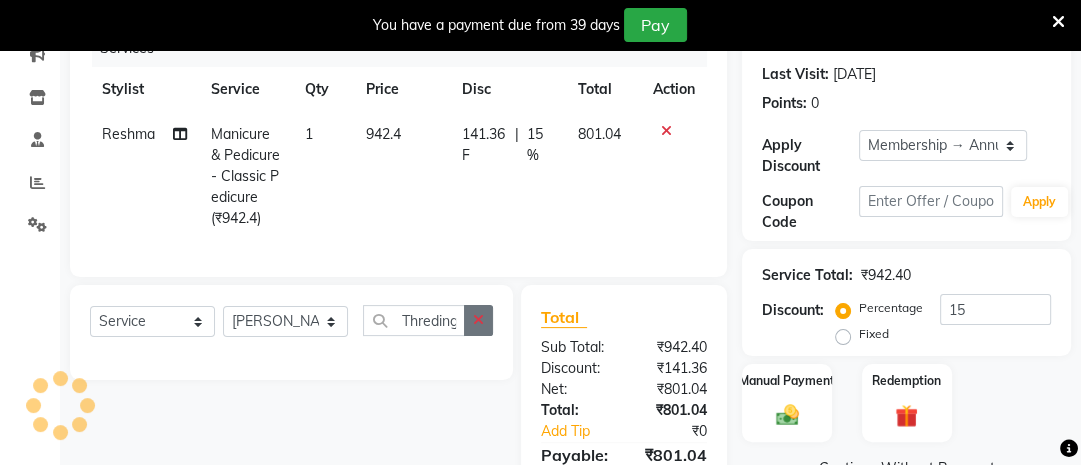 click 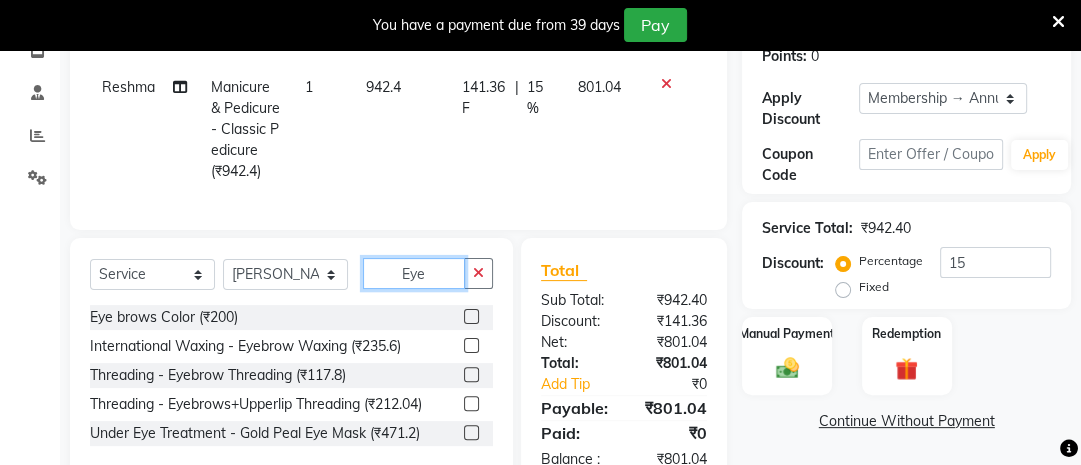scroll, scrollTop: 316, scrollLeft: 0, axis: vertical 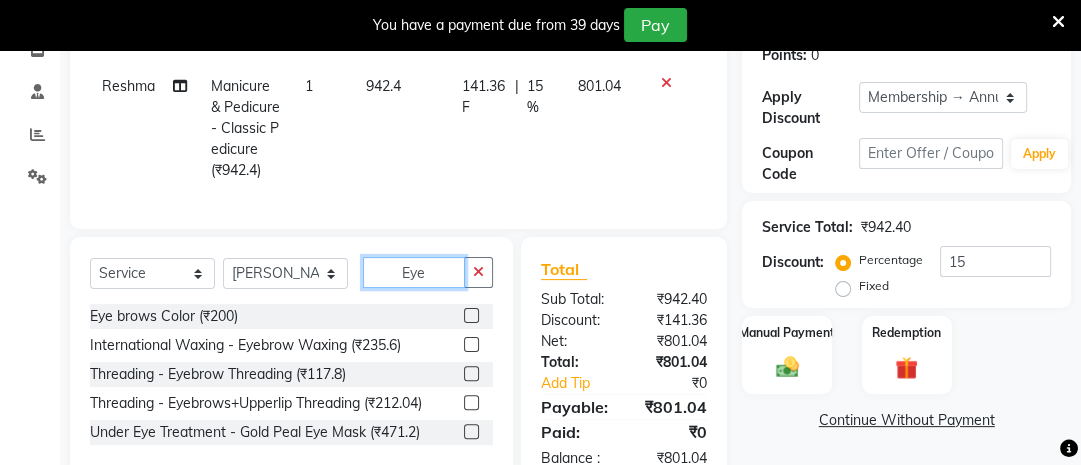 type on "Eye" 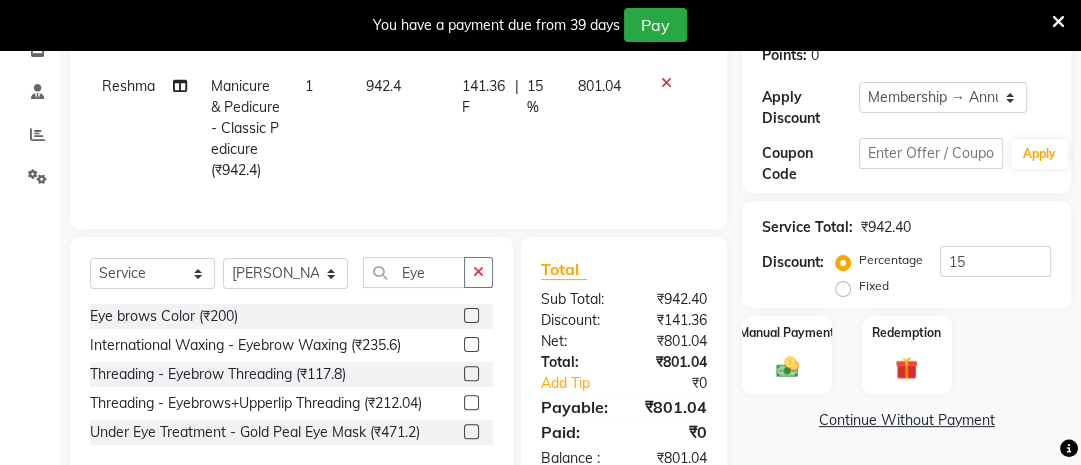 click 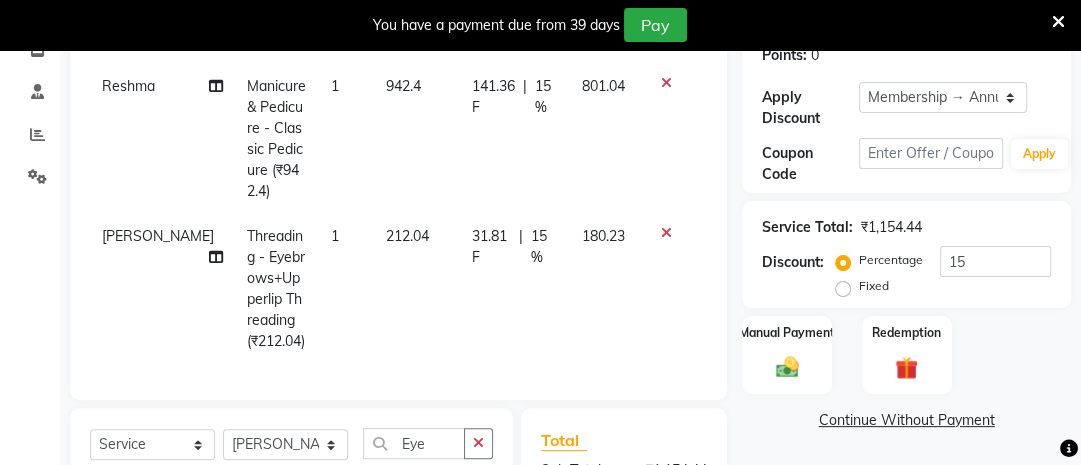 checkbox on "false" 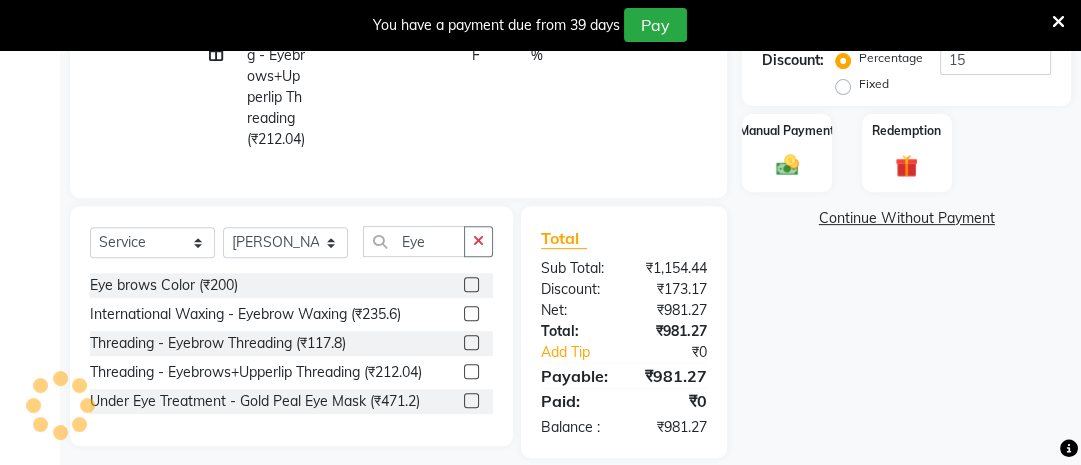 scroll, scrollTop: 519, scrollLeft: 0, axis: vertical 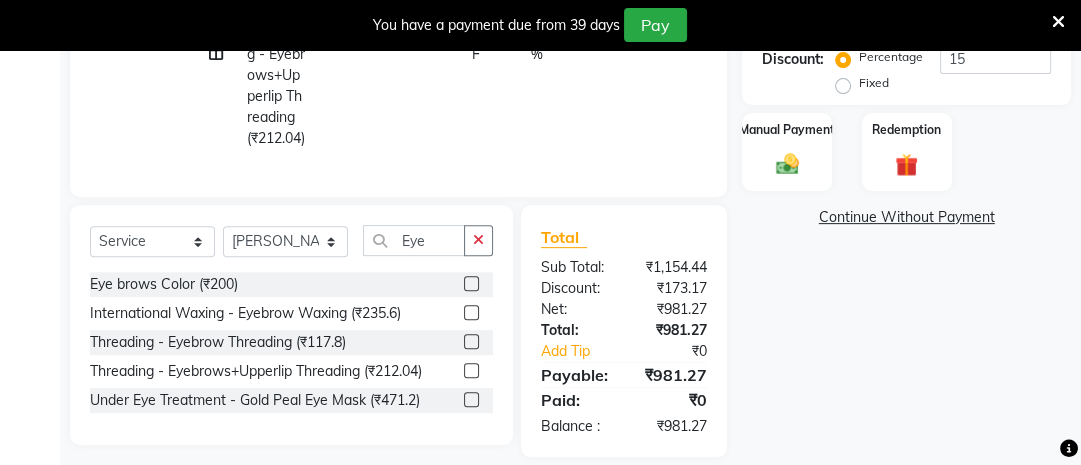 click 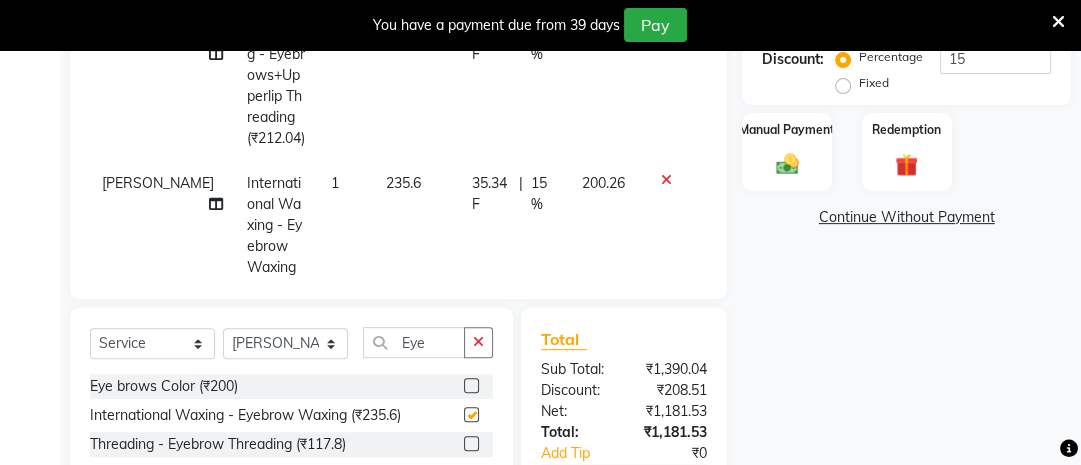 checkbox on "false" 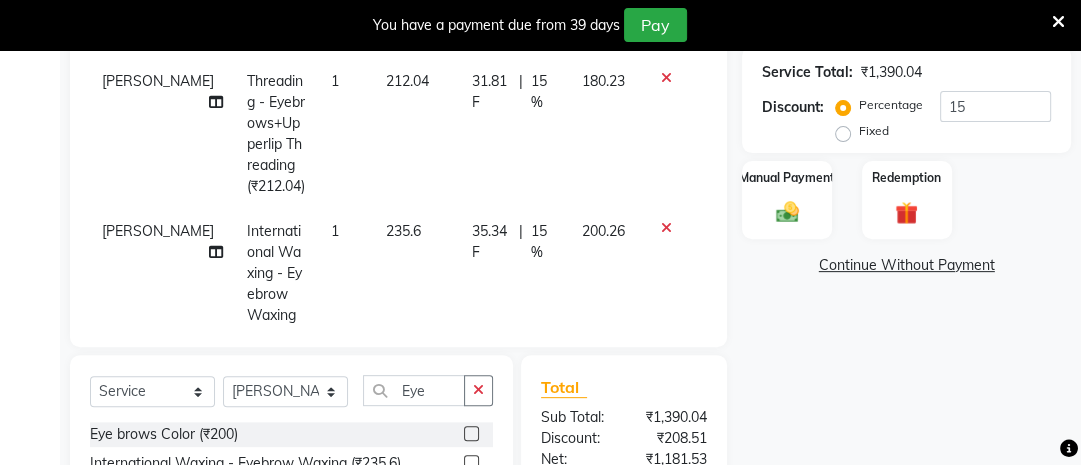 scroll, scrollTop: 467, scrollLeft: 0, axis: vertical 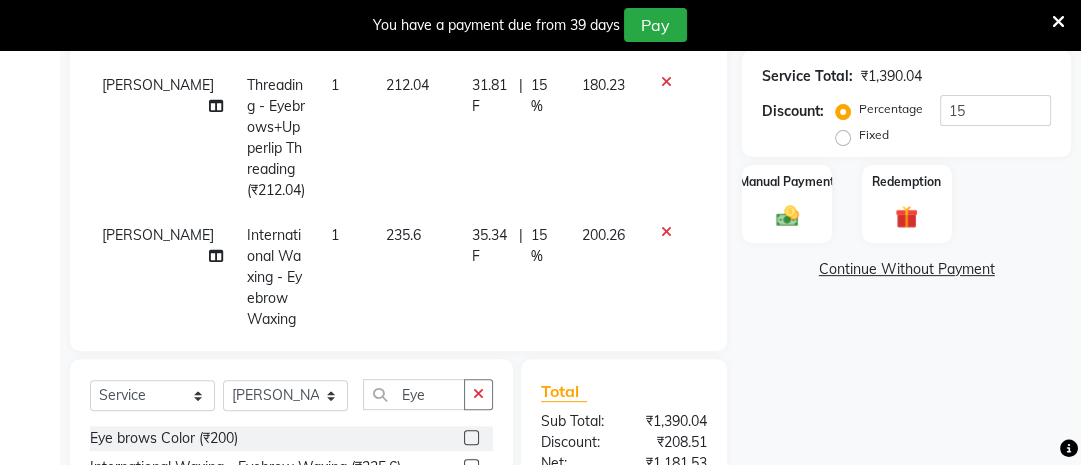 click 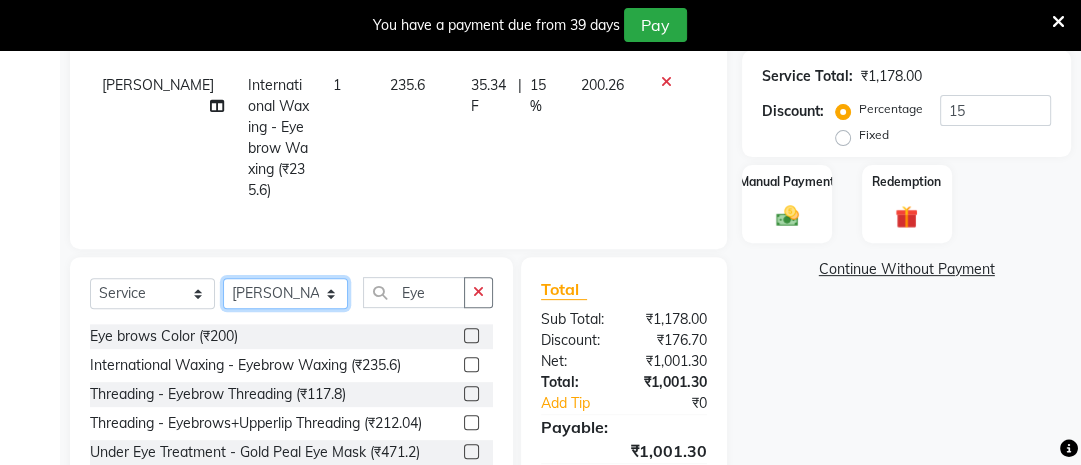click on "Select Stylist Ana Ansar Ashwini Hema Laxmi Mavis Maya Reshma Rita Usha" 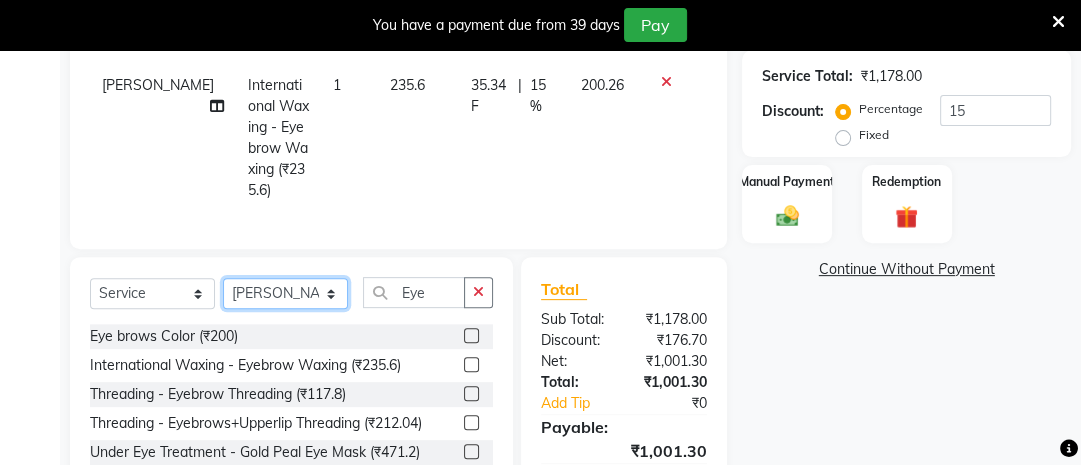 select on "20268" 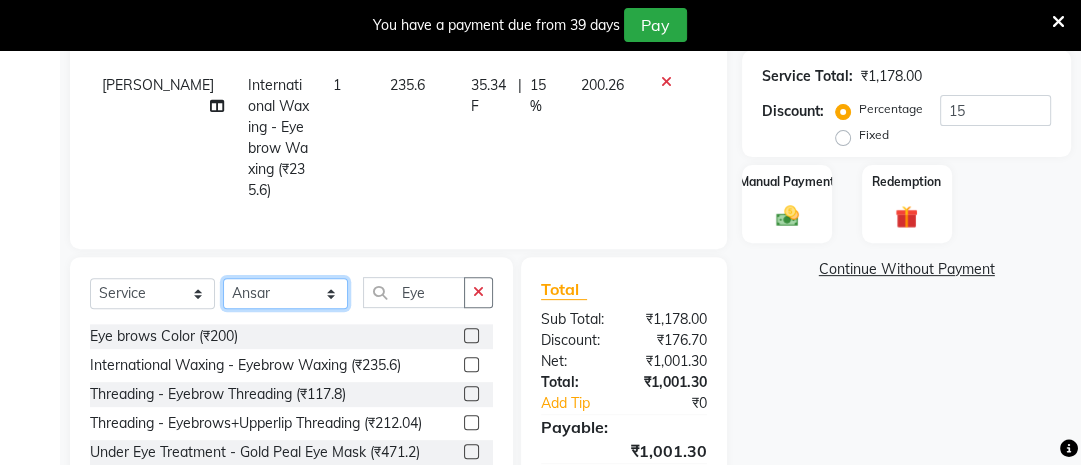 click on "Select Stylist Ana Ansar Ashwini Hema Laxmi Mavis Maya Reshma Rita Usha" 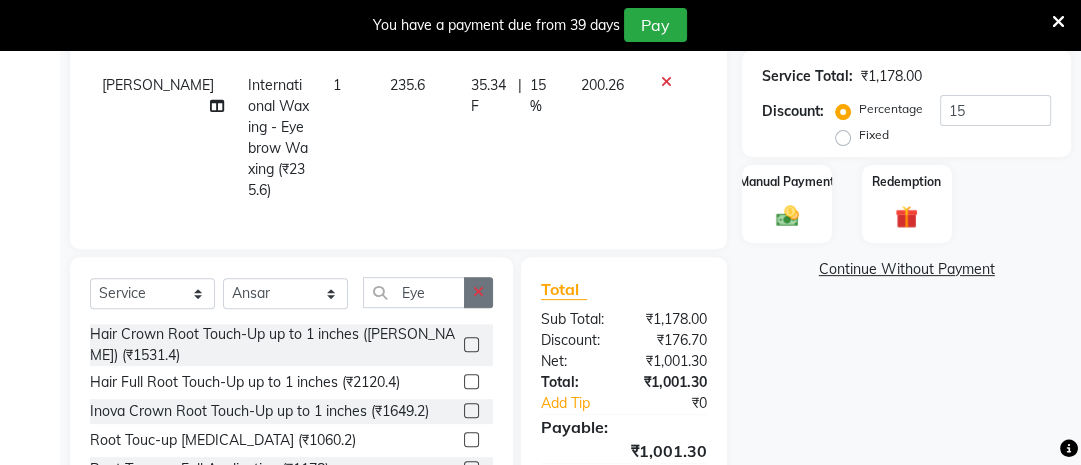 click 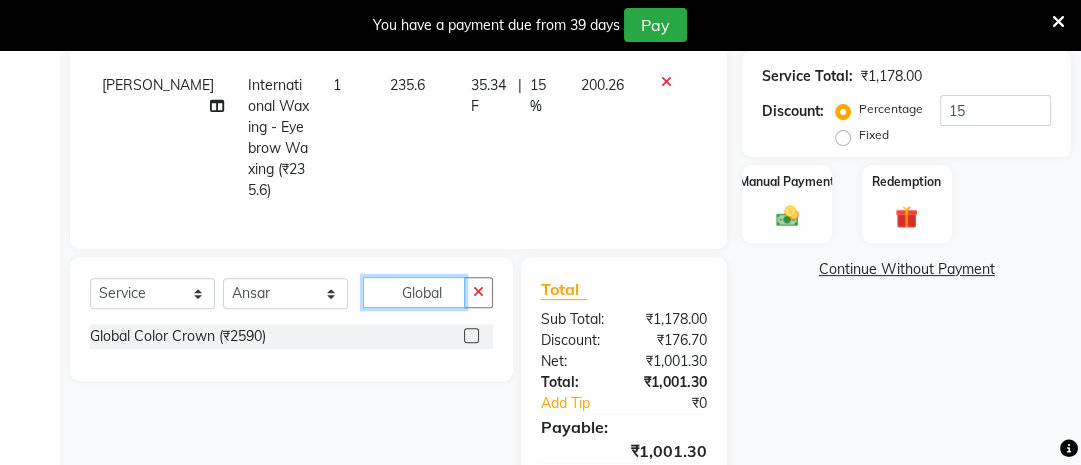 click on "Global" 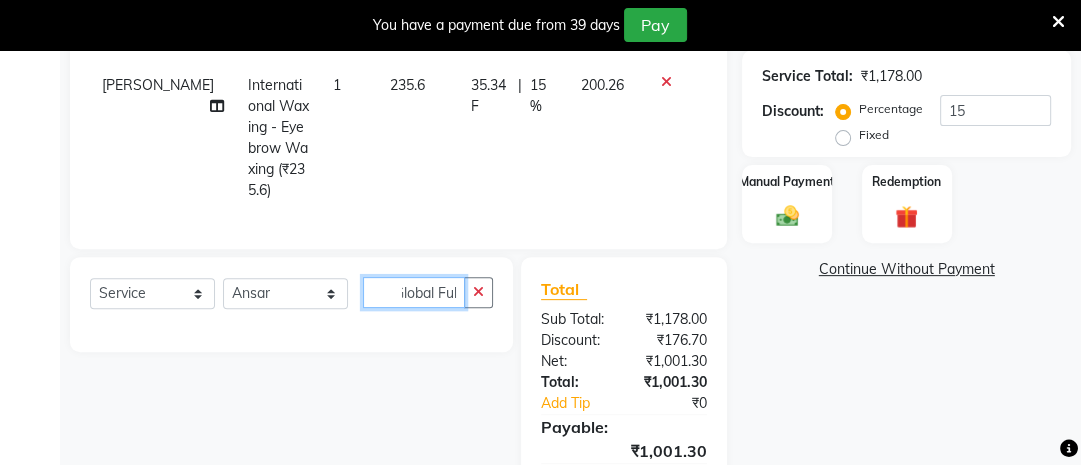 scroll, scrollTop: 0, scrollLeft: 12, axis: horizontal 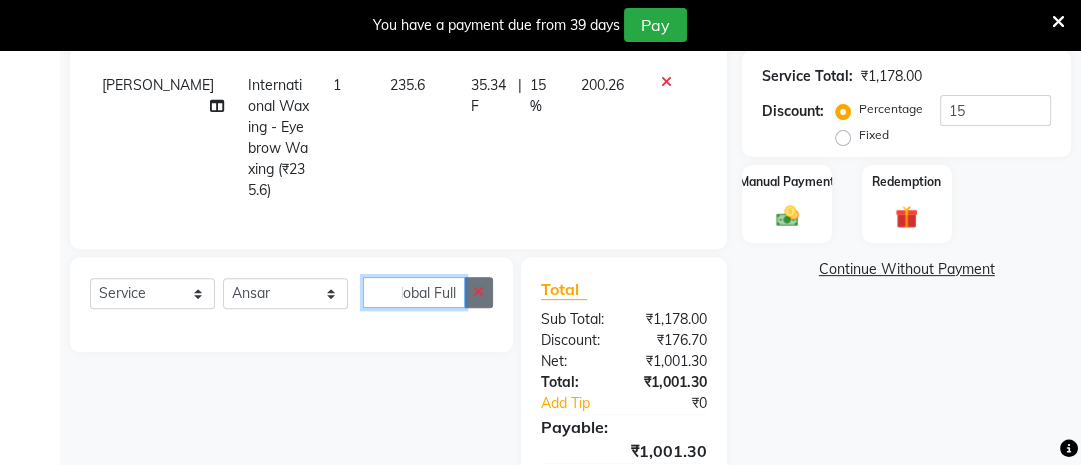 type on "Global Full" 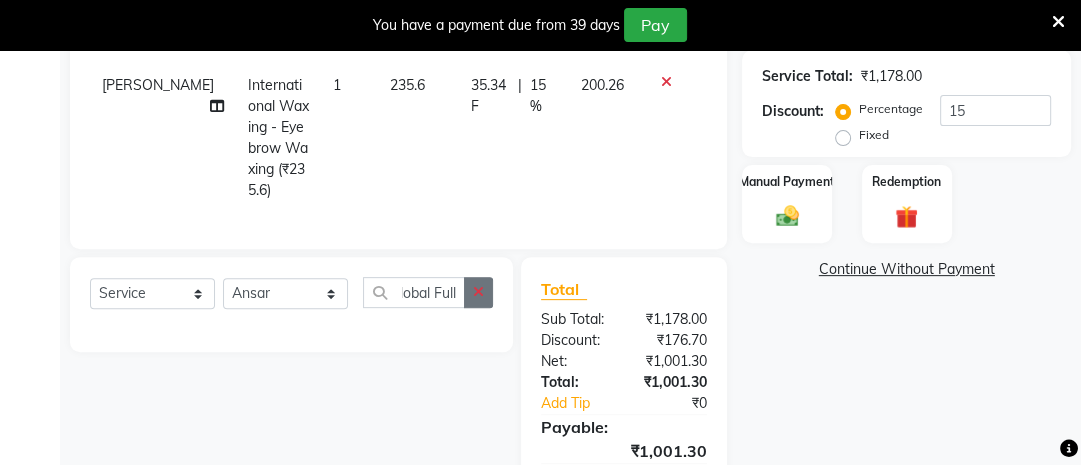 scroll, scrollTop: 0, scrollLeft: 0, axis: both 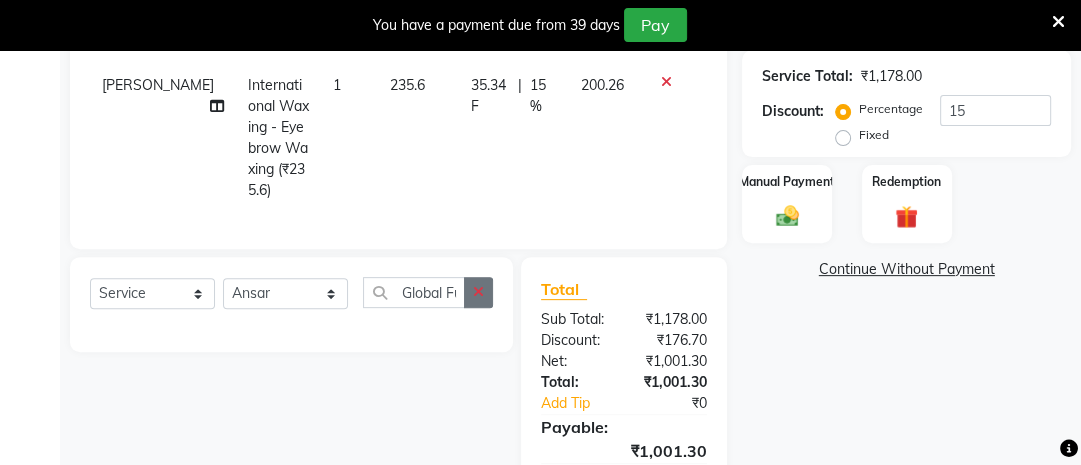 click 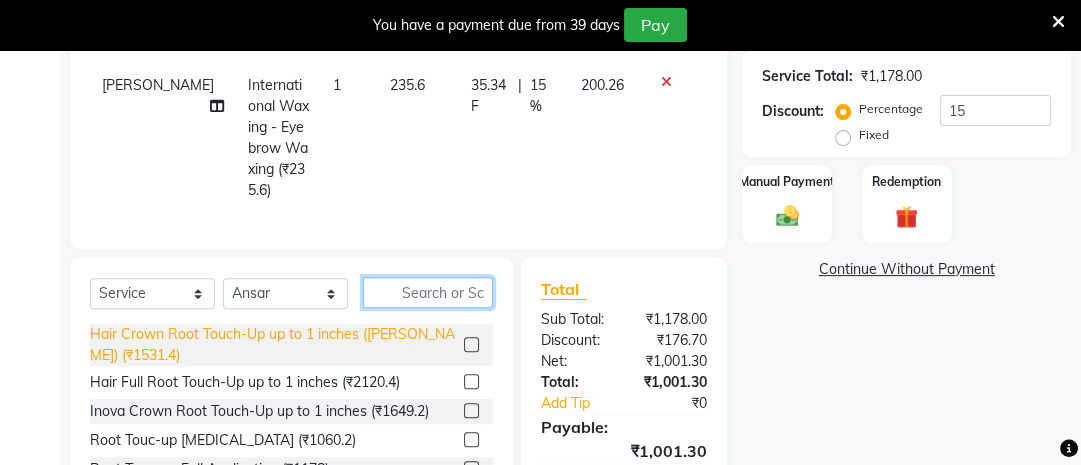 drag, startPoint x: 478, startPoint y: 260, endPoint x: 436, endPoint y: 307, distance: 63.03174 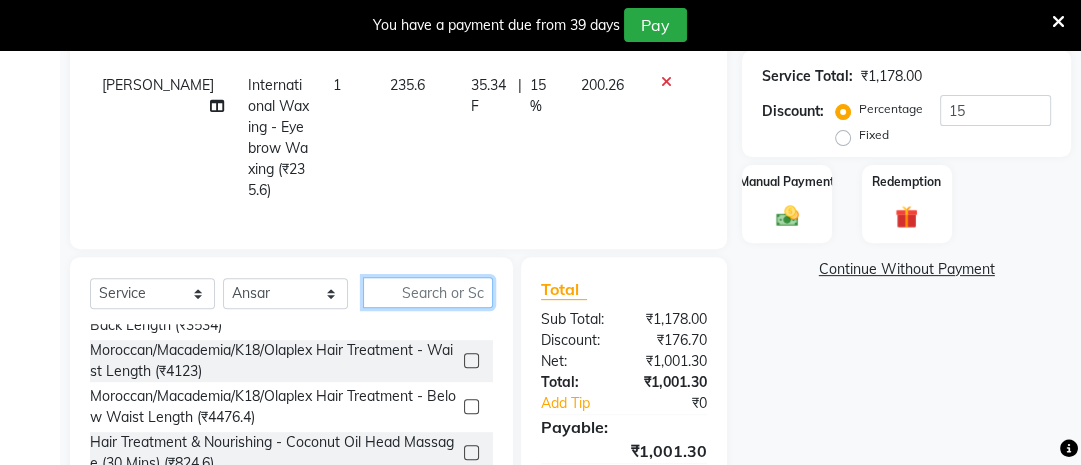 scroll, scrollTop: 1556, scrollLeft: 0, axis: vertical 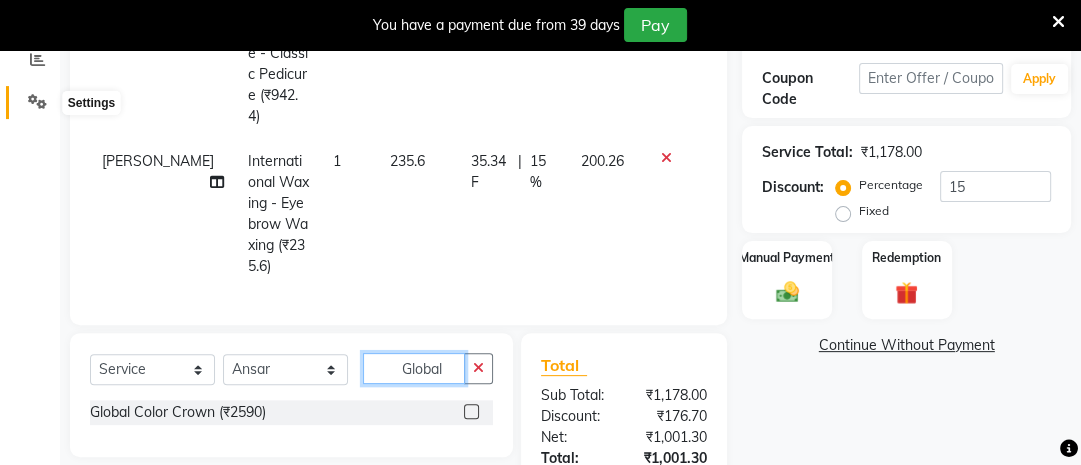 type on "Global" 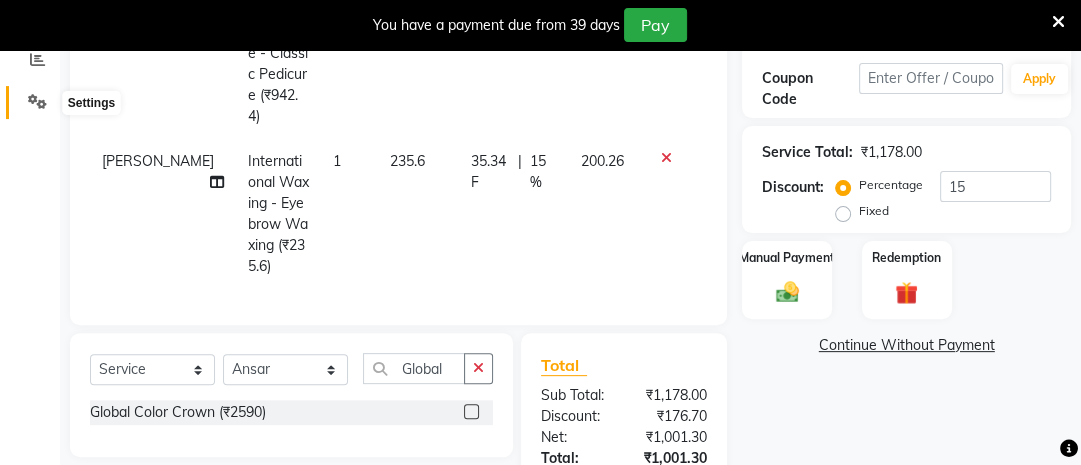 click 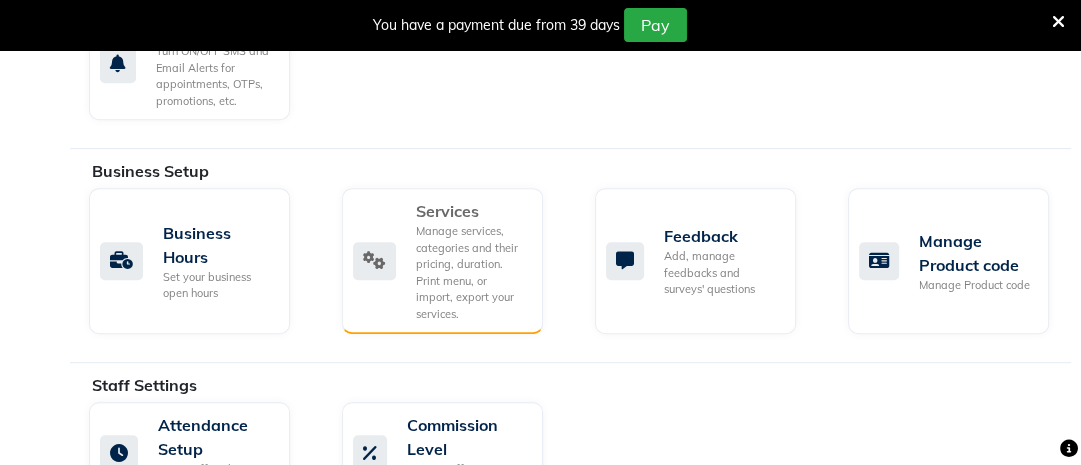 click on "Manage services, categories and their pricing, duration. Print menu, or import, export your services." 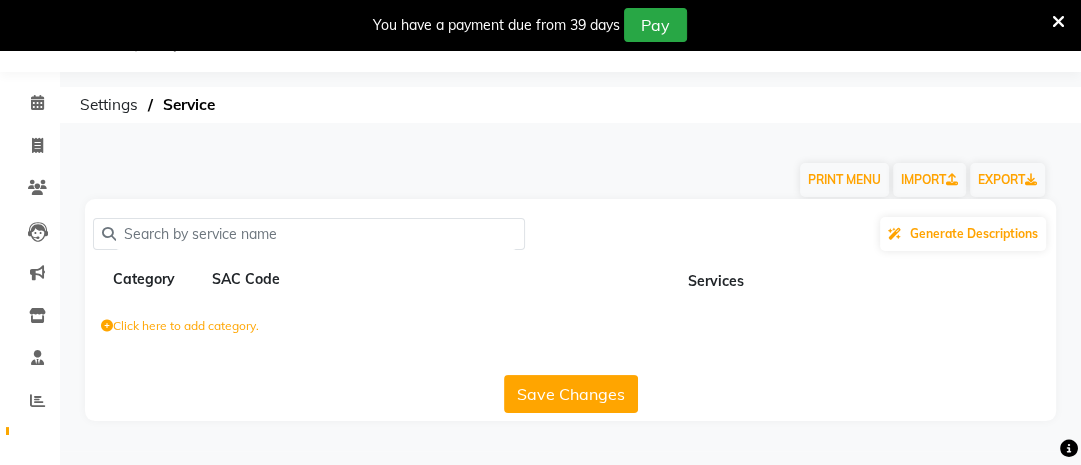 scroll, scrollTop: 50, scrollLeft: 0, axis: vertical 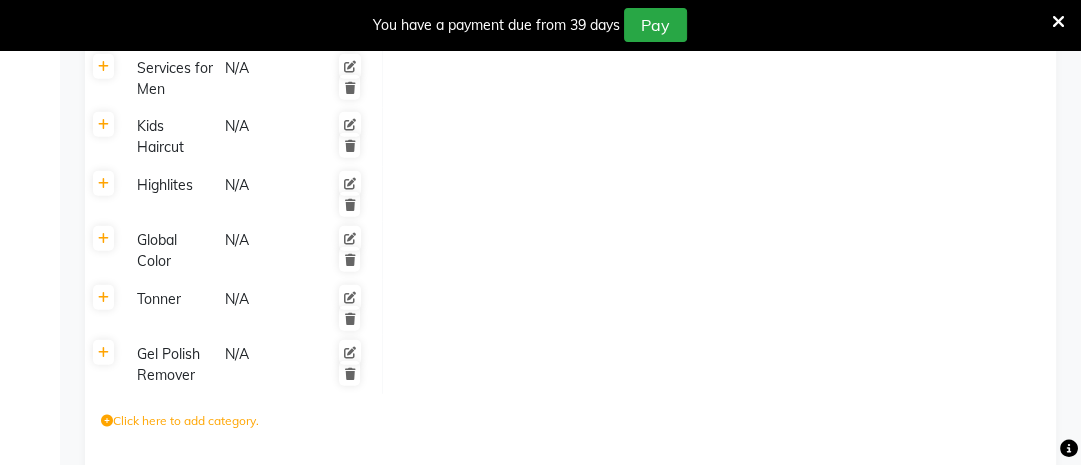 click on "Global Color" 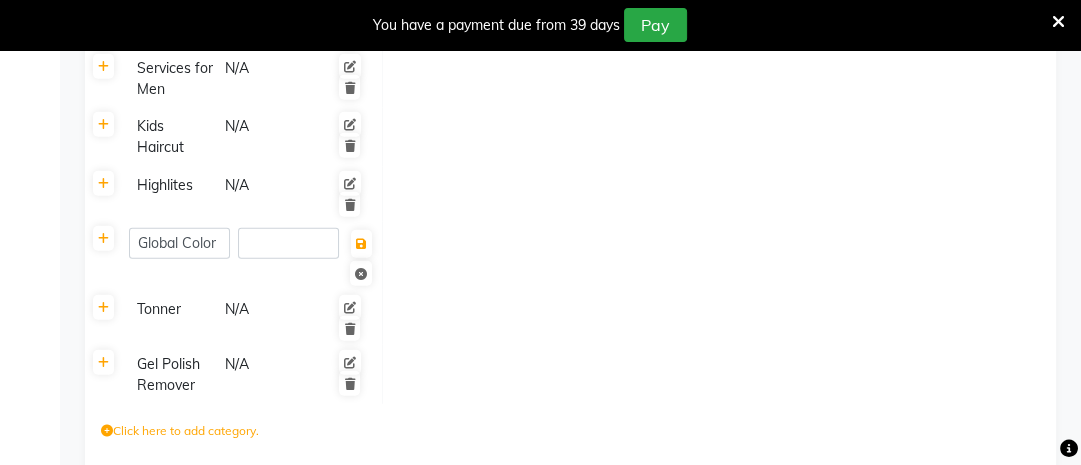 click on "Global Color" 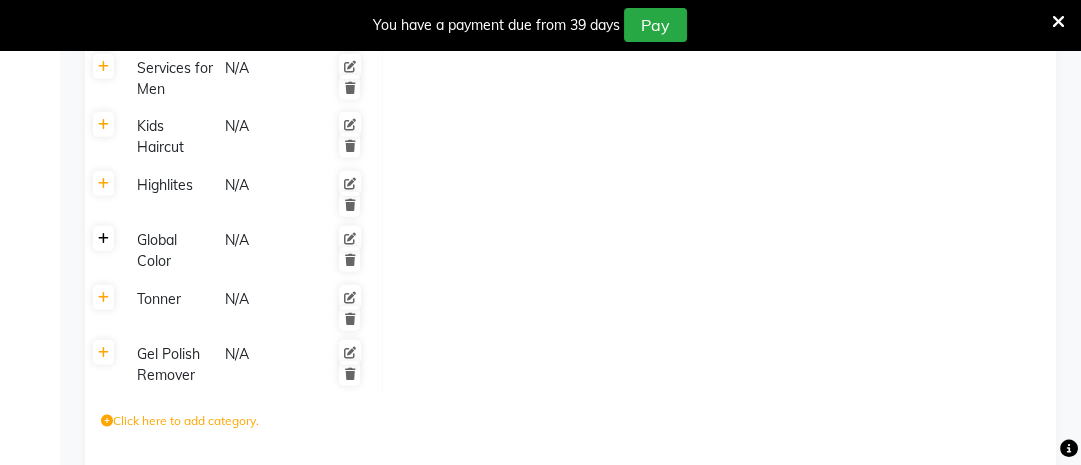 click 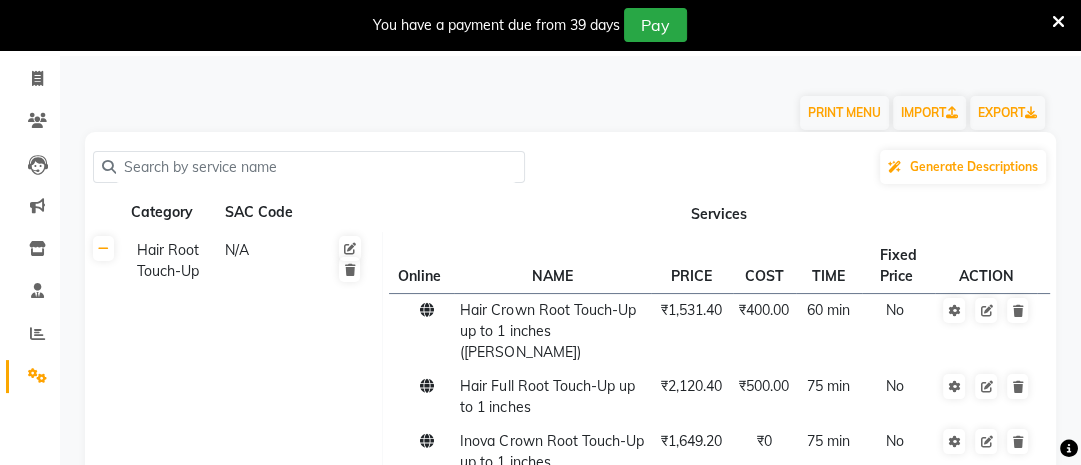 scroll, scrollTop: 0, scrollLeft: 0, axis: both 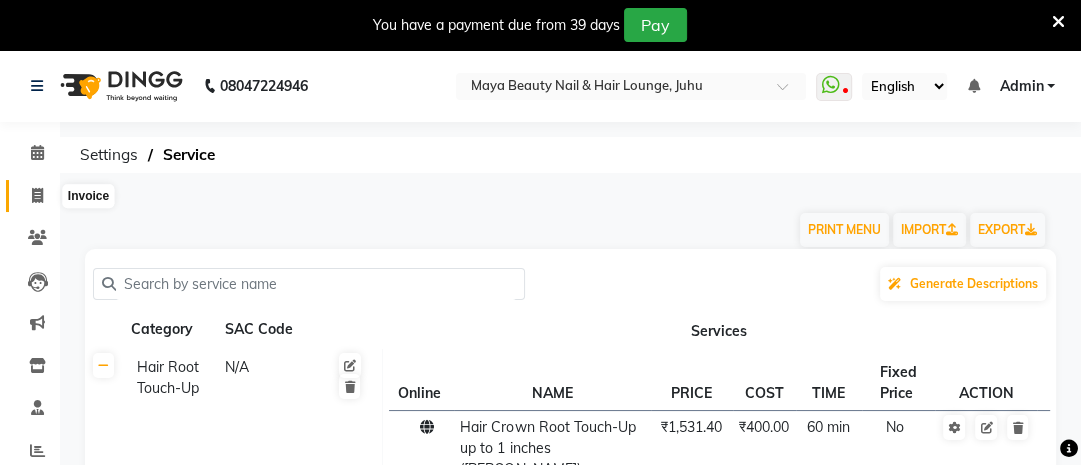 click 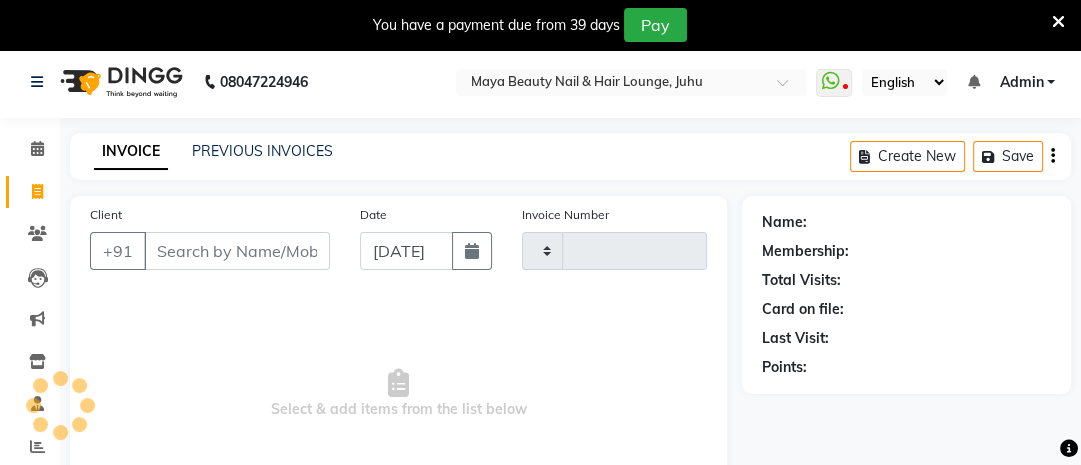 type on "0152" 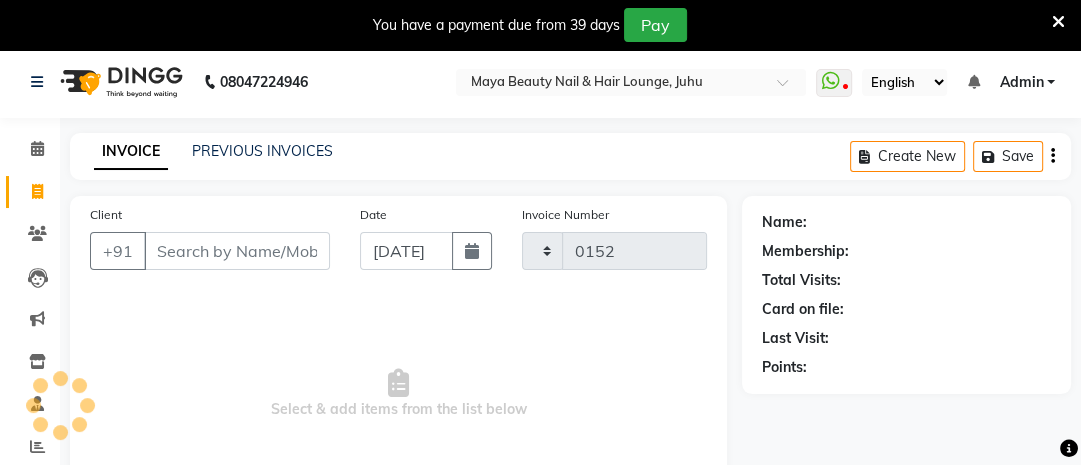 select on "4023" 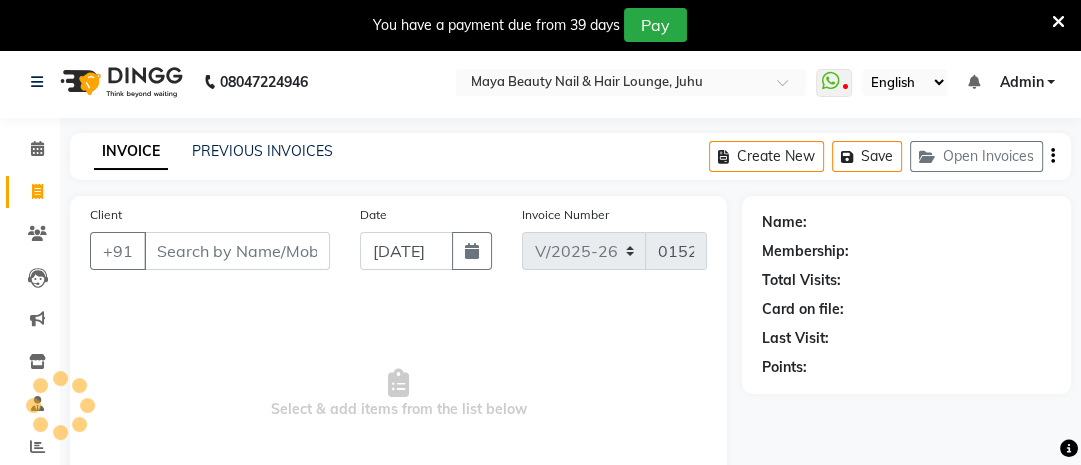scroll, scrollTop: 187, scrollLeft: 0, axis: vertical 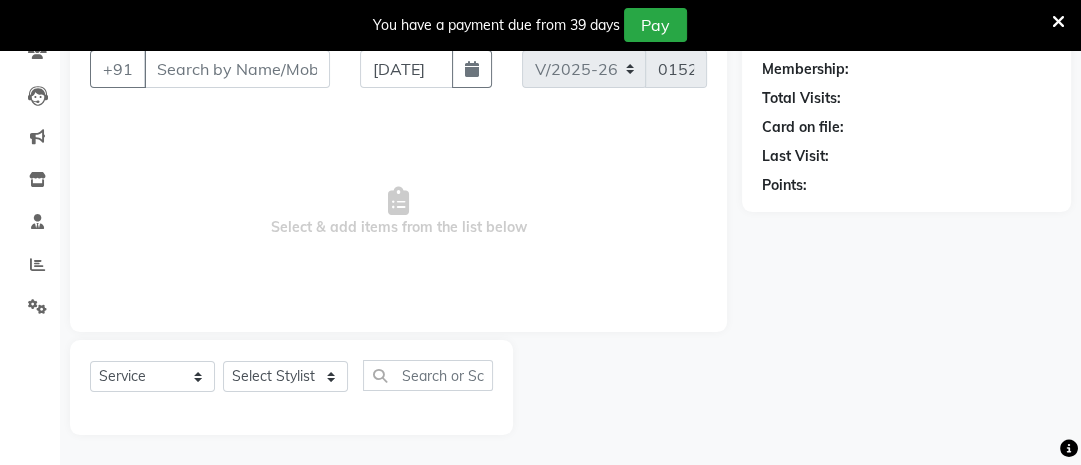 click on "Client" at bounding box center [237, 69] 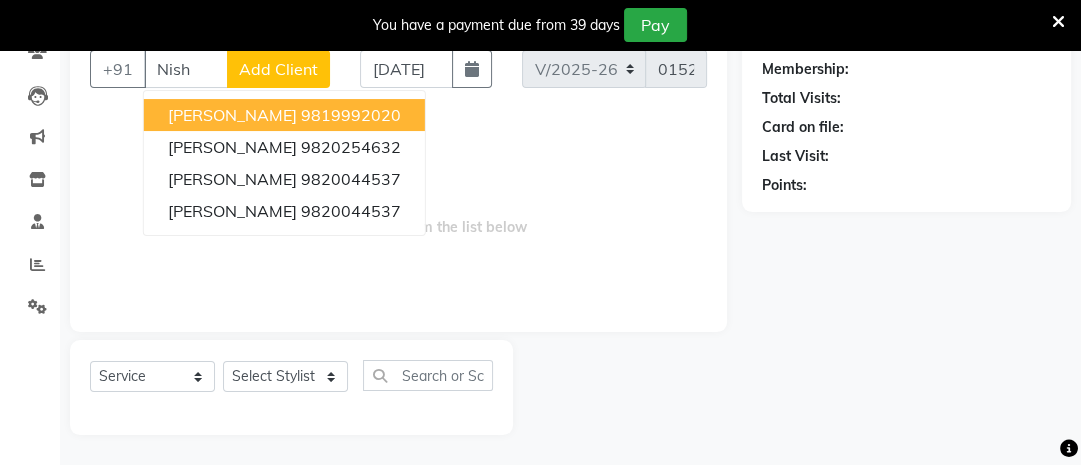 click on "9819992020" at bounding box center (351, 115) 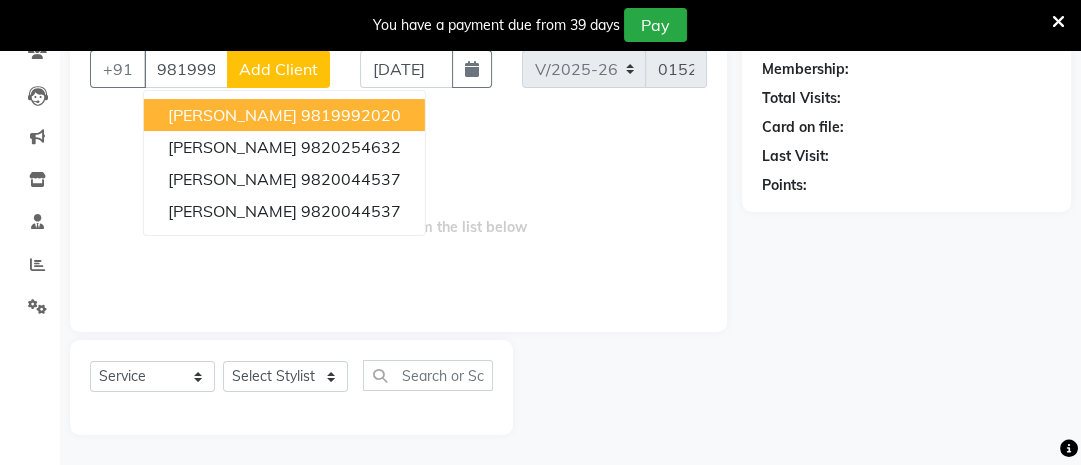 type on "9819992020" 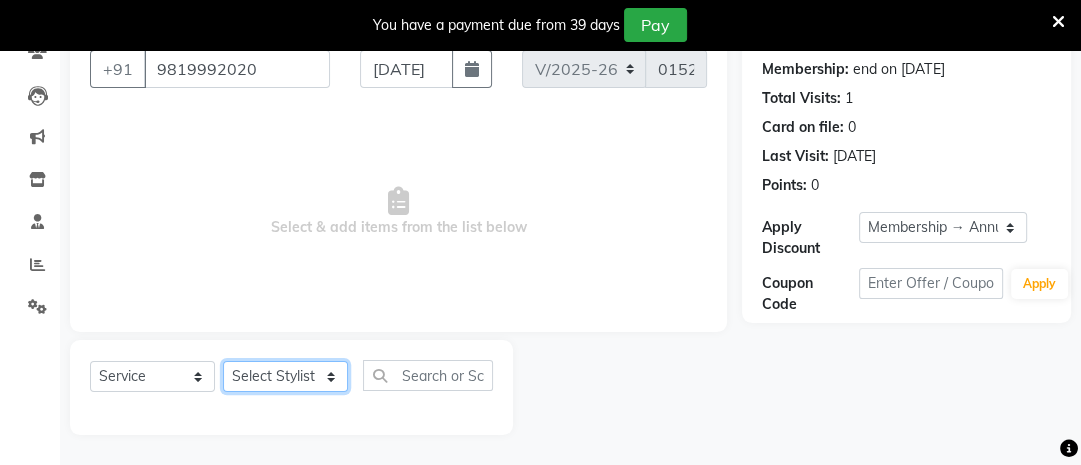 click on "Select Stylist Ana Ansar Ashwini Hema Laxmi Mavis Maya Reshma Rita Usha" 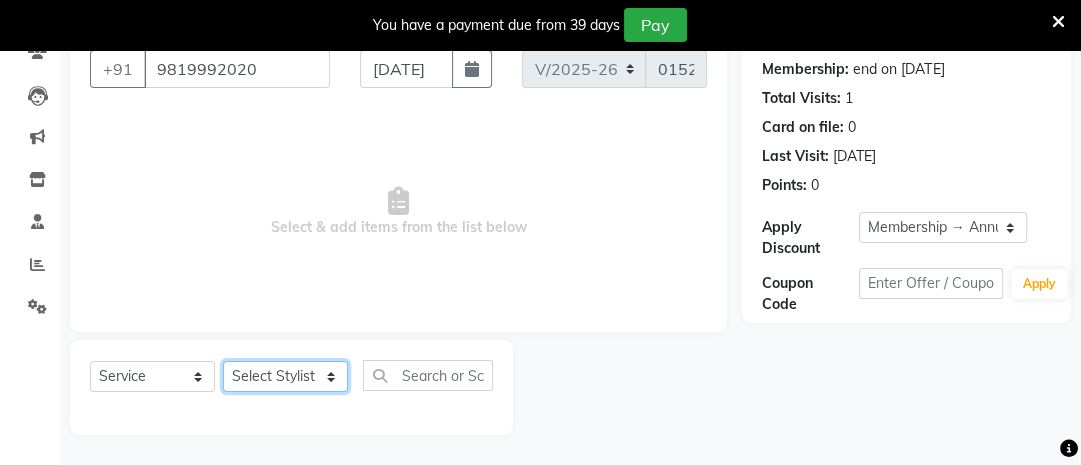 select on "78459" 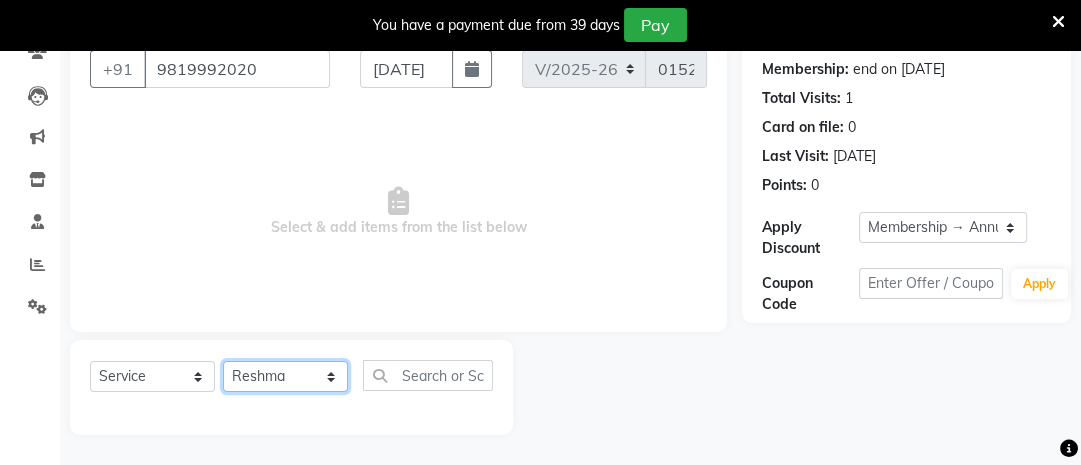 click on "Select Stylist Ana Ansar Ashwini Hema Laxmi Mavis Maya Reshma Rita Usha" 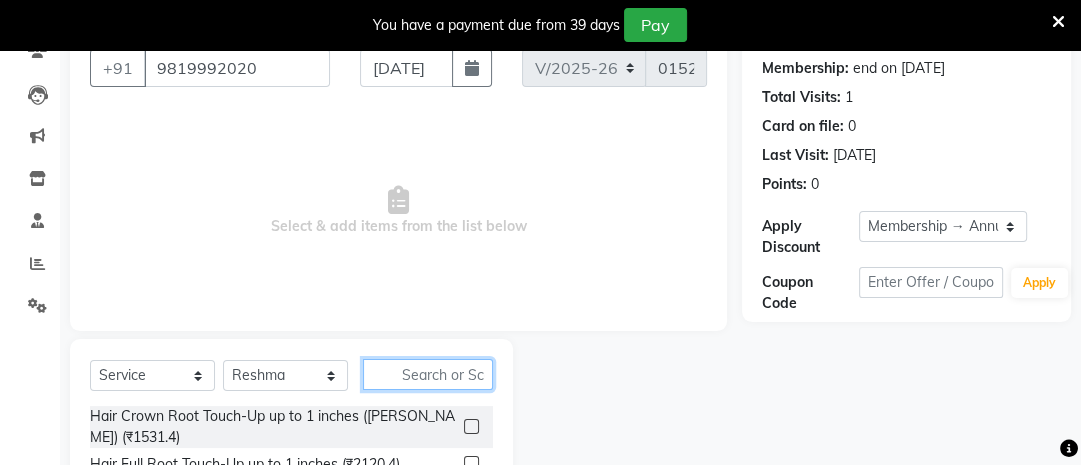 click 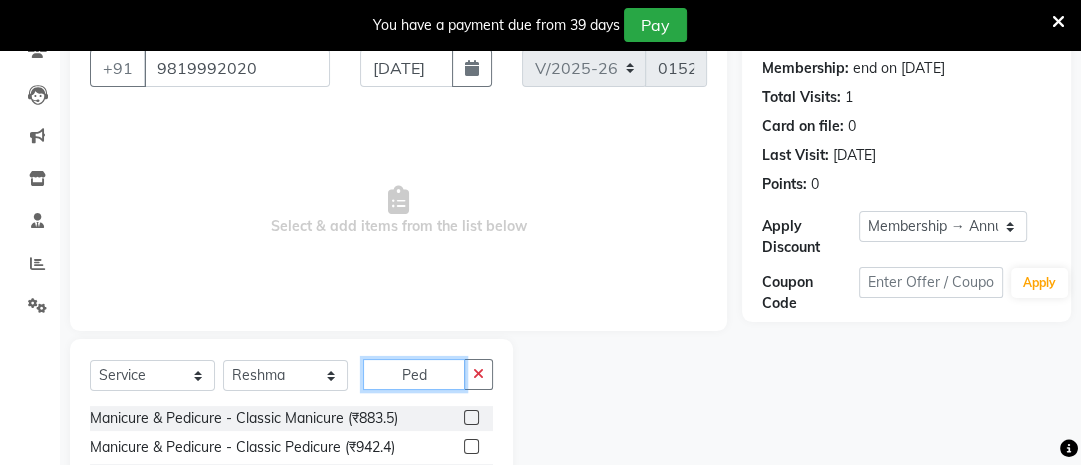 type on "Ped" 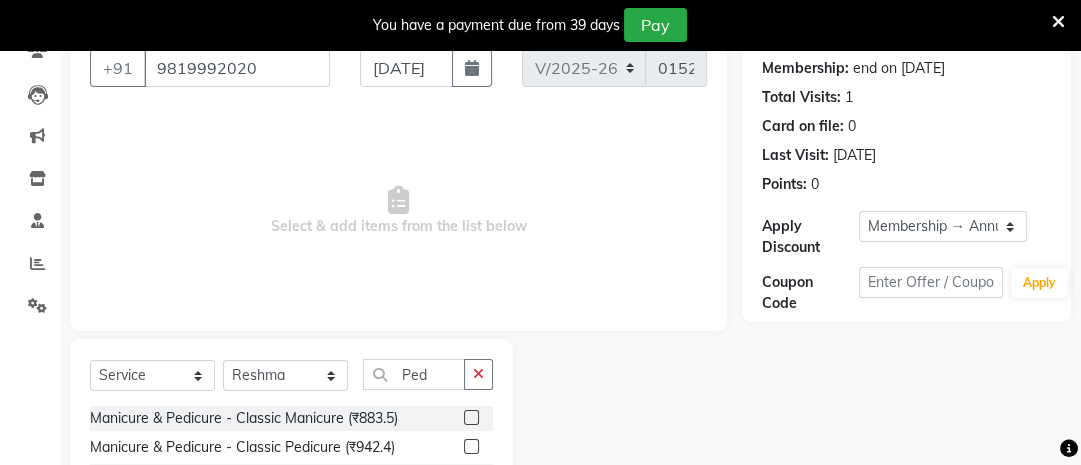 click 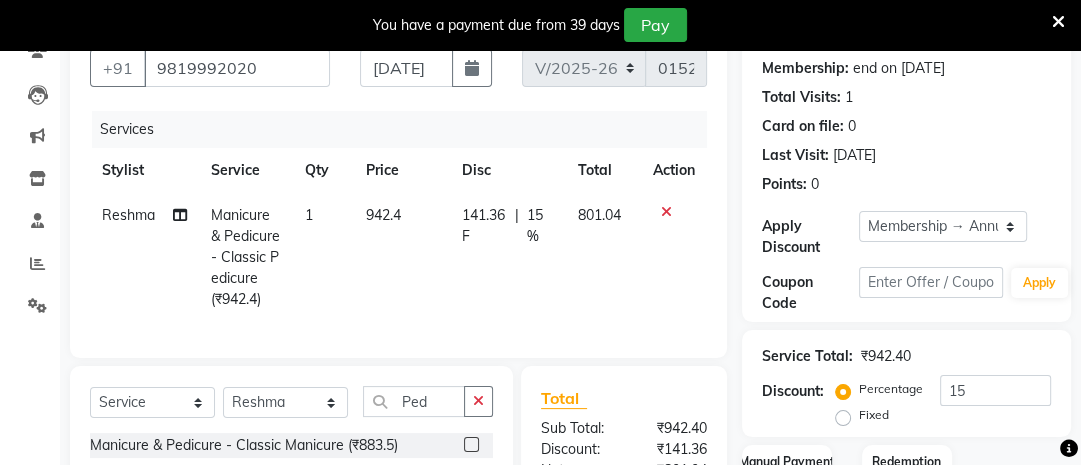 checkbox on "false" 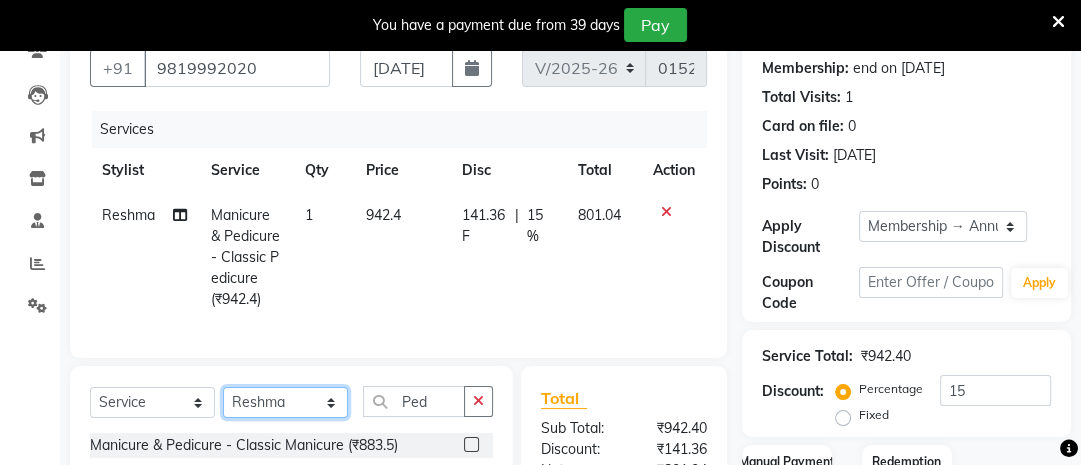 click on "Select Stylist Ana Ansar Ashwini Hema Laxmi Mavis Maya Reshma Rita Usha" 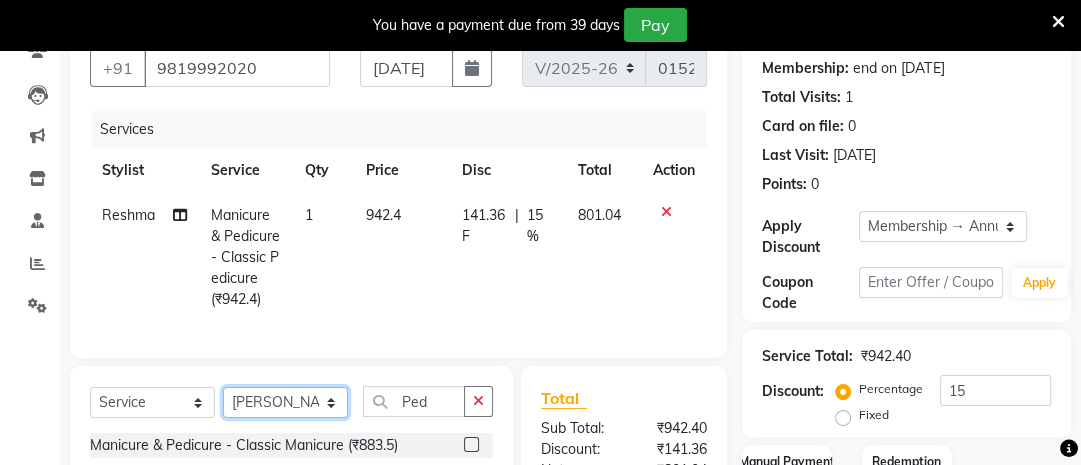 click on "Select Stylist Ana Ansar Ashwini Hema Laxmi Mavis Maya Reshma Rita Usha" 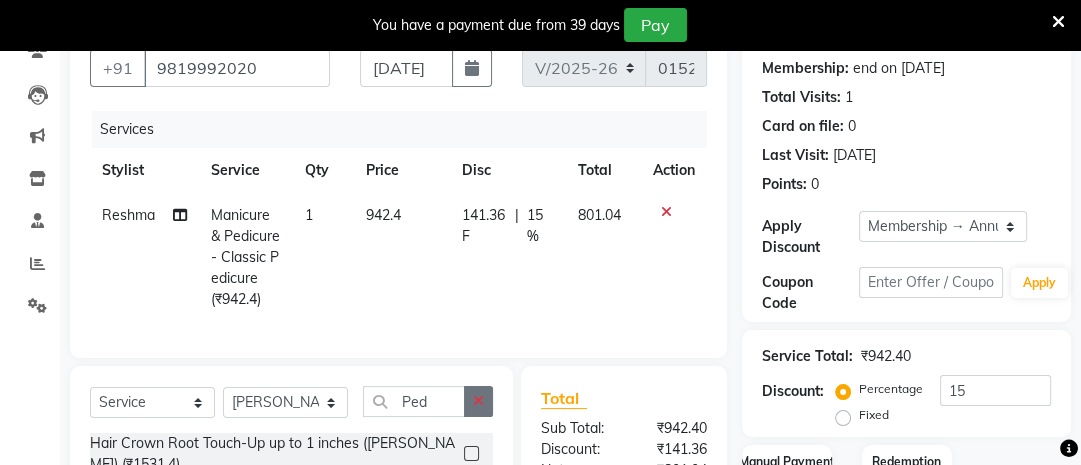 click 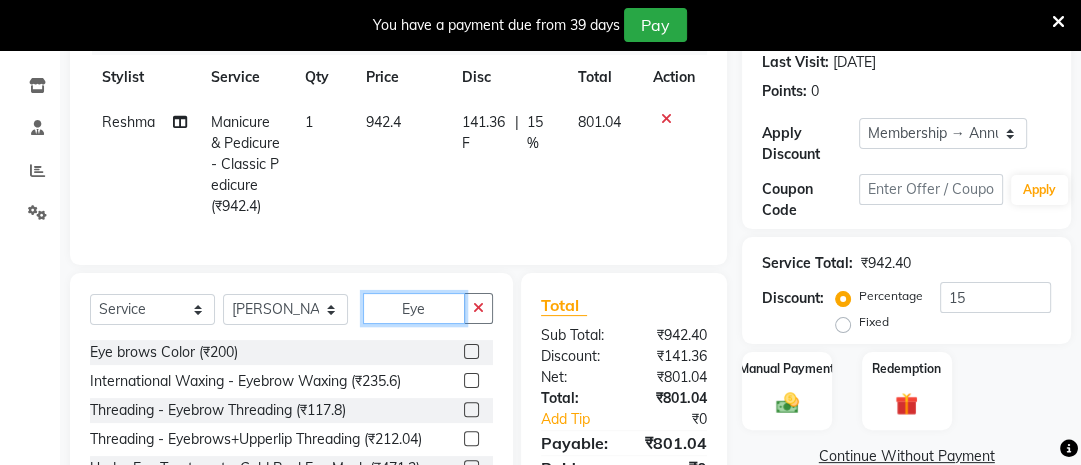 scroll, scrollTop: 280, scrollLeft: 0, axis: vertical 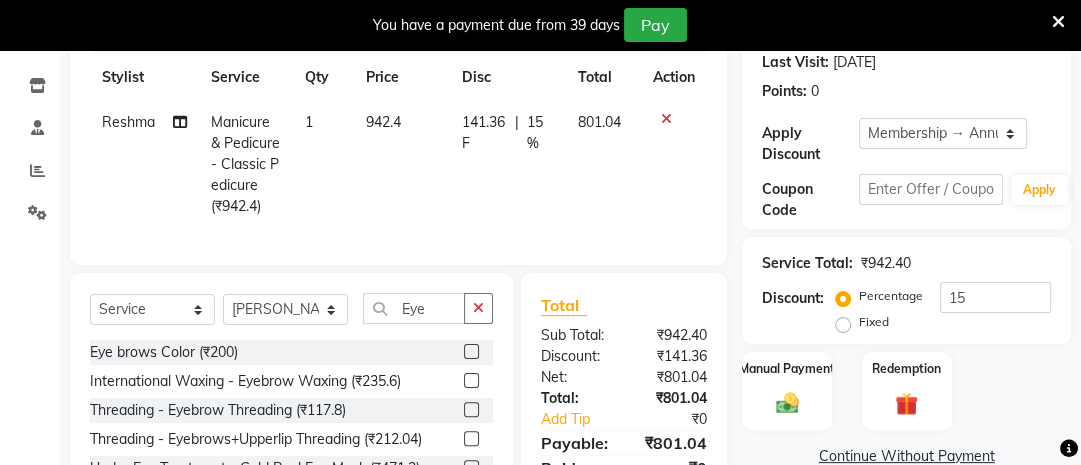 click 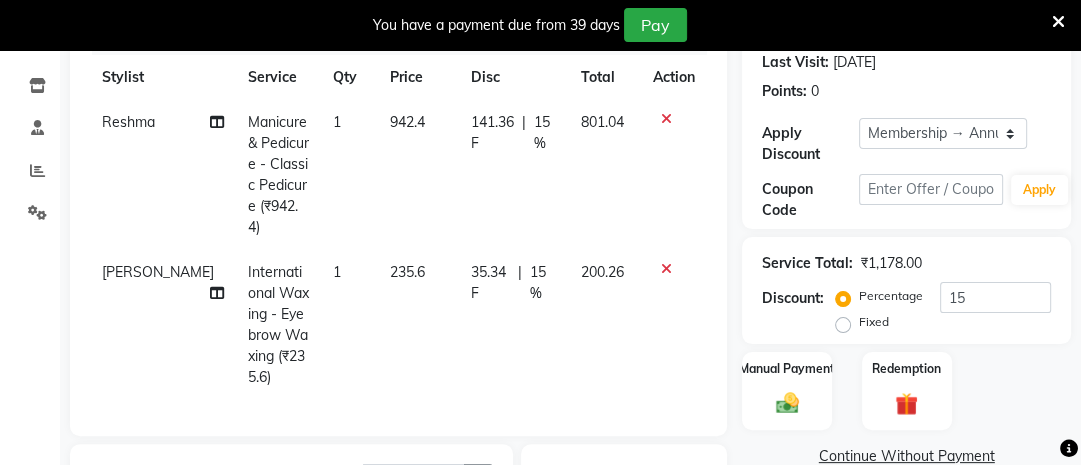 checkbox on "false" 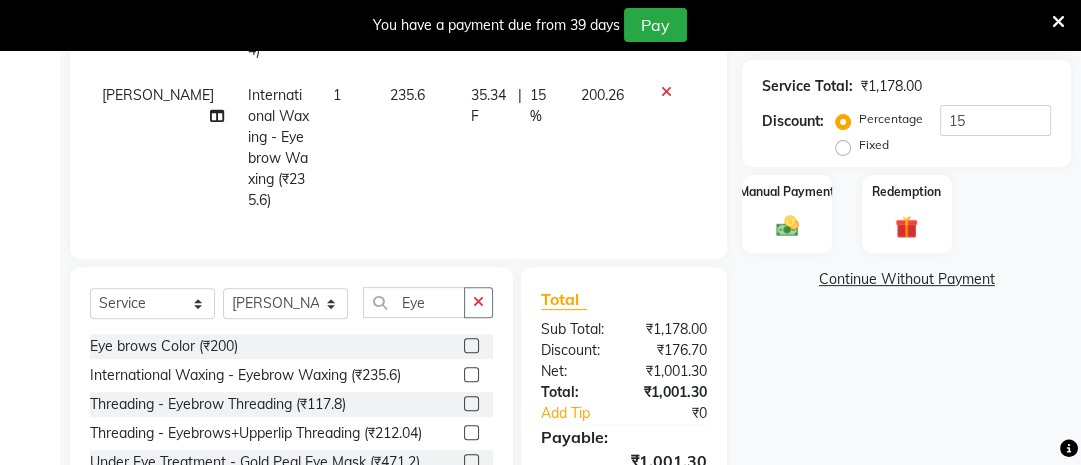 scroll, scrollTop: 456, scrollLeft: 0, axis: vertical 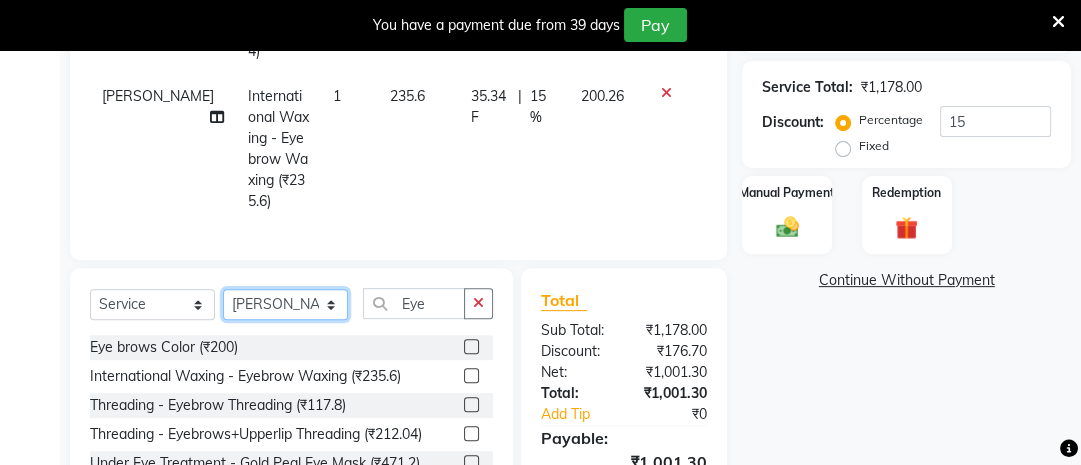 click on "Select Stylist Ana Ansar Ashwini Hema Laxmi Mavis Maya Reshma Rita Usha" 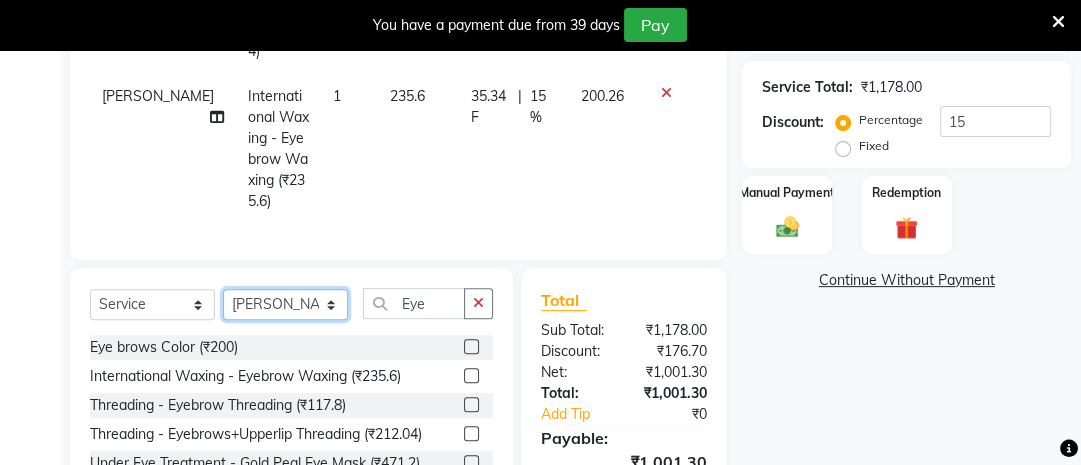 select on "20268" 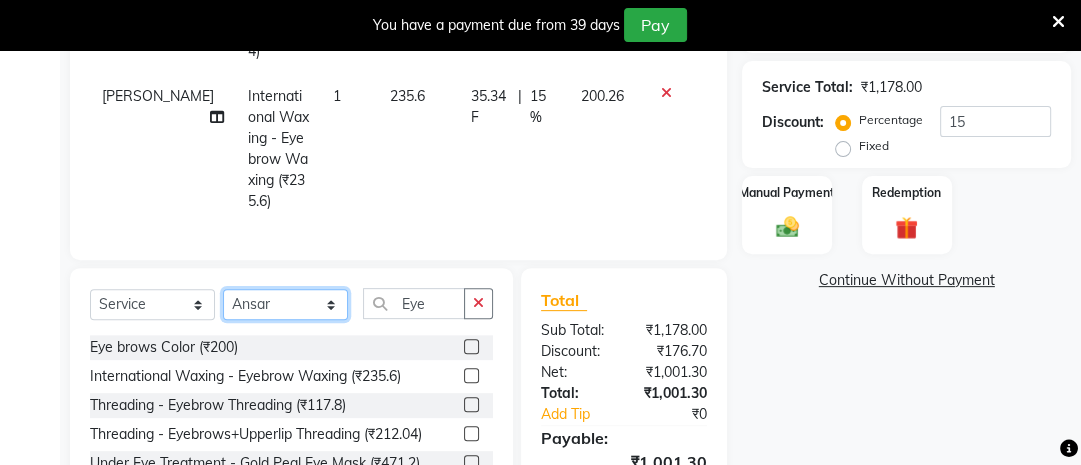 click on "Select Stylist Ana Ansar Ashwini Hema Laxmi Mavis Maya Reshma Rita Usha" 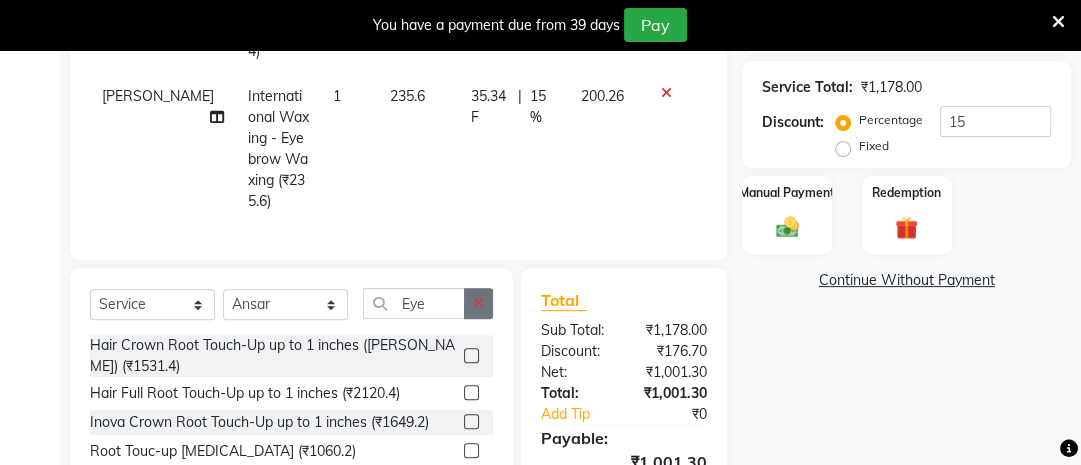 click 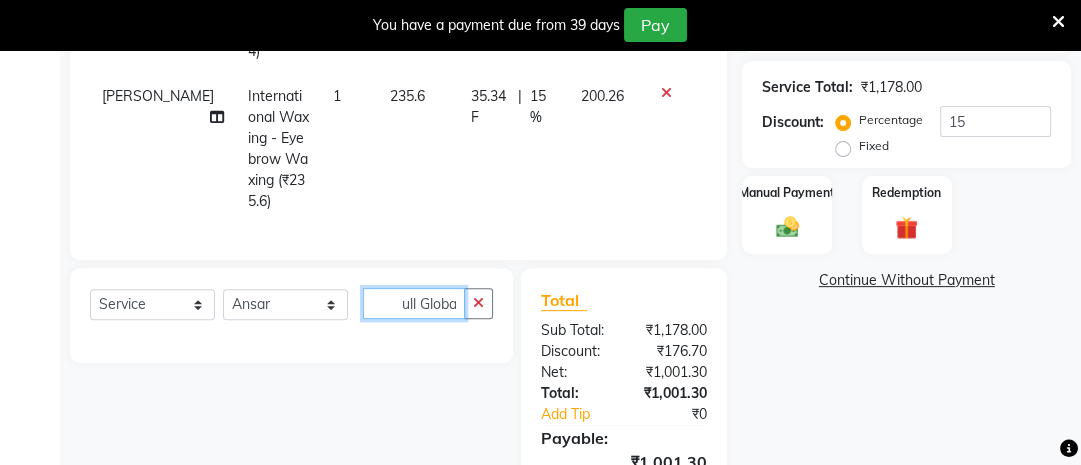 scroll, scrollTop: 0, scrollLeft: 12, axis: horizontal 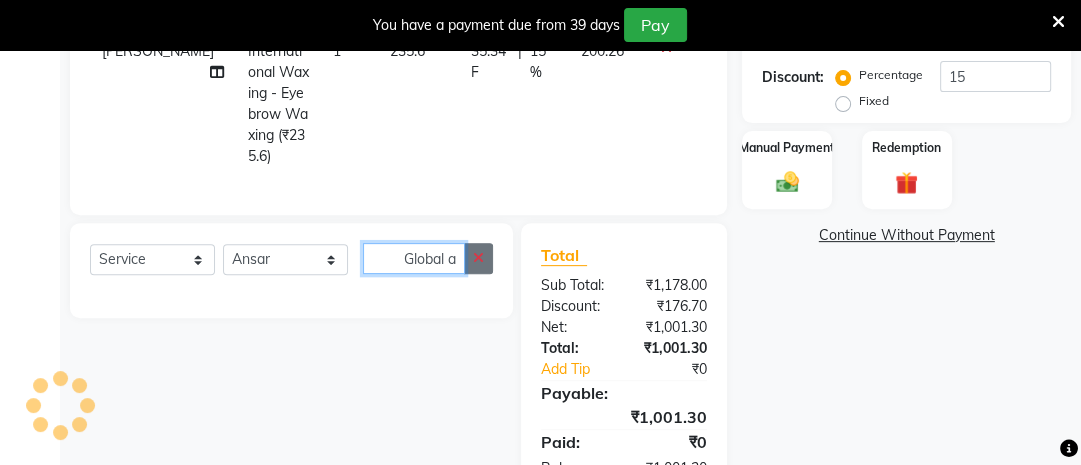 type on "Full Global a" 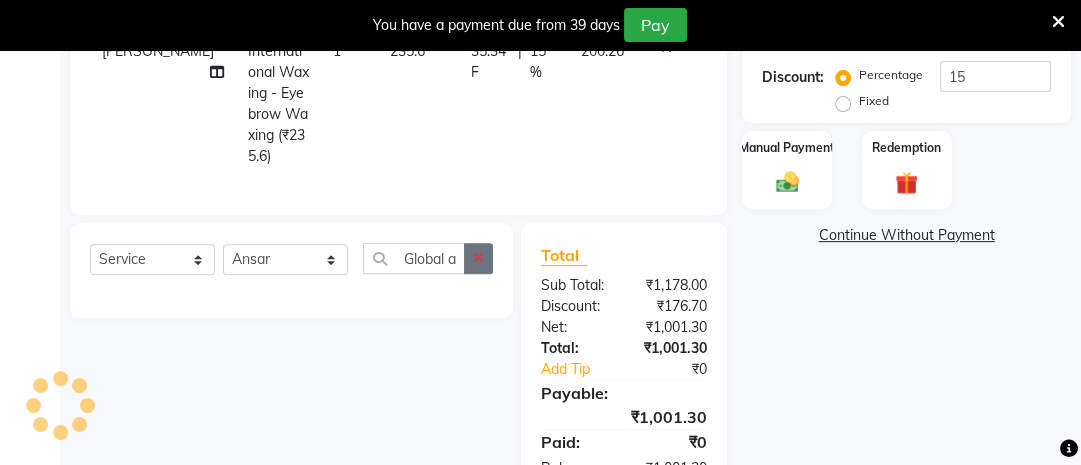 scroll, scrollTop: 0, scrollLeft: 0, axis: both 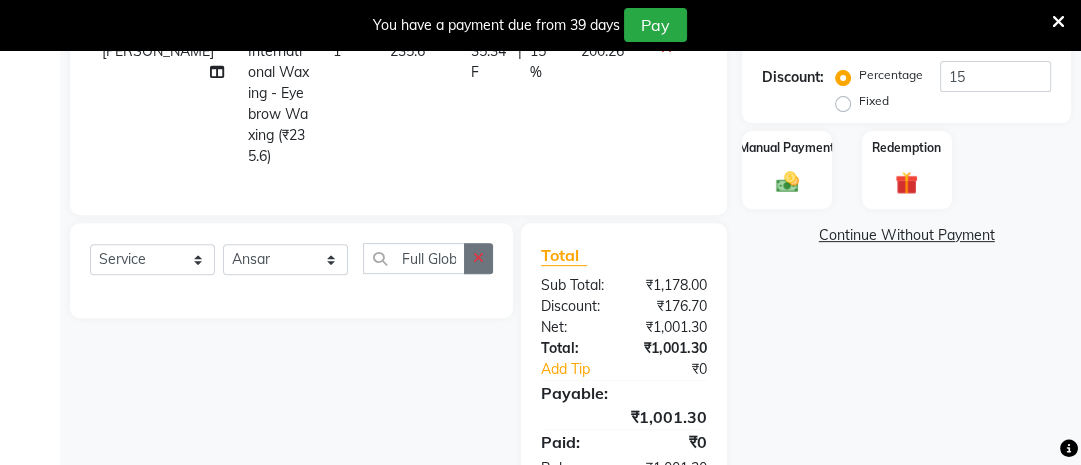 click 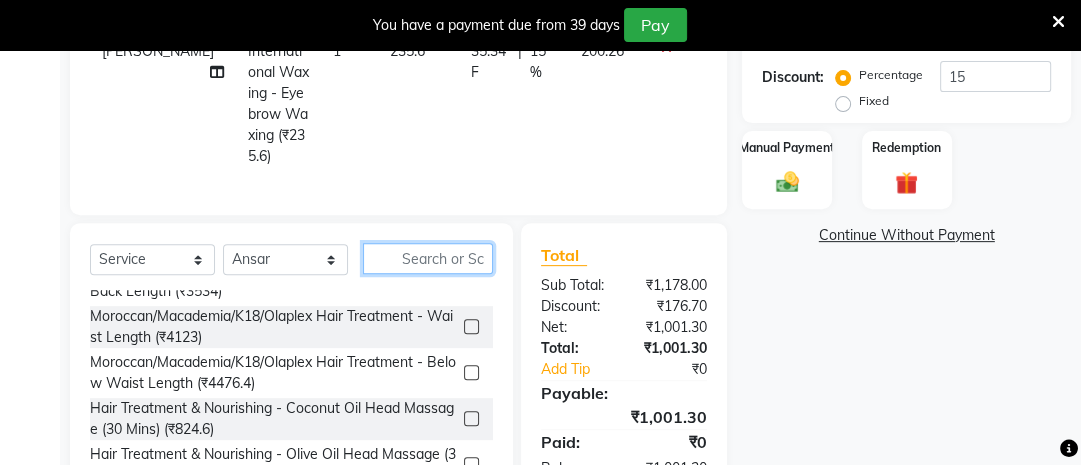 scroll, scrollTop: 1556, scrollLeft: 0, axis: vertical 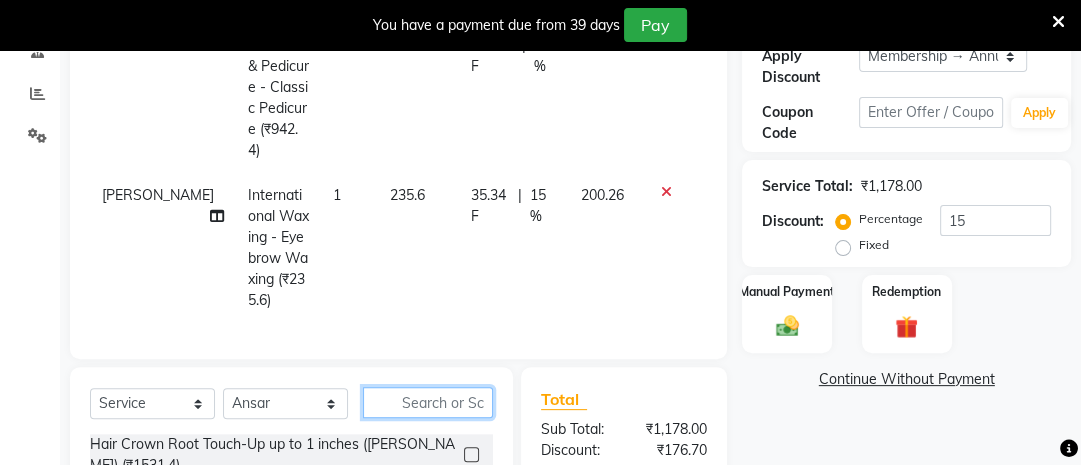 click 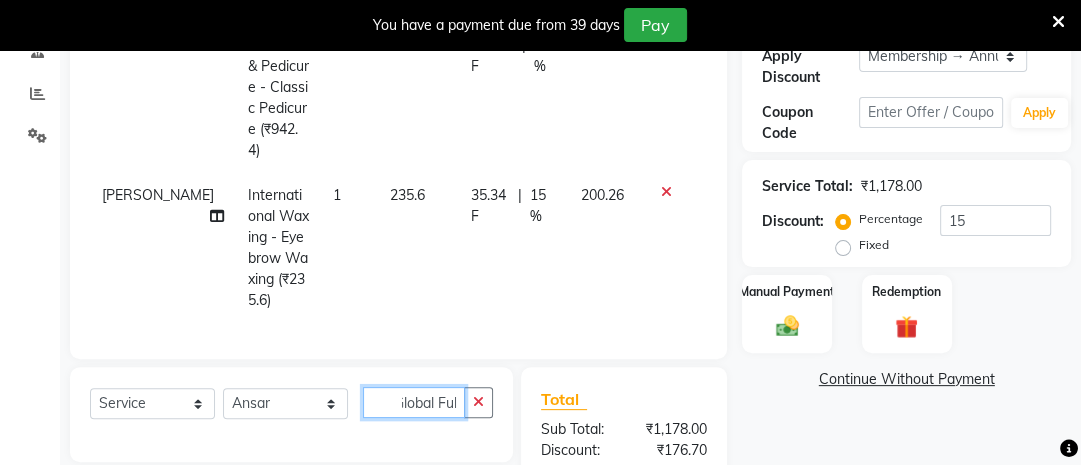 scroll, scrollTop: 0, scrollLeft: 12, axis: horizontal 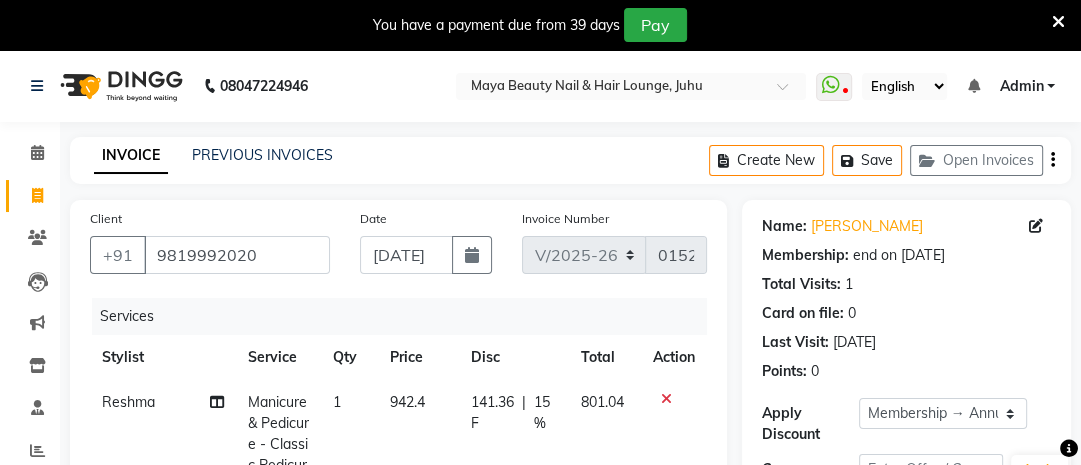 type on "Global Full" 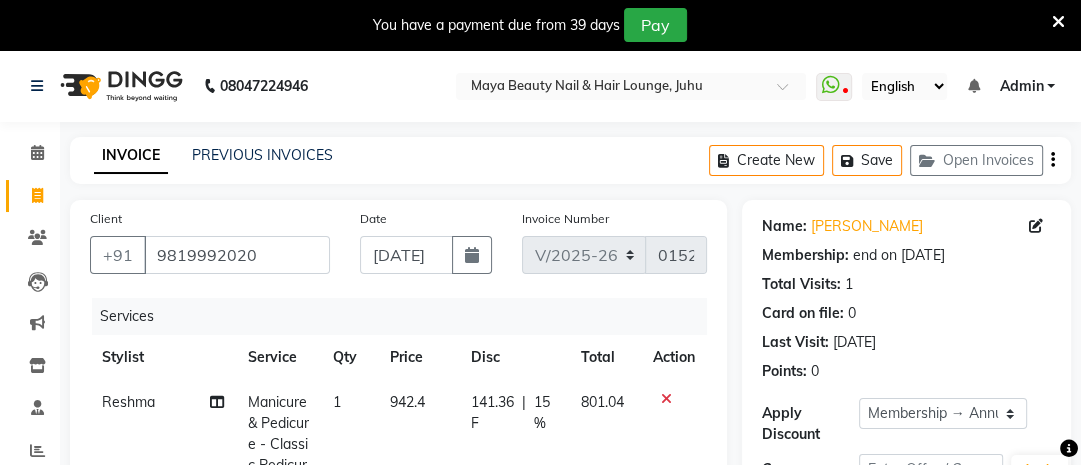 scroll, scrollTop: 0, scrollLeft: 0, axis: both 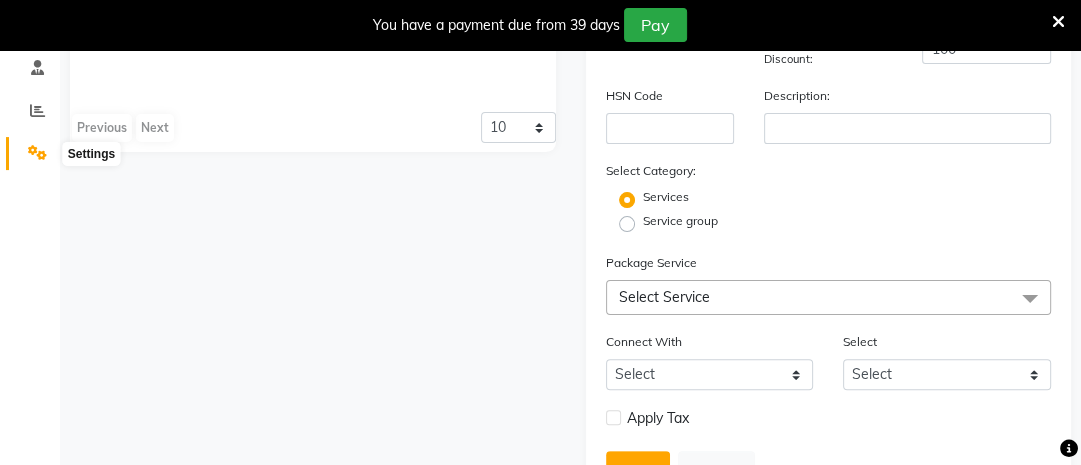 click 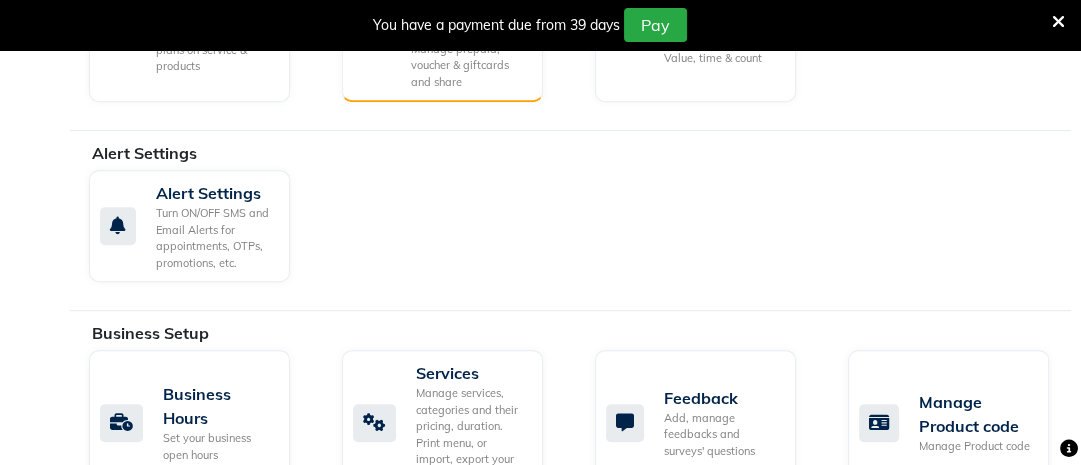 scroll, scrollTop: 629, scrollLeft: 0, axis: vertical 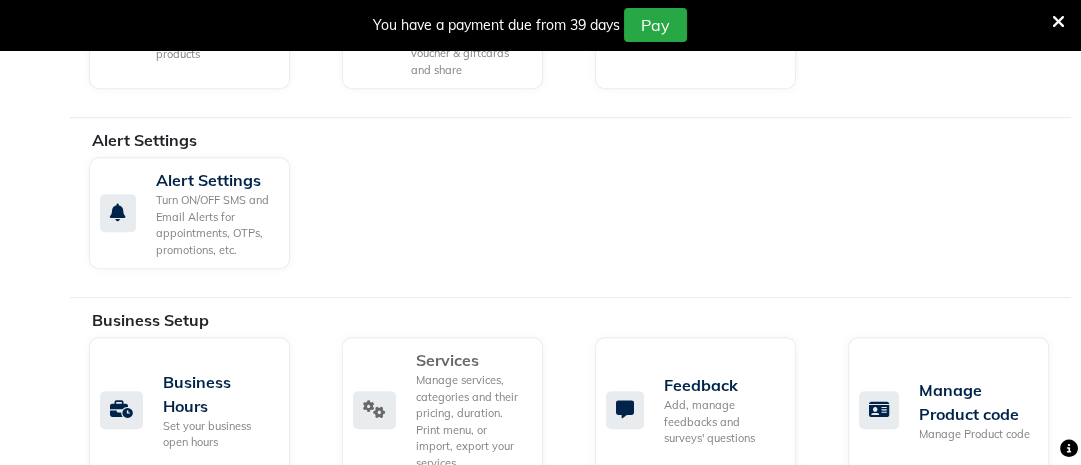click on "Manage services, categories and their pricing, duration. Print menu, or import, export your services." 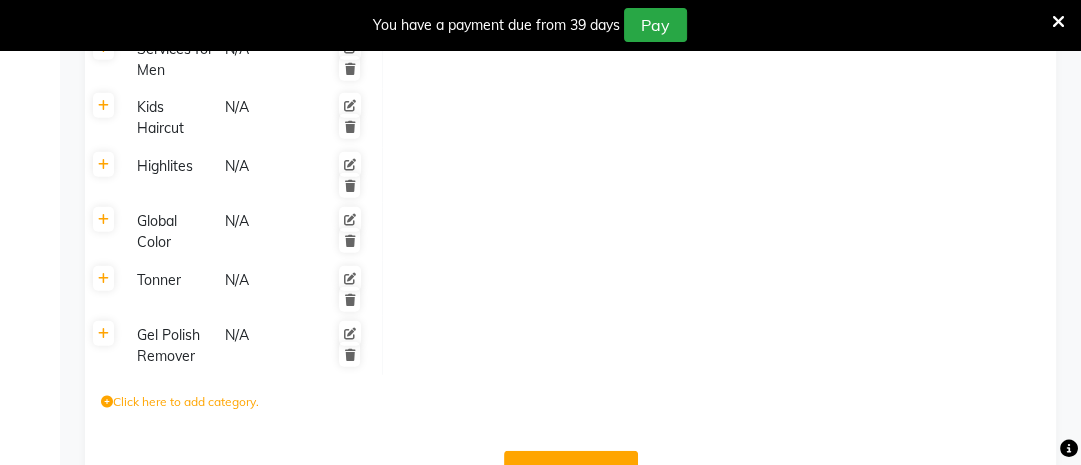 scroll, scrollTop: 3892, scrollLeft: 0, axis: vertical 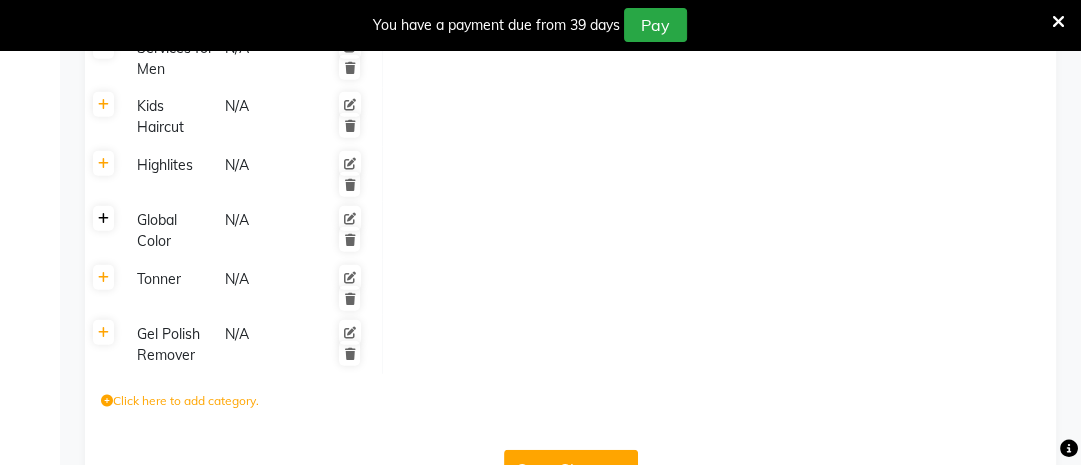 click 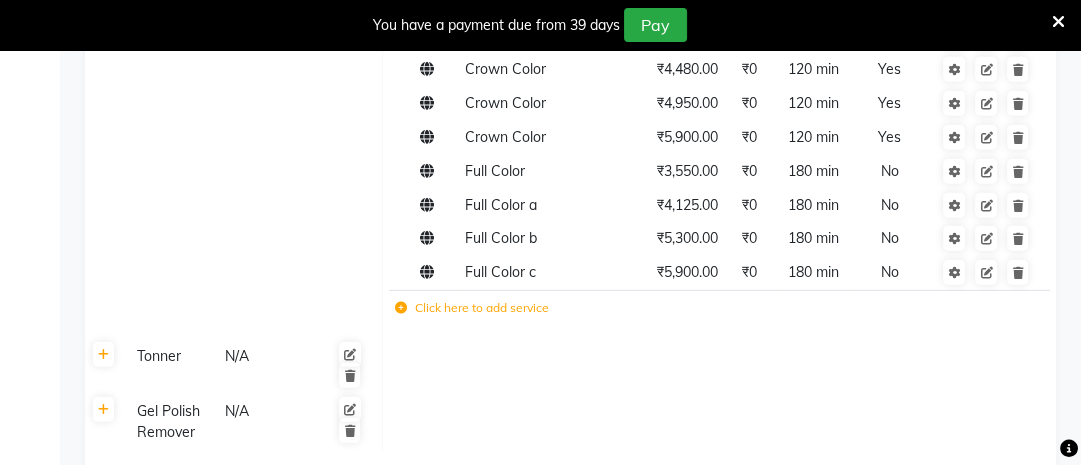 scroll, scrollTop: 4204, scrollLeft: 0, axis: vertical 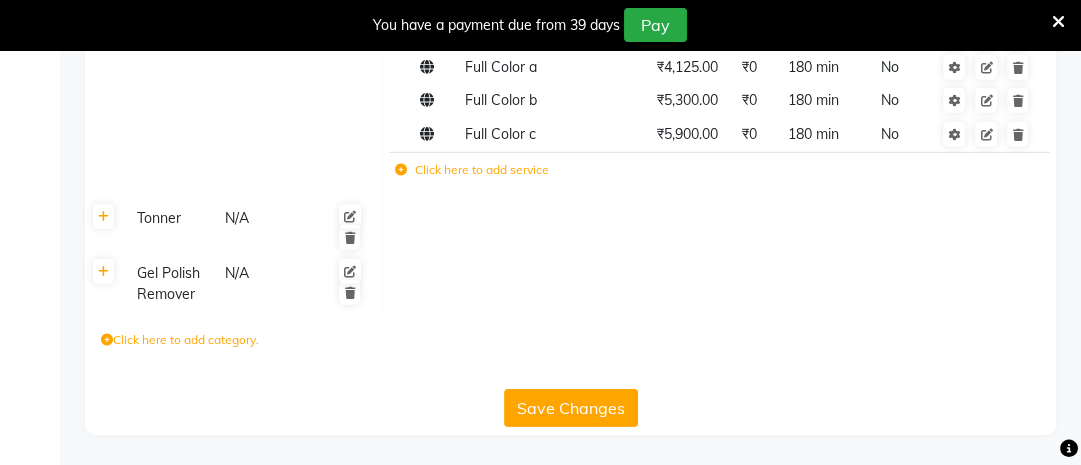 click on "Save Changes" 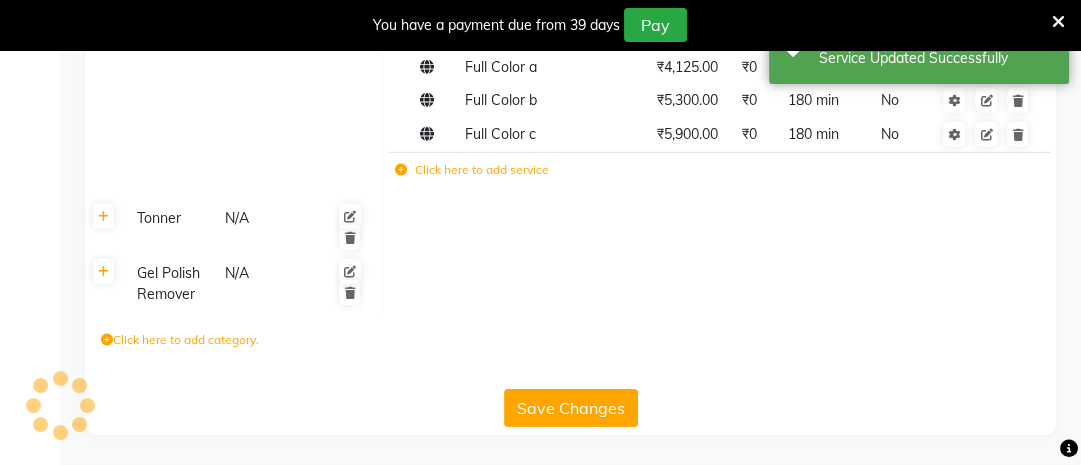 click on "Save Changes" 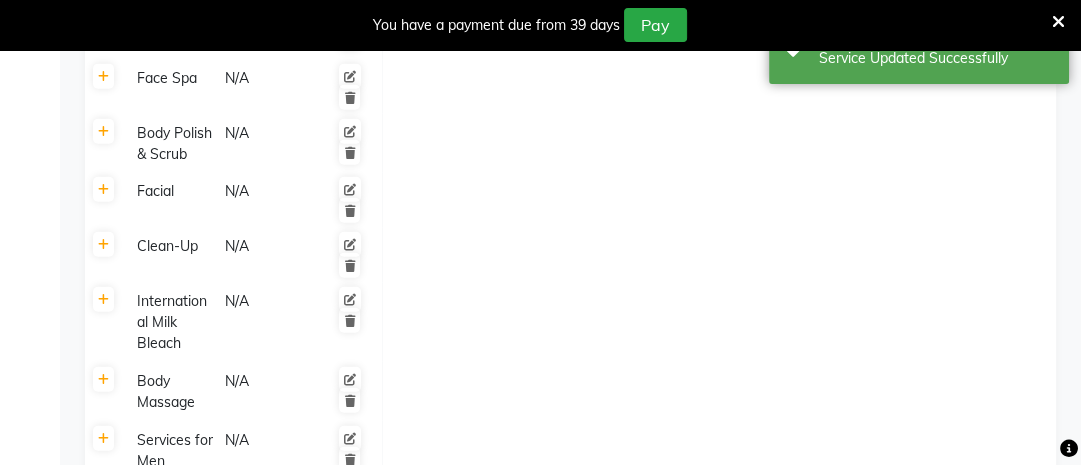 scroll, scrollTop: 3478, scrollLeft: 0, axis: vertical 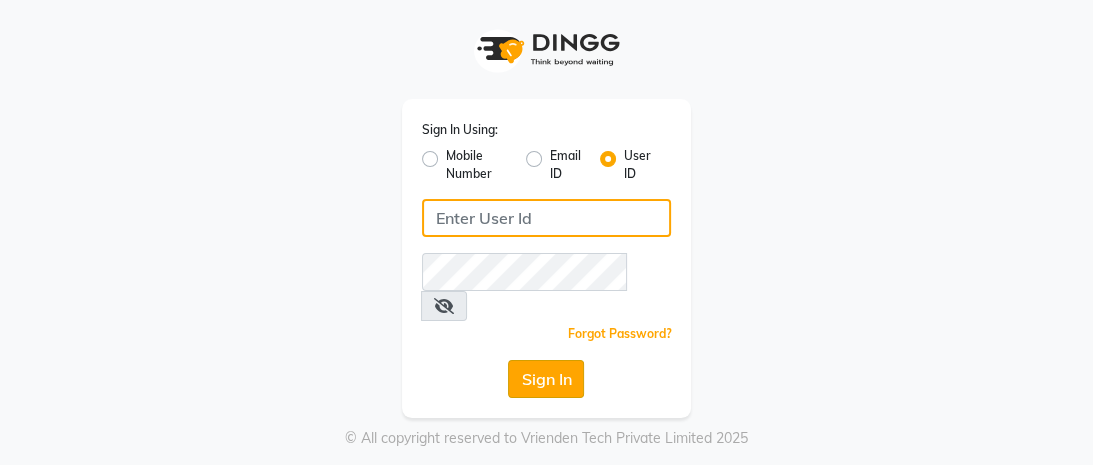 type on "mayahairandbeauty" 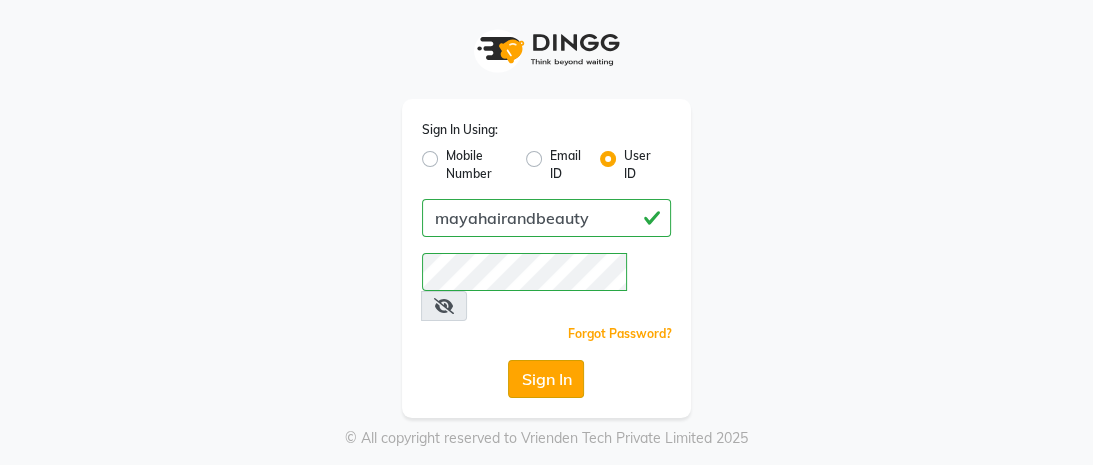 click on "Sign In" 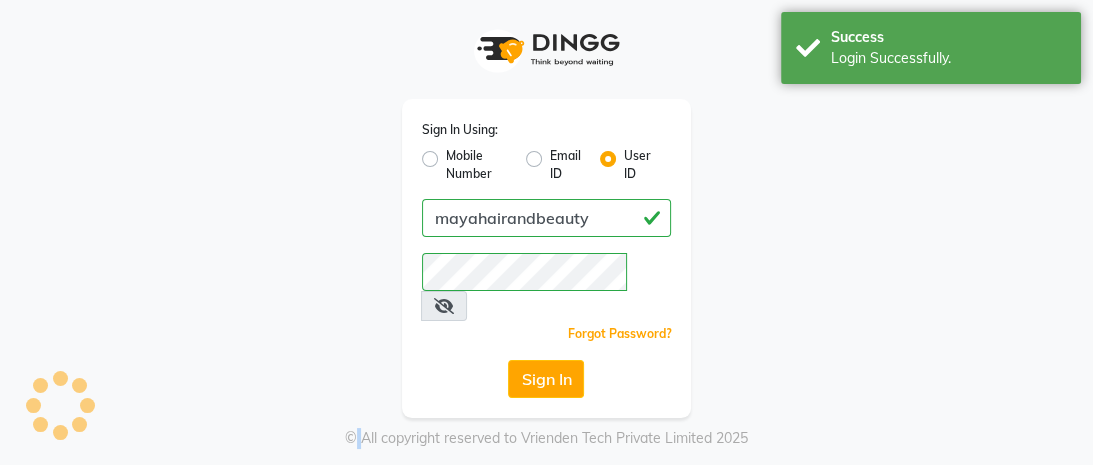 click on "Sign In" 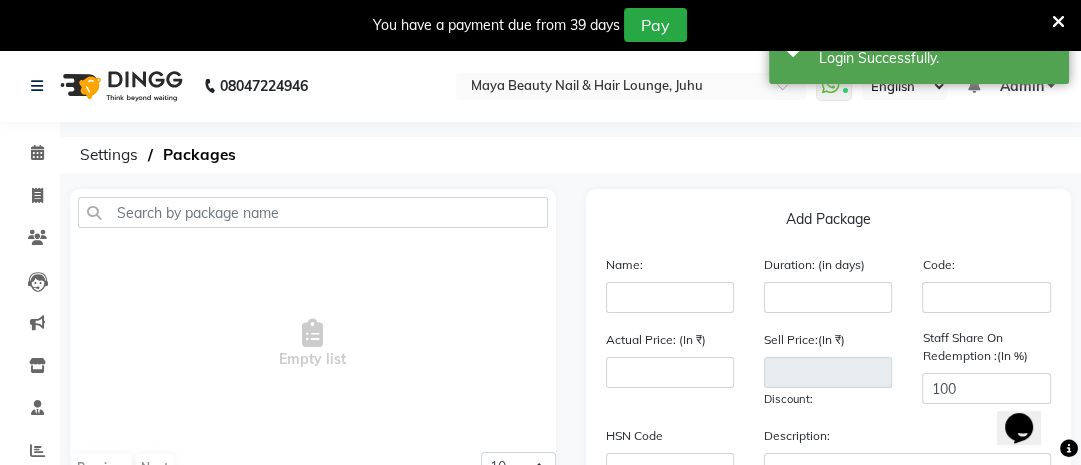 scroll, scrollTop: 0, scrollLeft: 0, axis: both 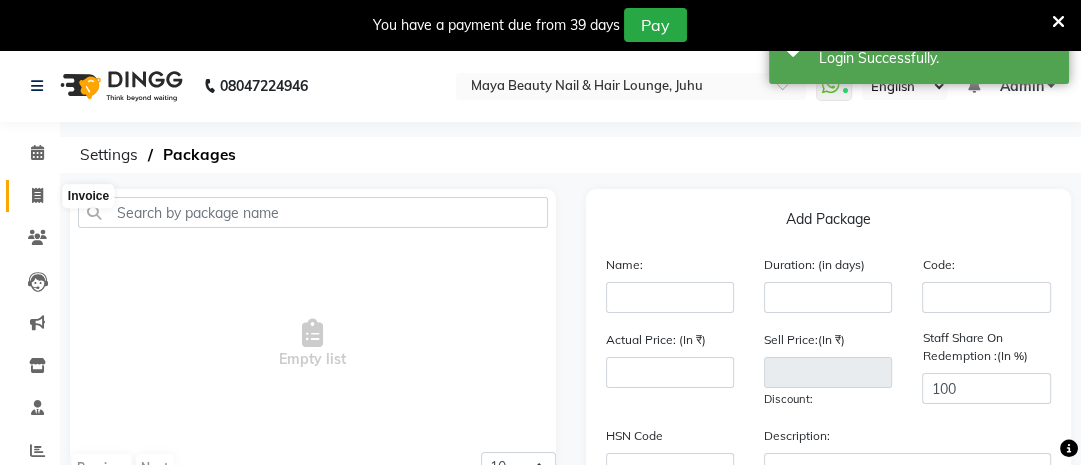 click 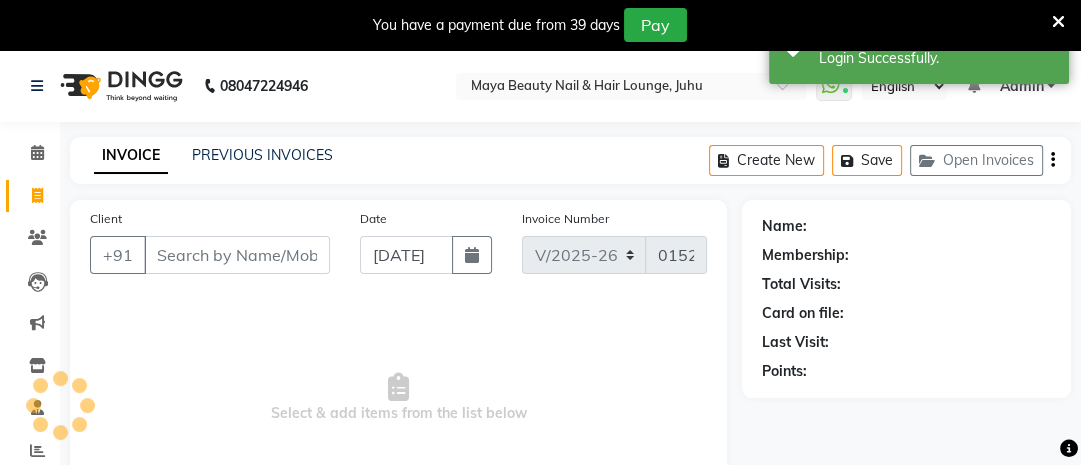 scroll, scrollTop: 187, scrollLeft: 0, axis: vertical 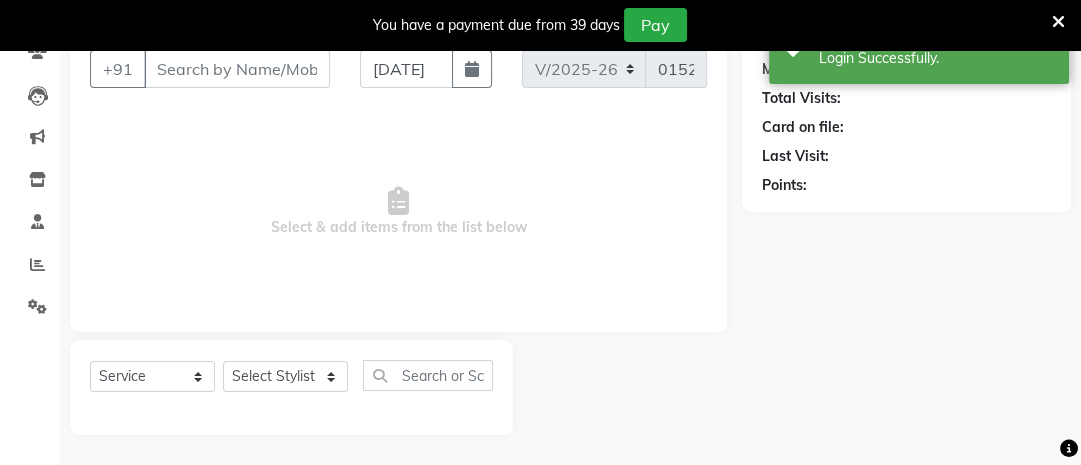click on "Client" at bounding box center [237, 69] 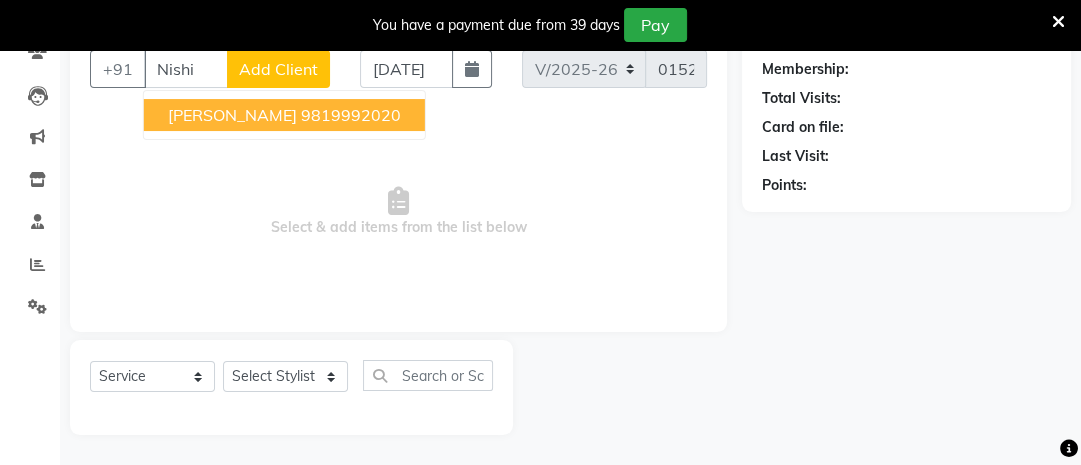 click on "9819992020" at bounding box center [351, 115] 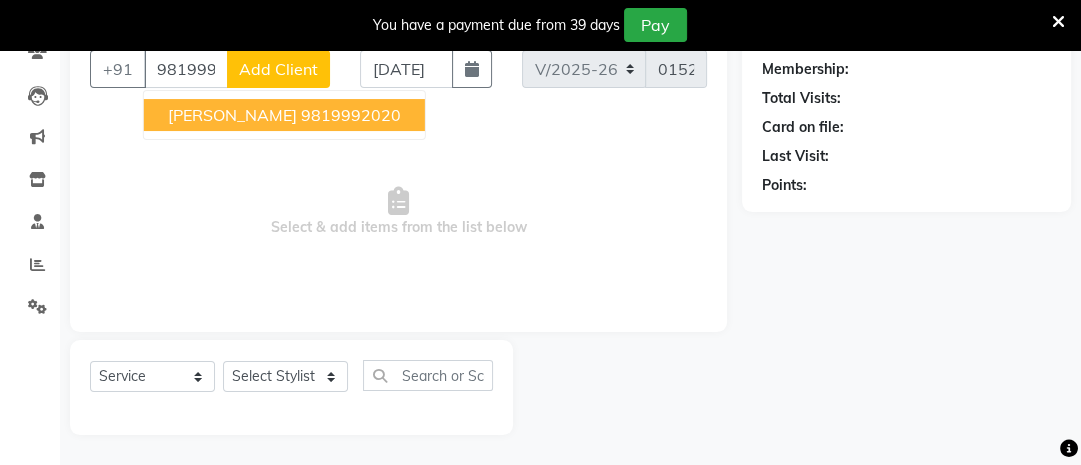type on "9819992020" 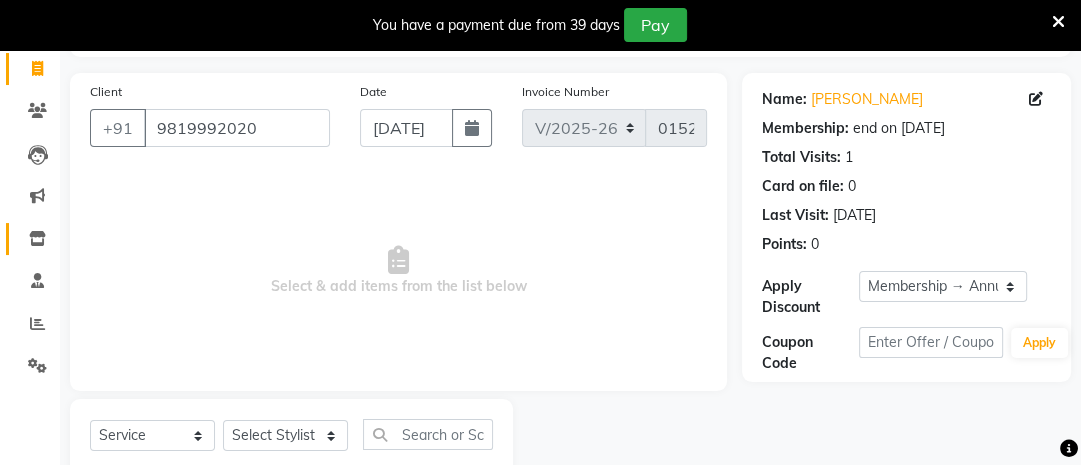 scroll, scrollTop: 187, scrollLeft: 0, axis: vertical 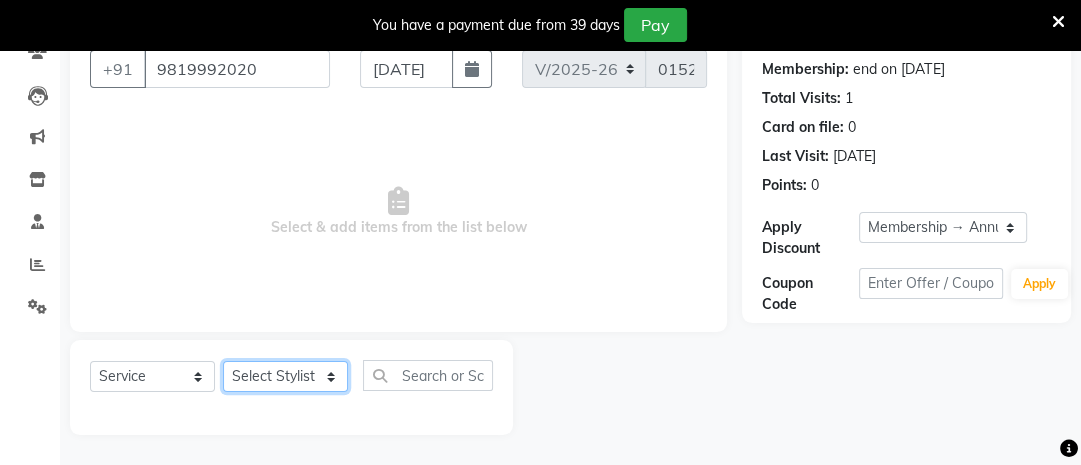 click on "Select Stylist Ana Ansar Ashwini Hema Laxmi Mavis Maya Reshma Rita Usha" 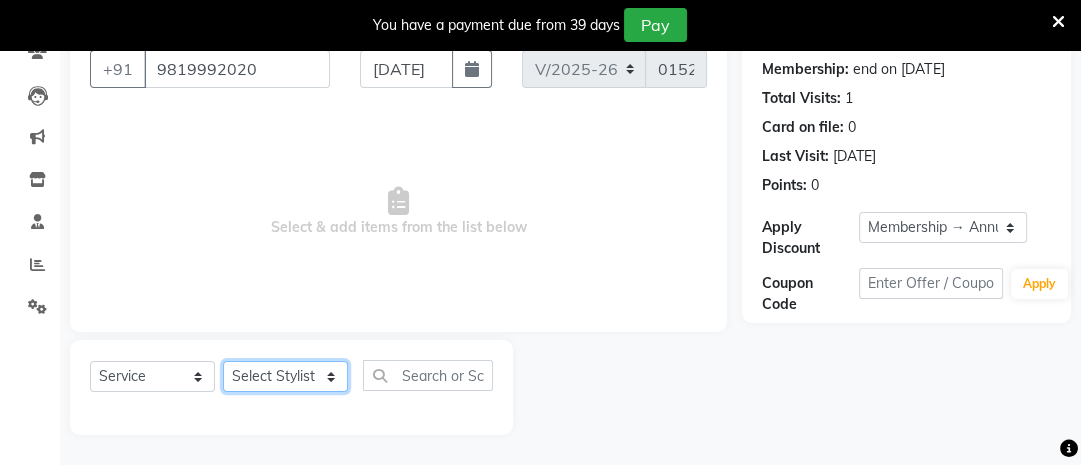 select on "78459" 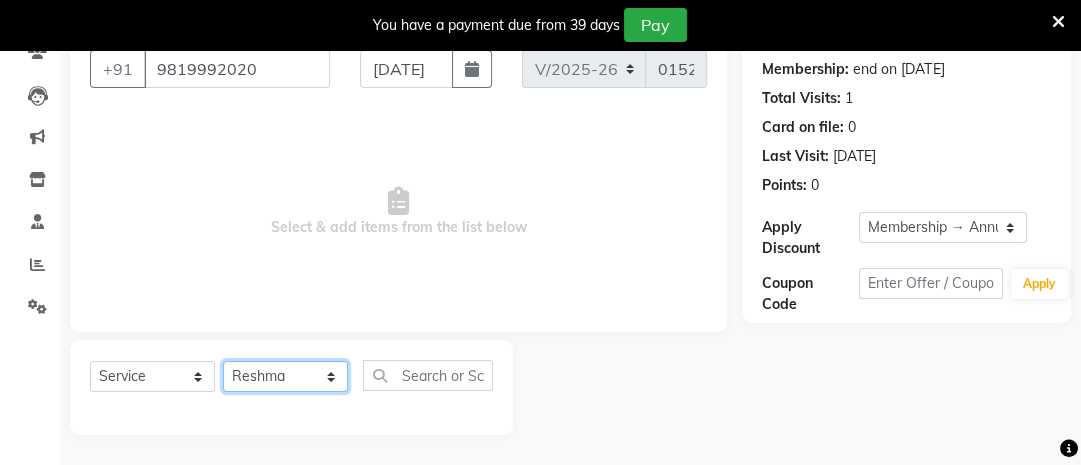 click on "Select Stylist Ana Ansar Ashwini Hema Laxmi Mavis Maya Reshma Rita Usha" 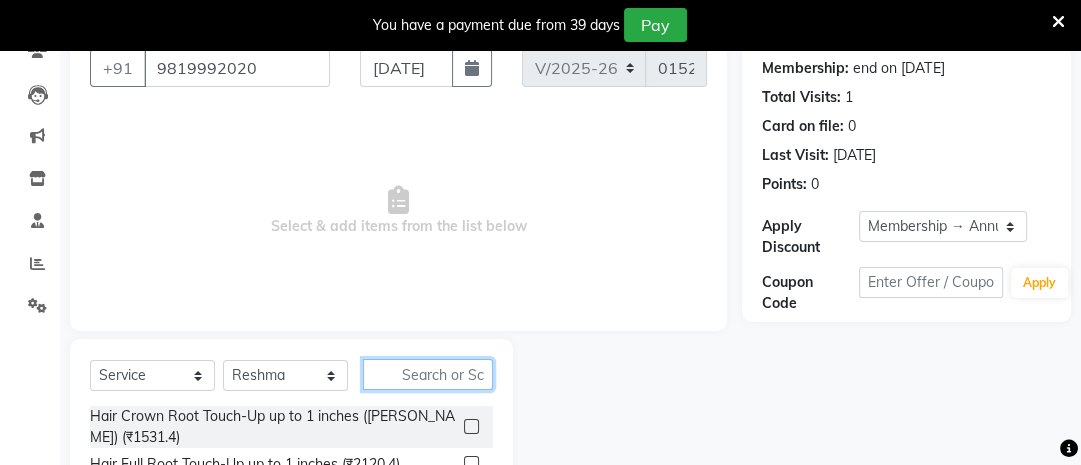 click 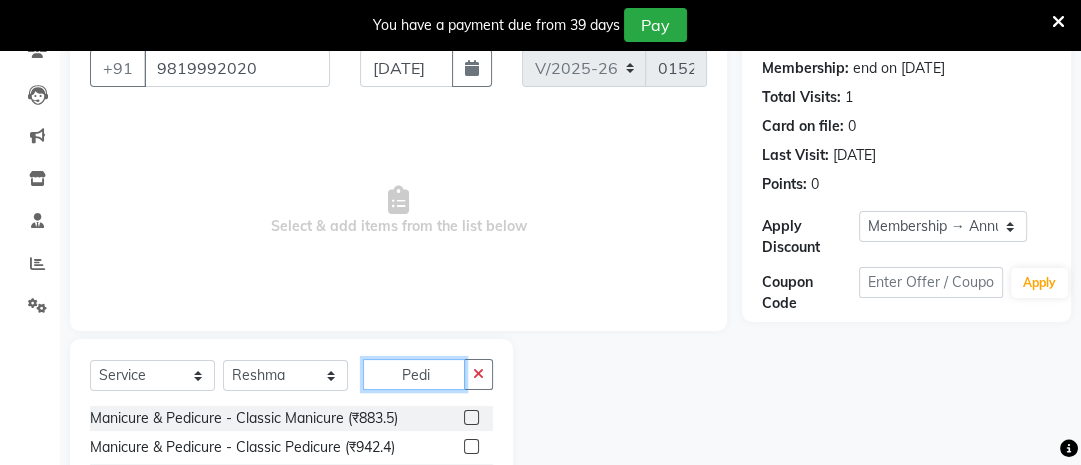 type on "Pedi" 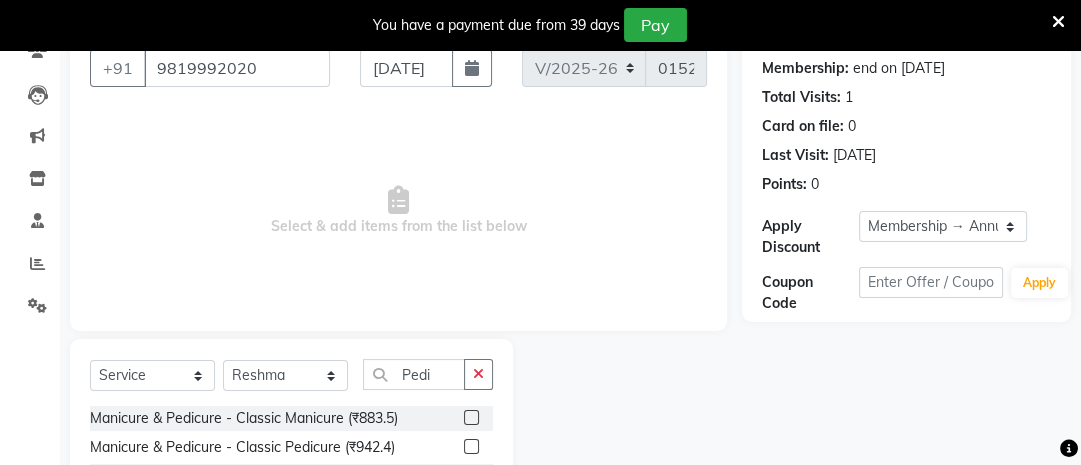 click 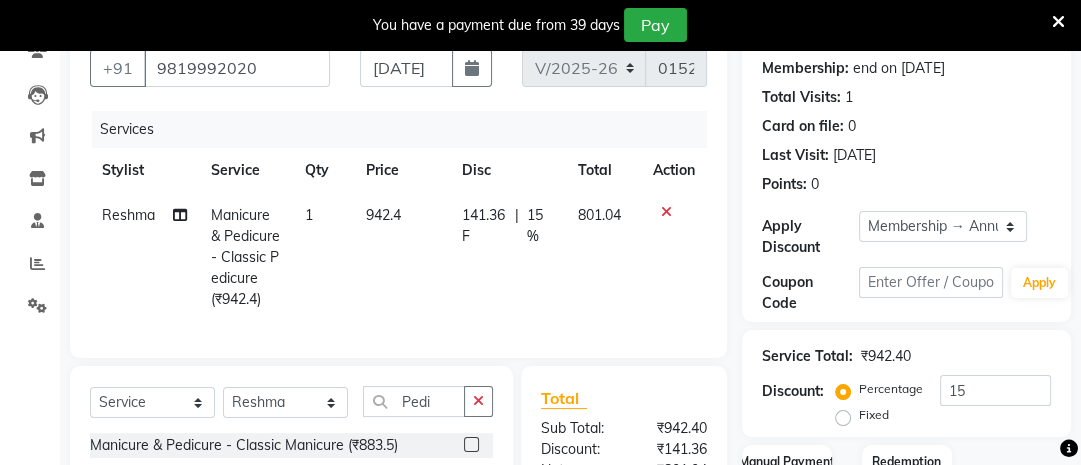 checkbox on "false" 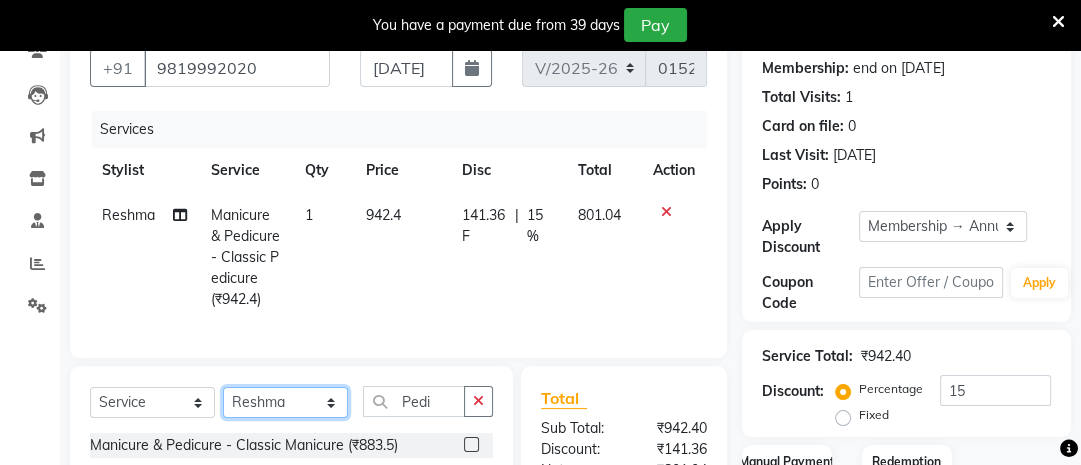 click on "Select Stylist Ana Ansar Ashwini Hema Laxmi Mavis Maya Reshma Rita Usha" 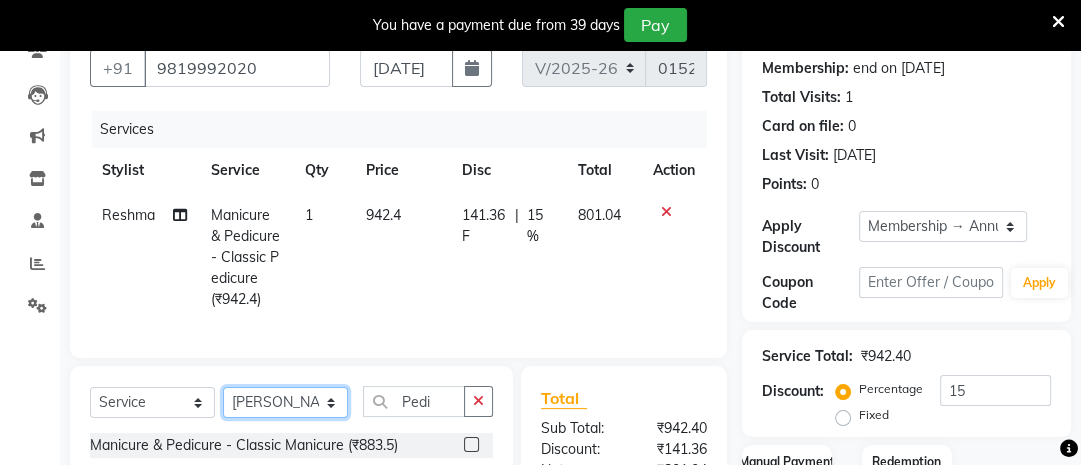 click on "Select Stylist Ana Ansar Ashwini Hema Laxmi Mavis Maya Reshma Rita Usha" 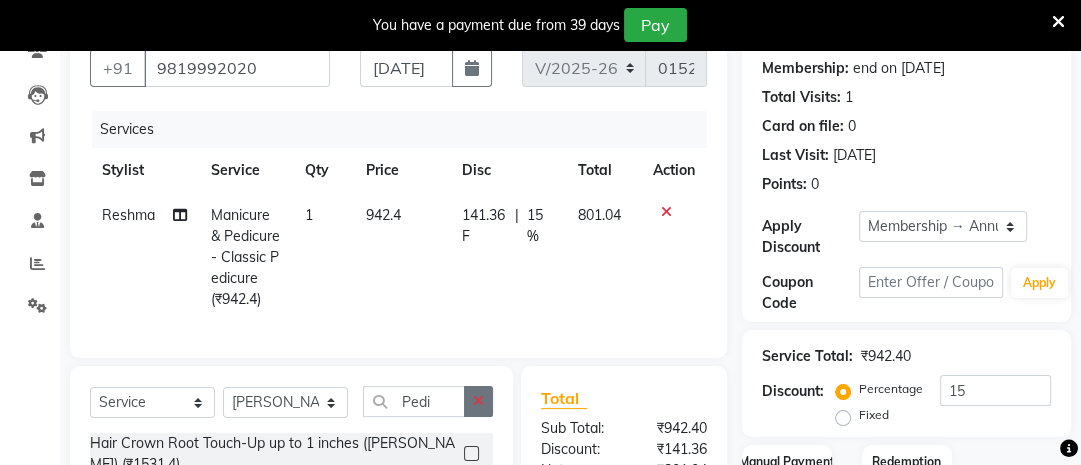 click 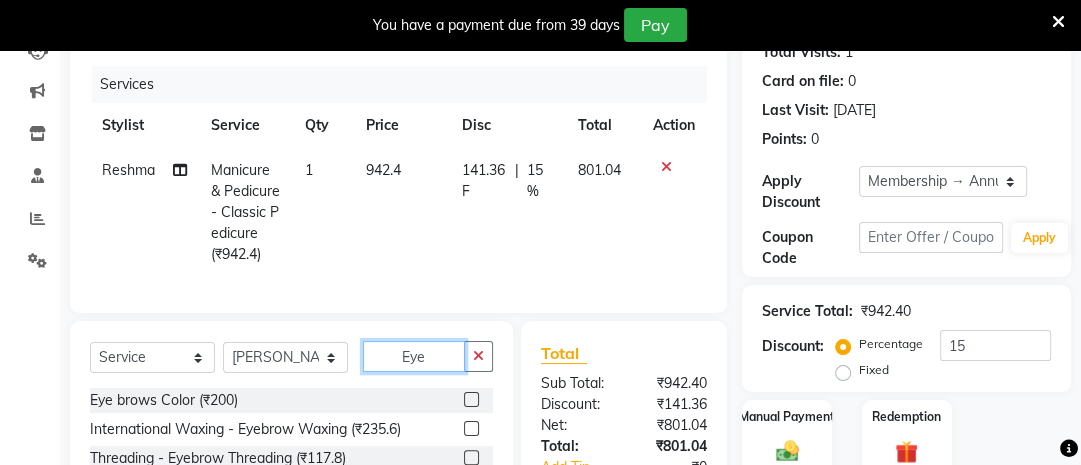 scroll, scrollTop: 232, scrollLeft: 0, axis: vertical 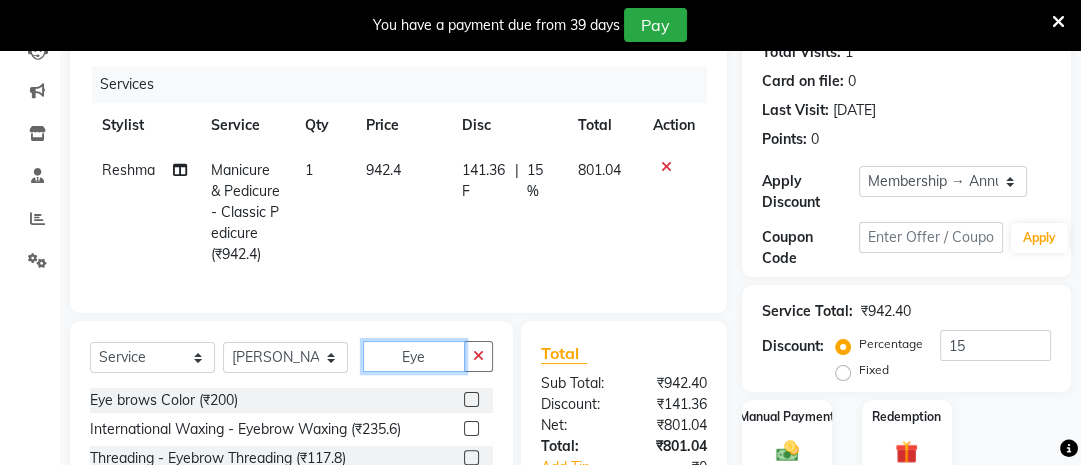 type on "Eye" 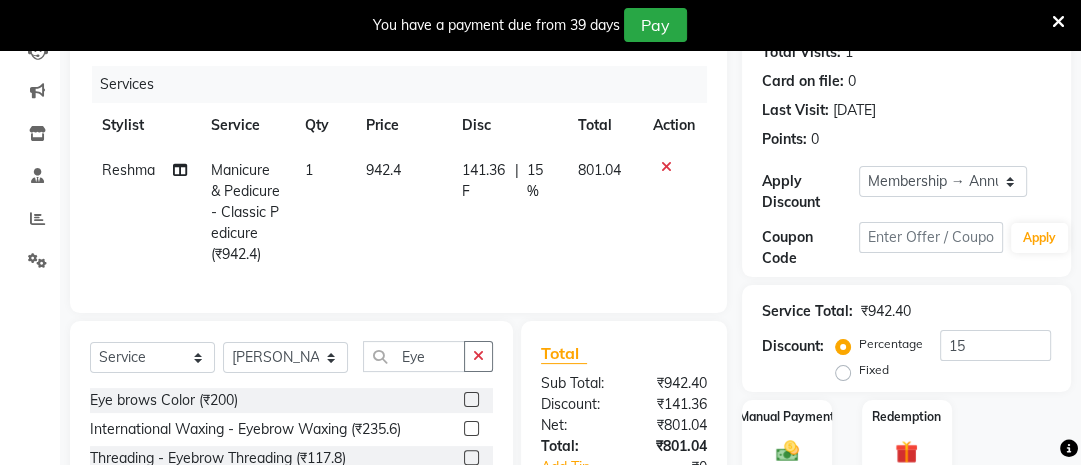 click 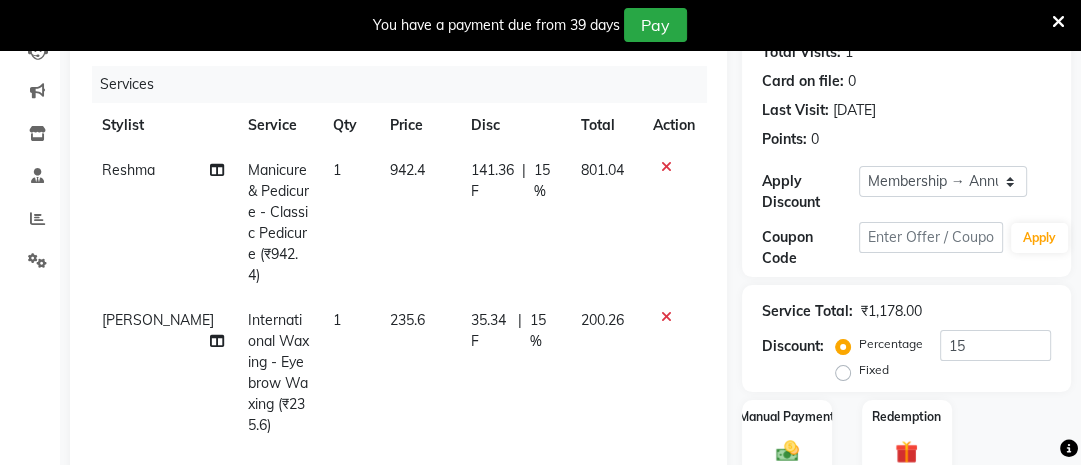 checkbox on "false" 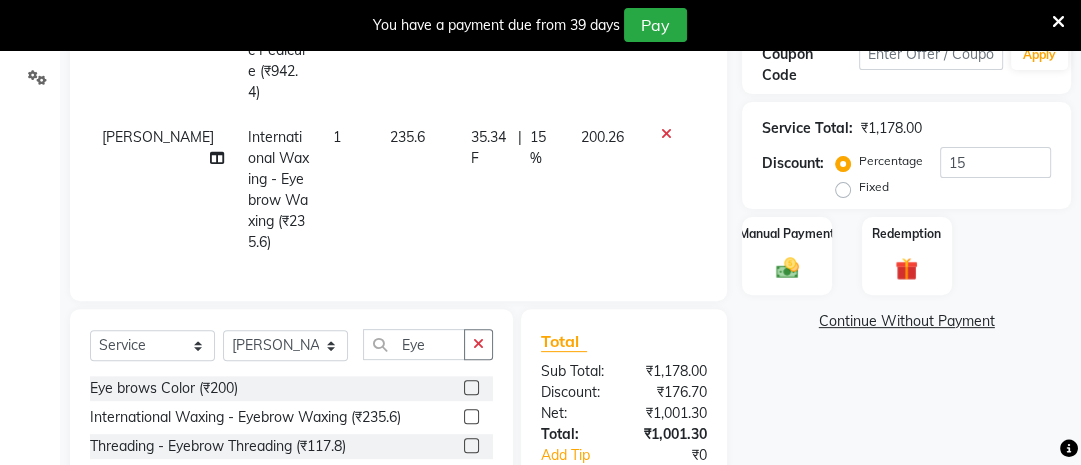 scroll, scrollTop: 416, scrollLeft: 0, axis: vertical 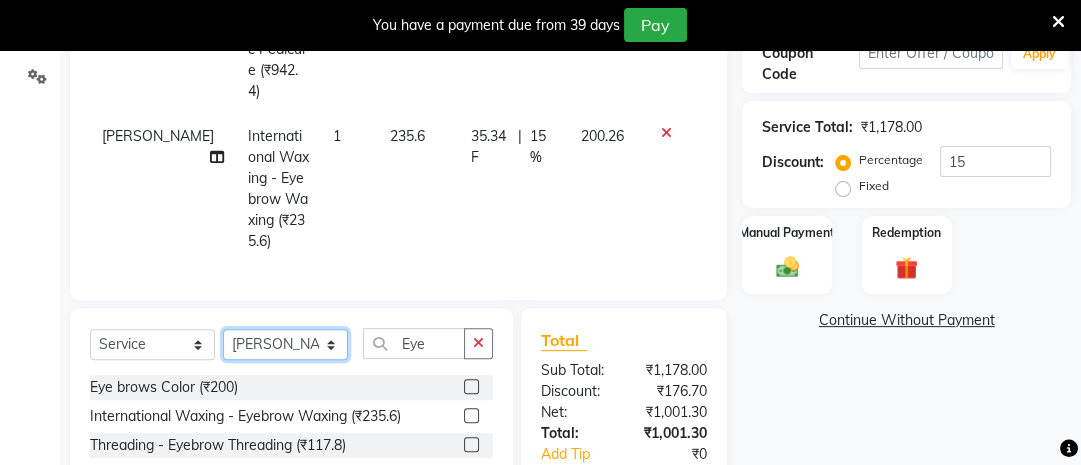 click on "Select Stylist Ana Ansar Ashwini Hema Laxmi Mavis Maya Reshma Rita Usha" 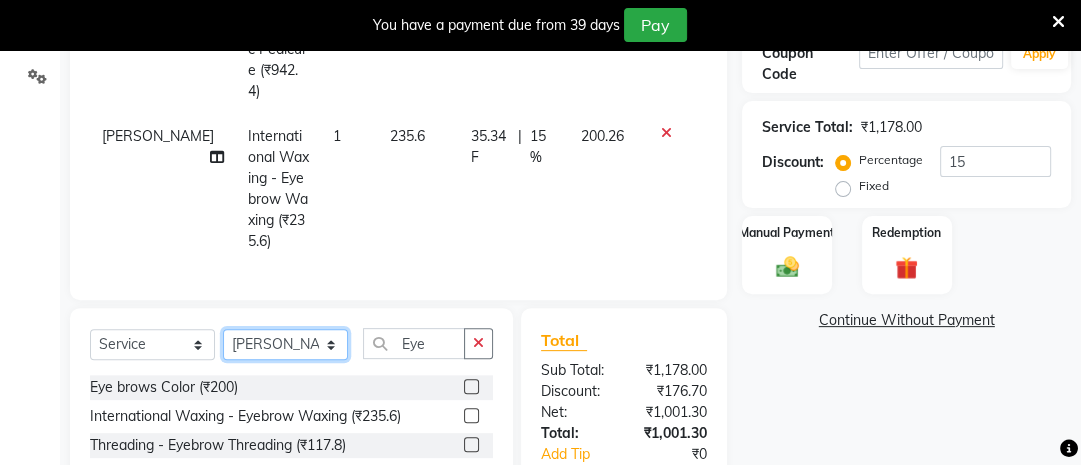 select on "20268" 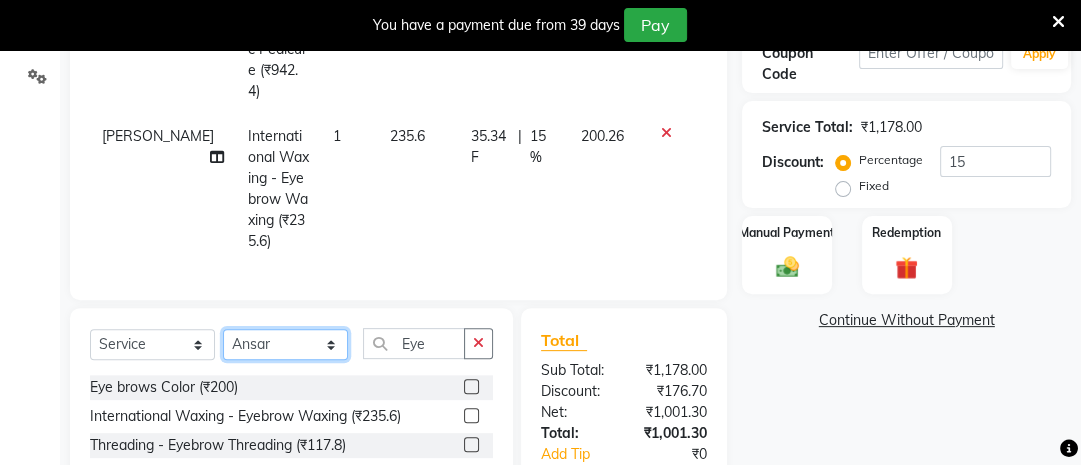 click on "Select Stylist Ana Ansar Ashwini Hema Laxmi Mavis Maya Reshma Rita Usha" 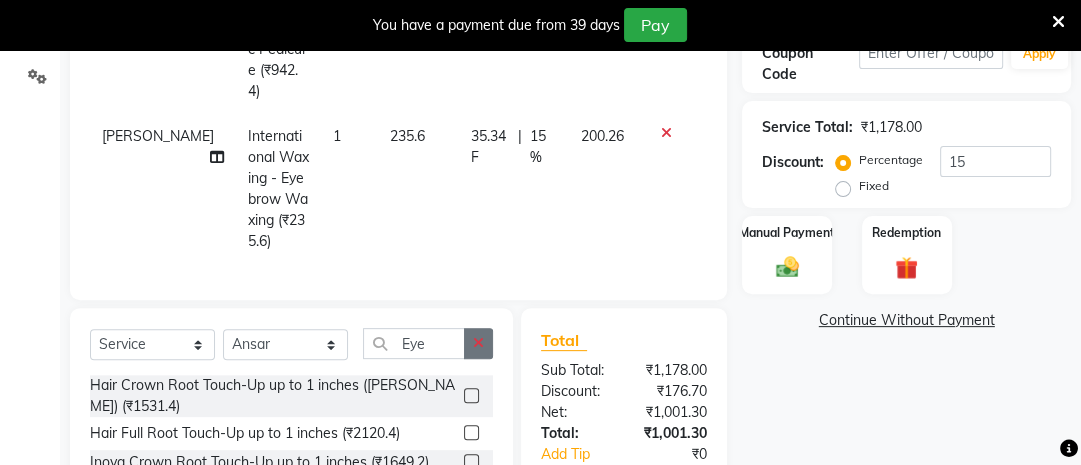 click 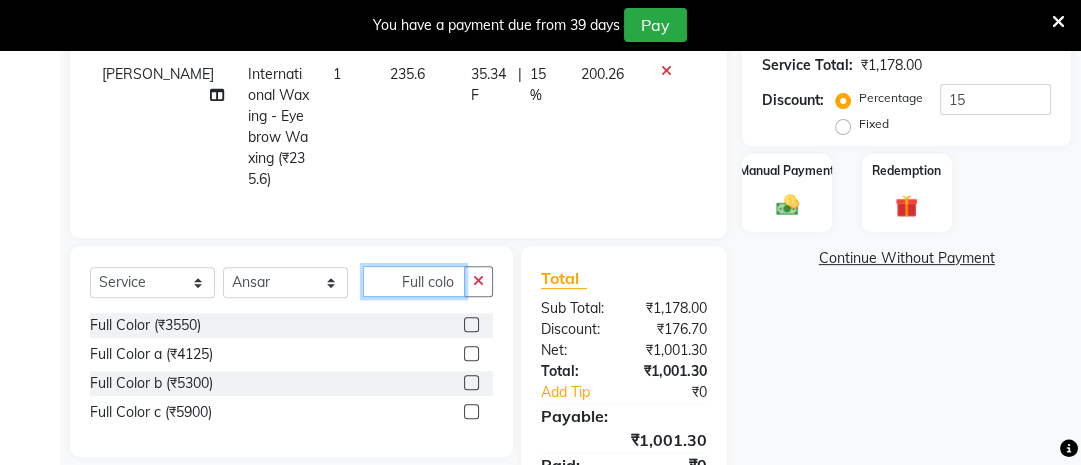 scroll, scrollTop: 479, scrollLeft: 0, axis: vertical 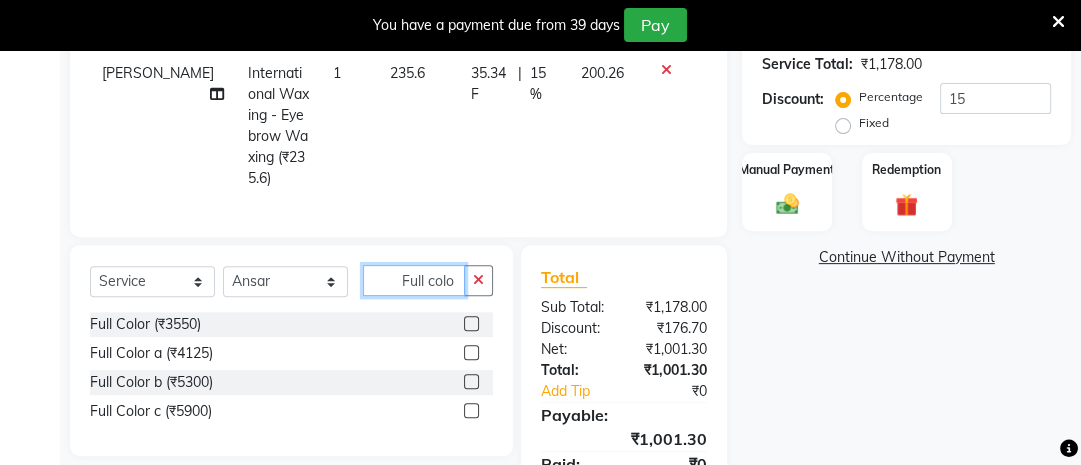 type on "Full colo" 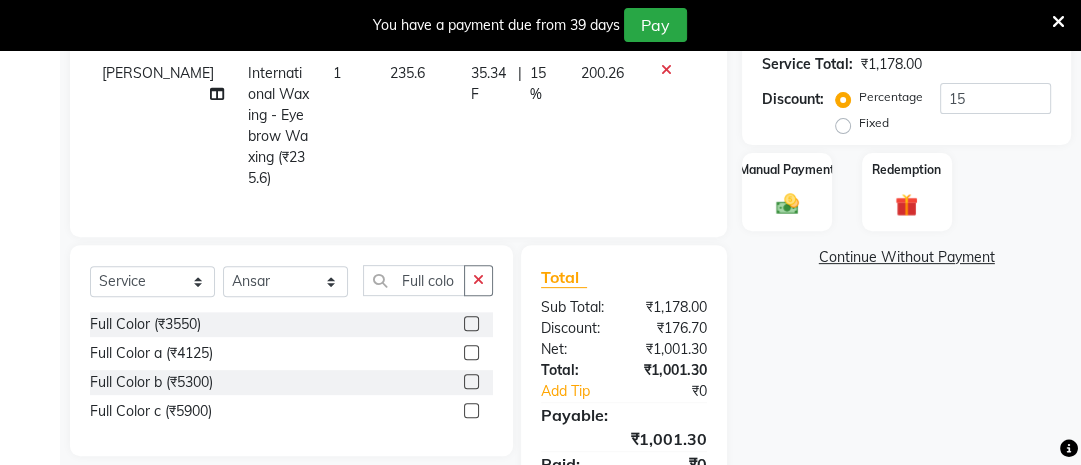 click 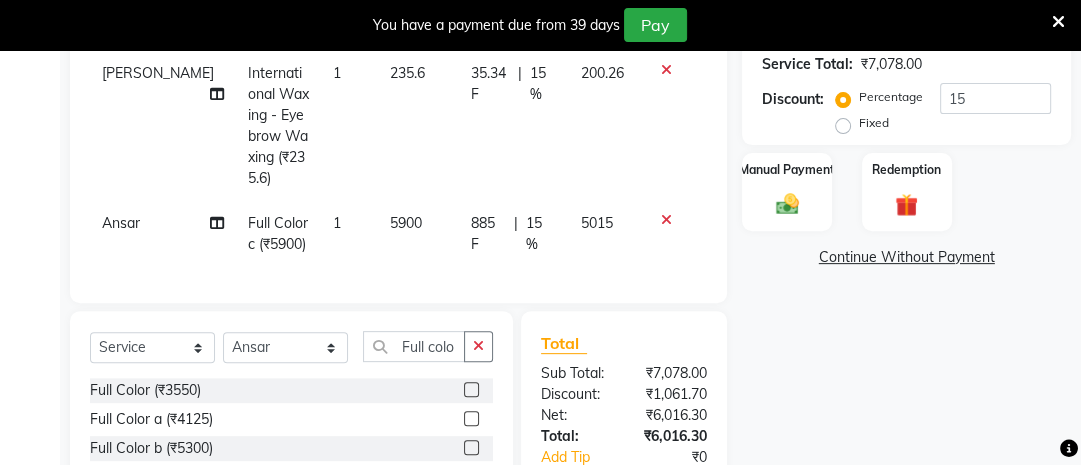 checkbox on "false" 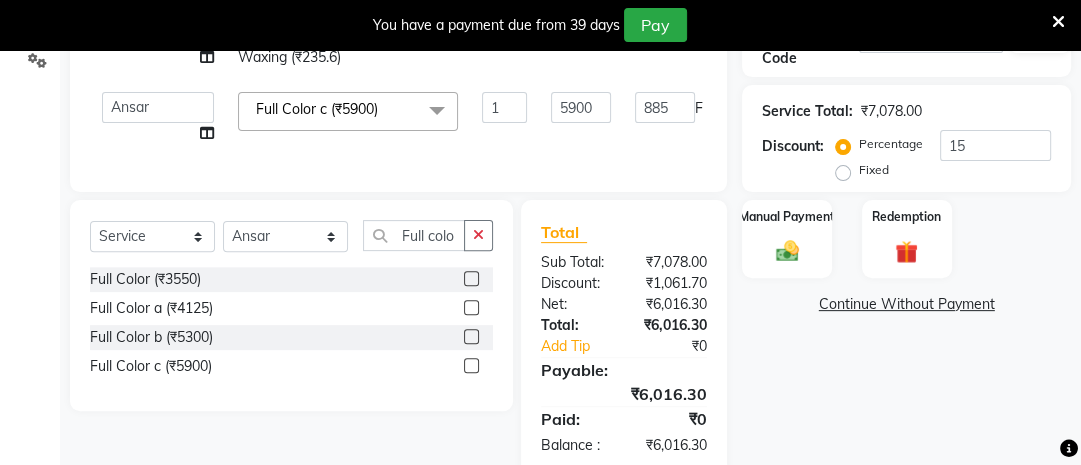 scroll, scrollTop: 432, scrollLeft: 0, axis: vertical 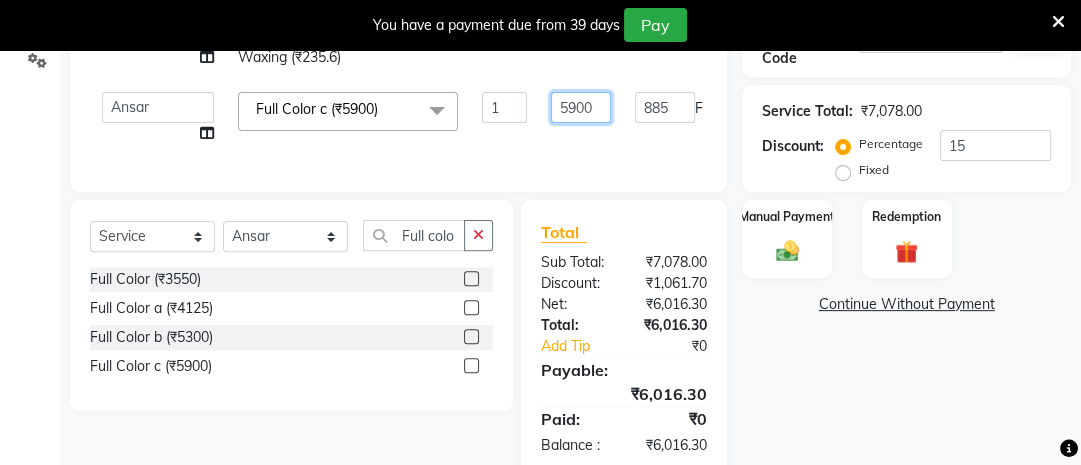 click on "5900" 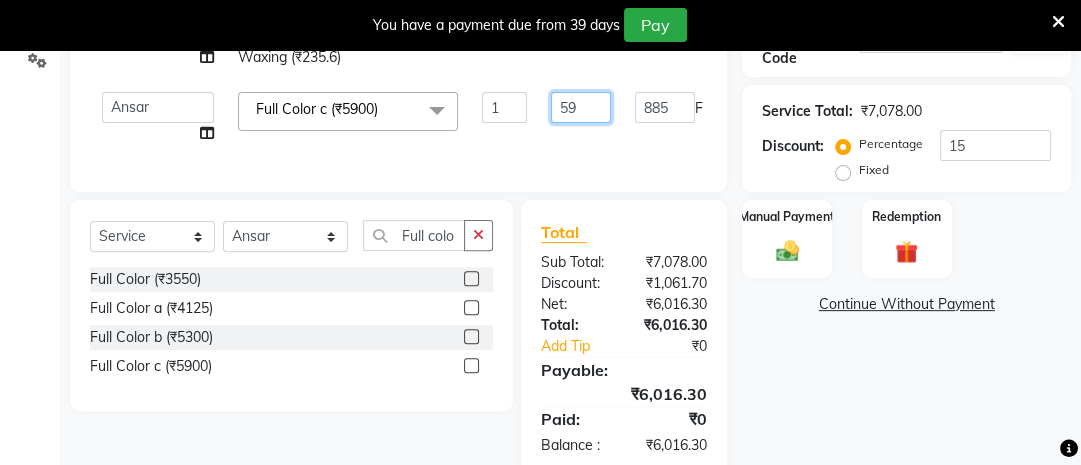 type on "5" 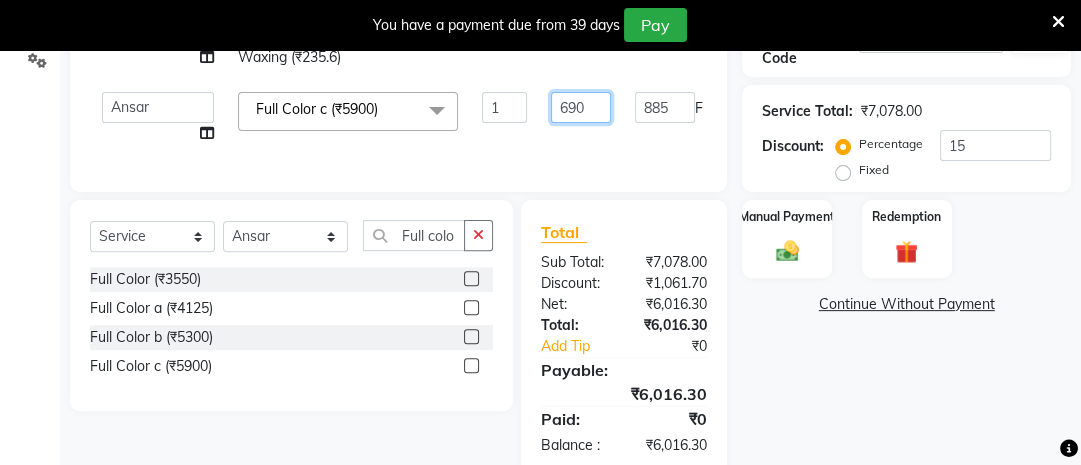 type on "6900" 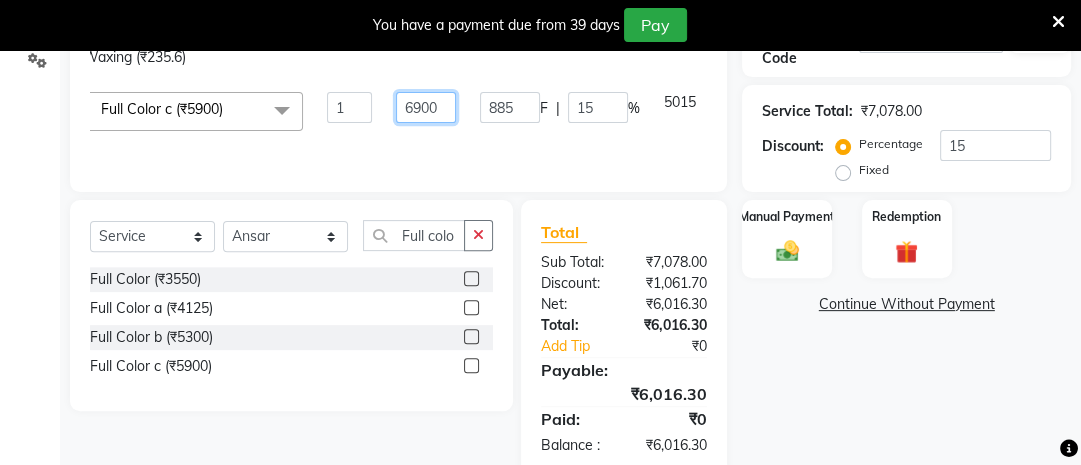 scroll, scrollTop: 0, scrollLeft: 176, axis: horizontal 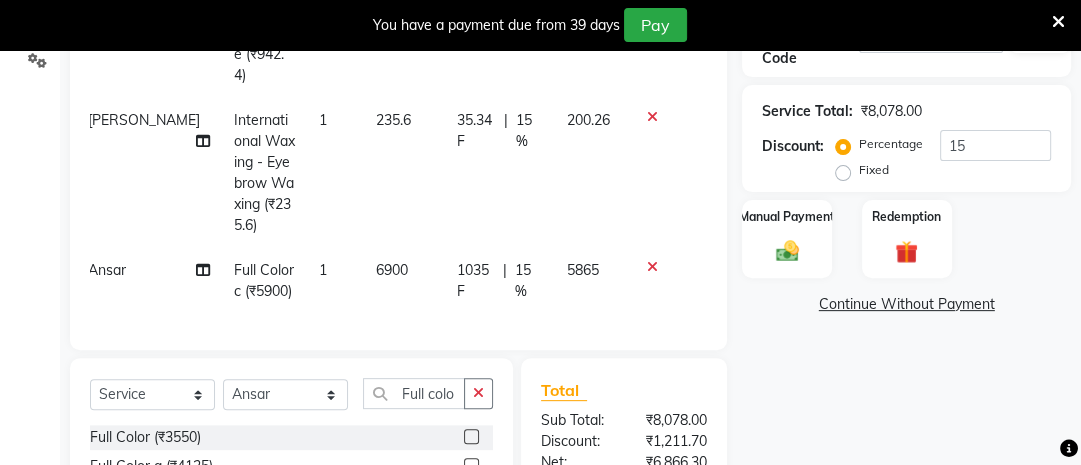 click on "6900" 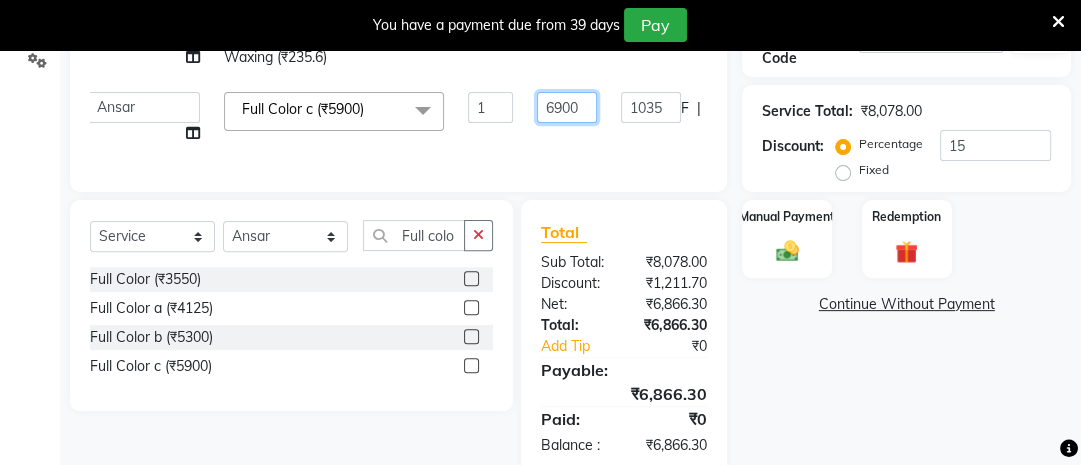 click on "6900" 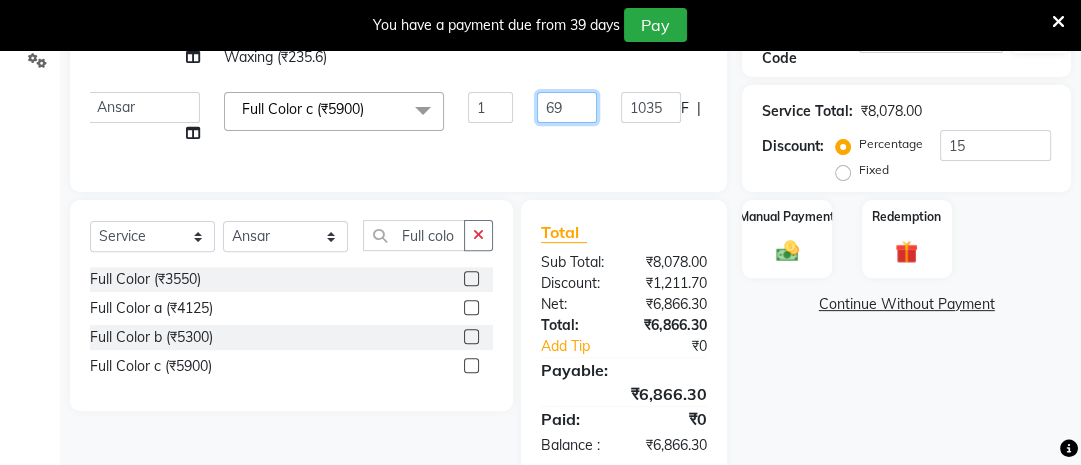 type on "6" 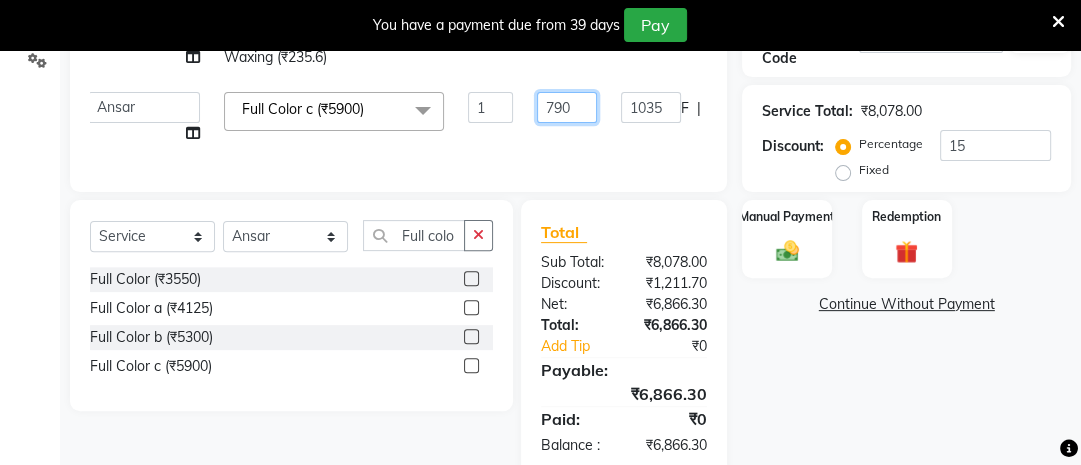 type on "7900" 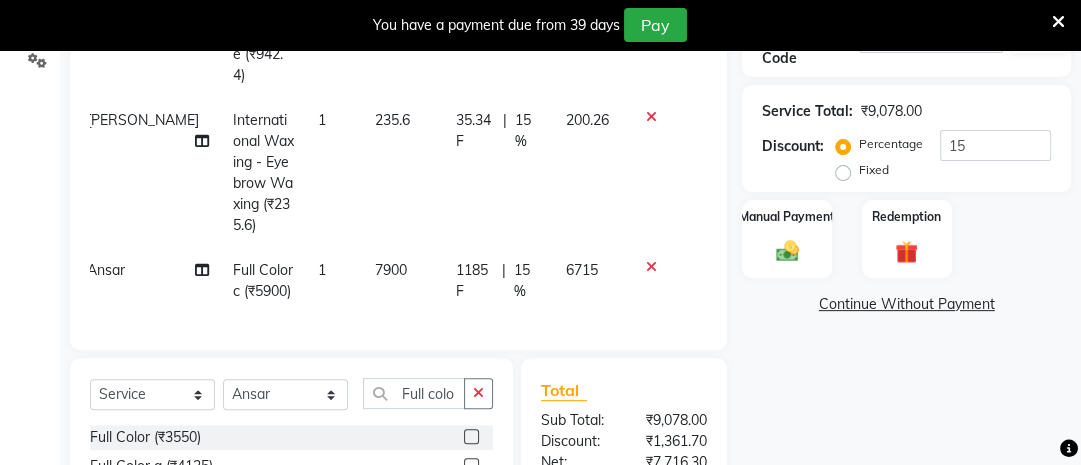 scroll, scrollTop: 0, scrollLeft: 14, axis: horizontal 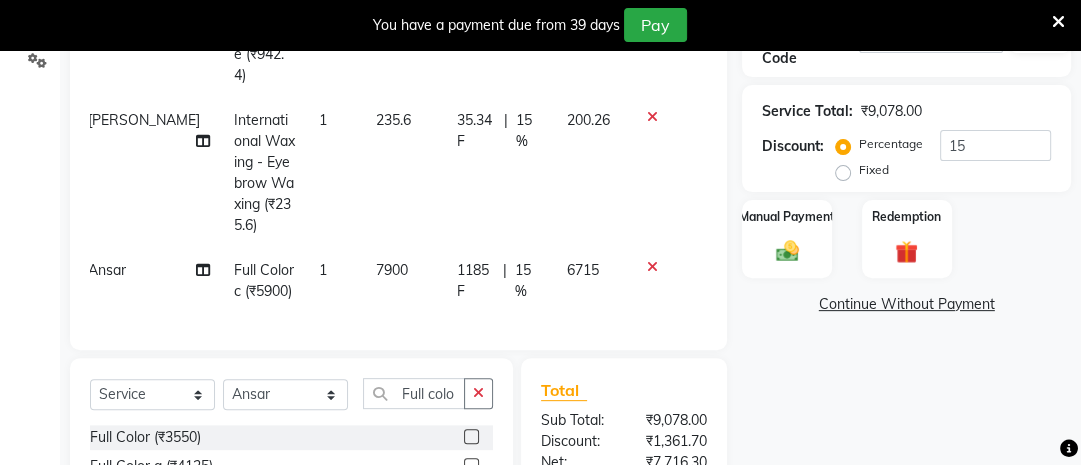 click on "7900" 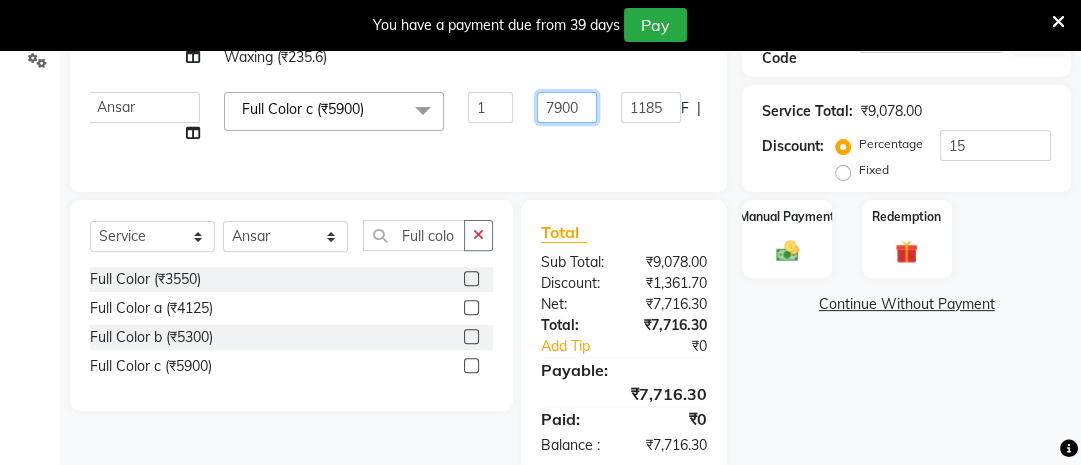 click on "7900" 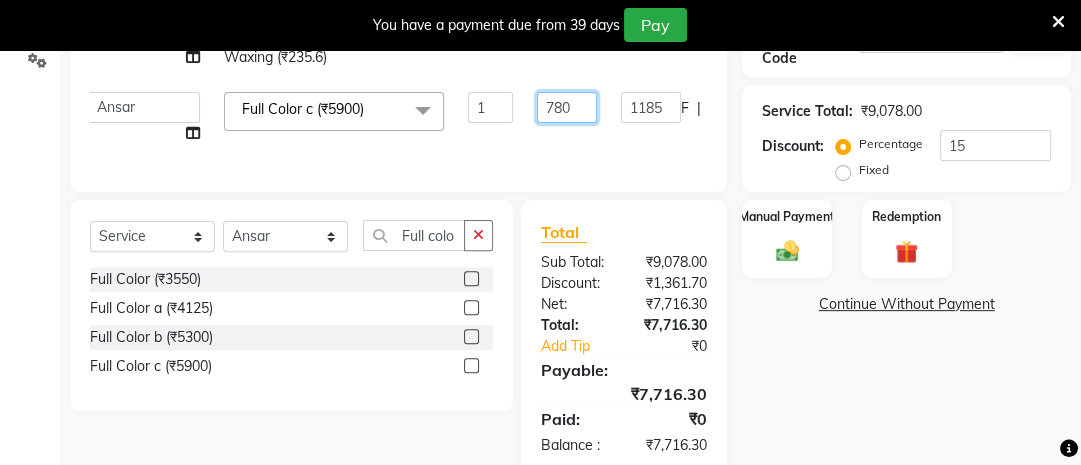 type on "7800" 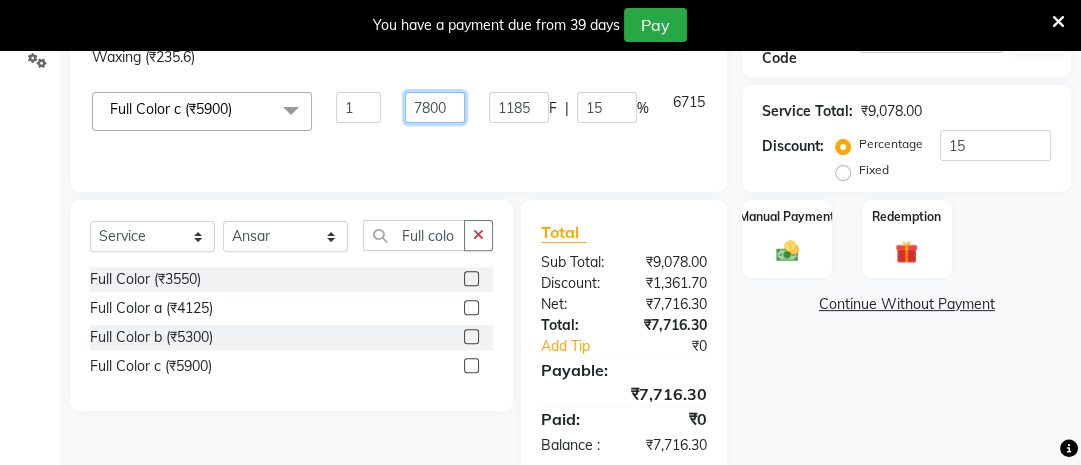 scroll, scrollTop: 0, scrollLeft: 147, axis: horizontal 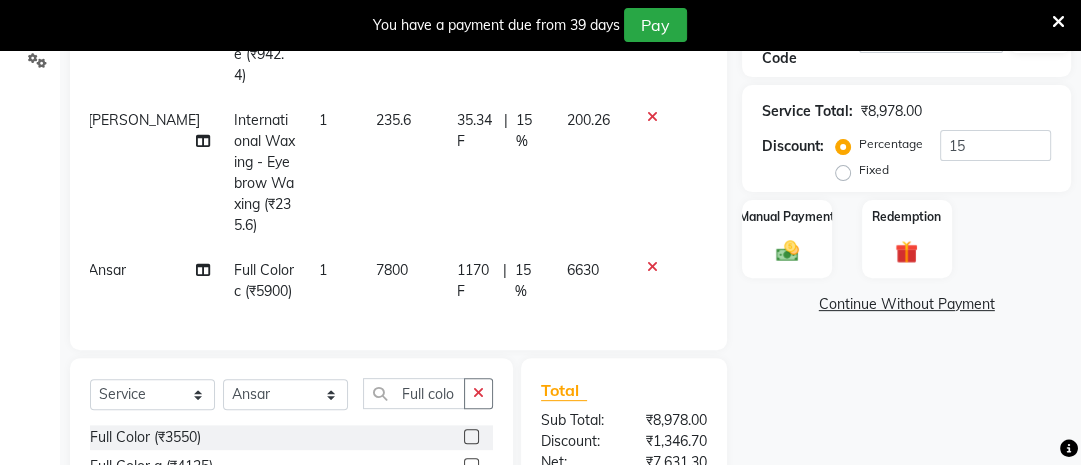 click on "7800" 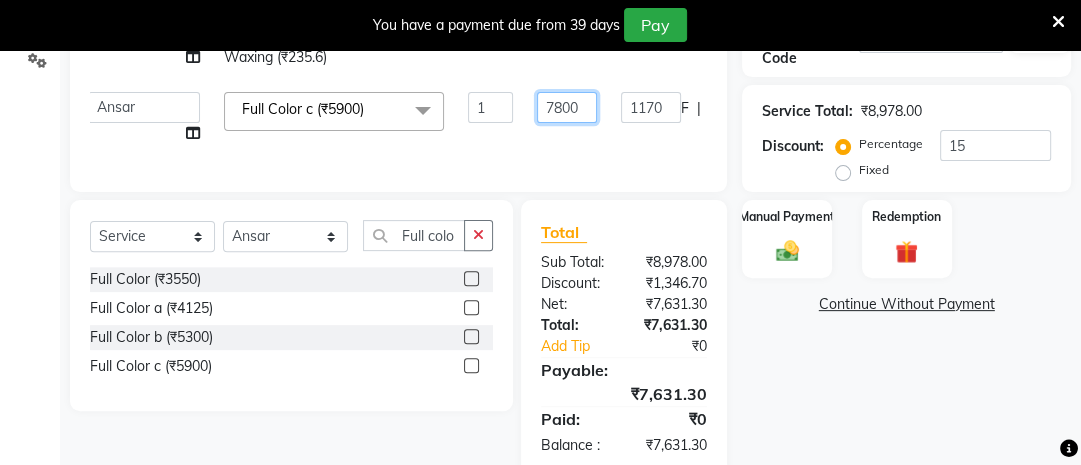 click on "7800" 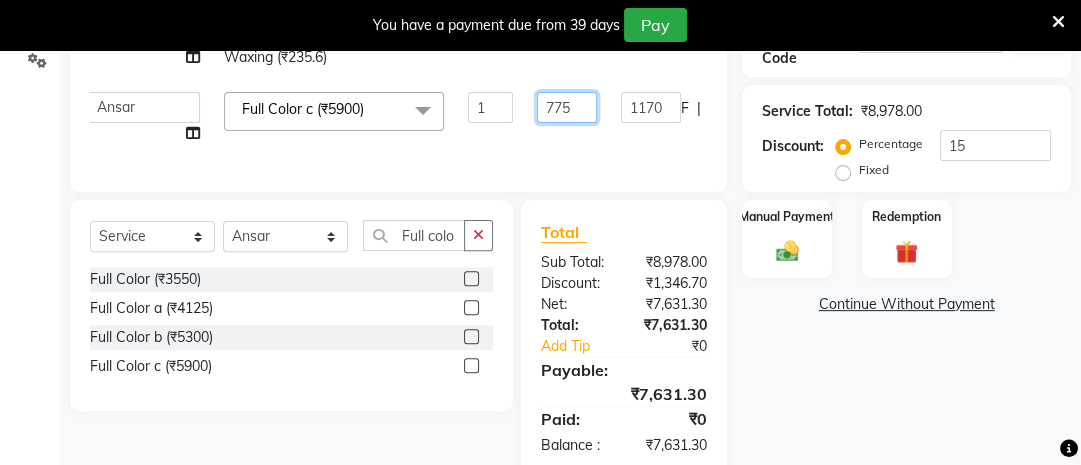 type on "7750" 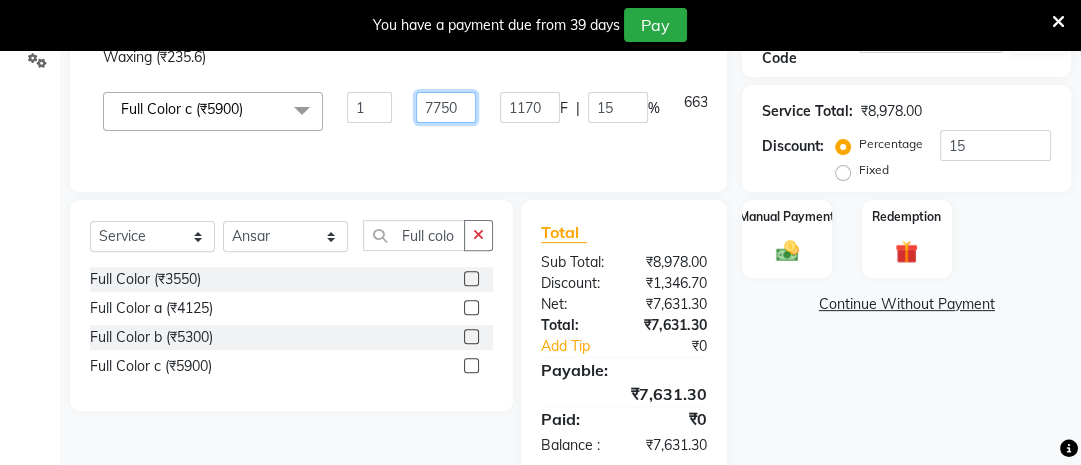 scroll, scrollTop: 0, scrollLeft: 136, axis: horizontal 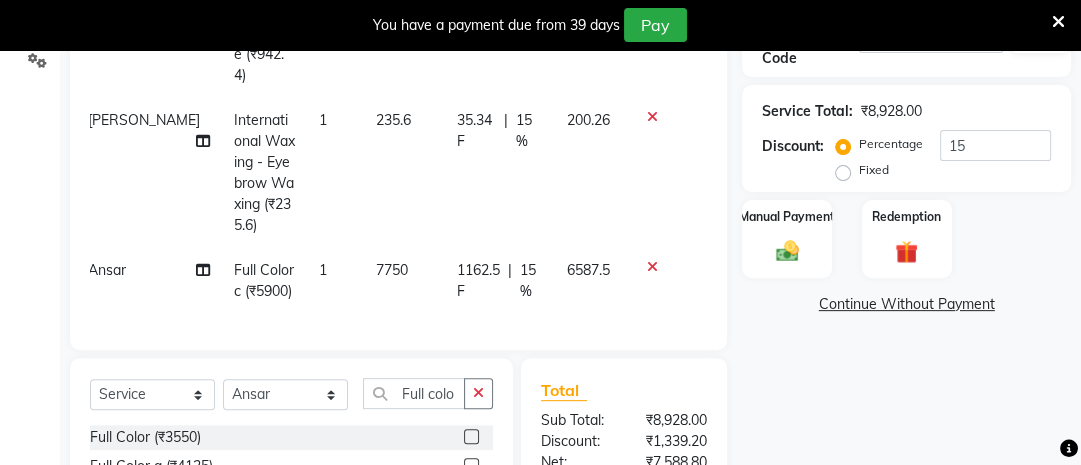 click on "7750" 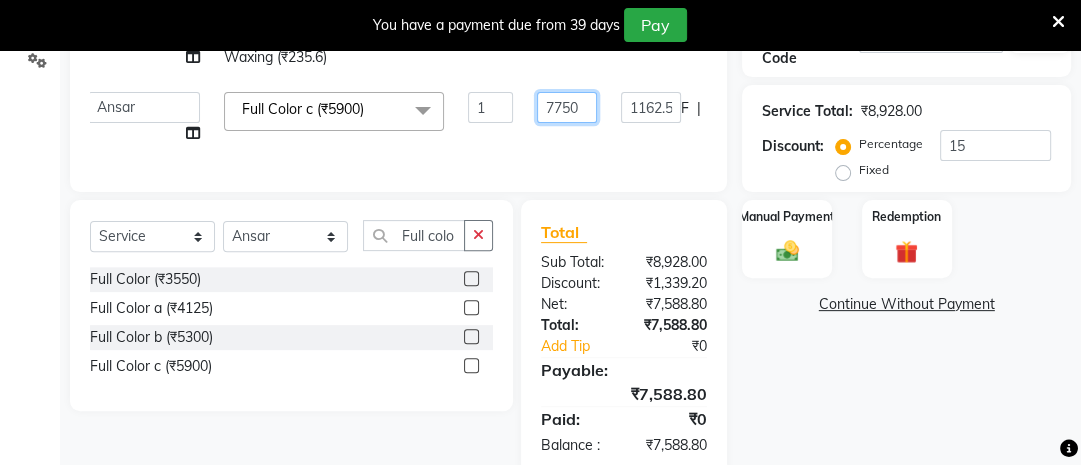 click on "7750" 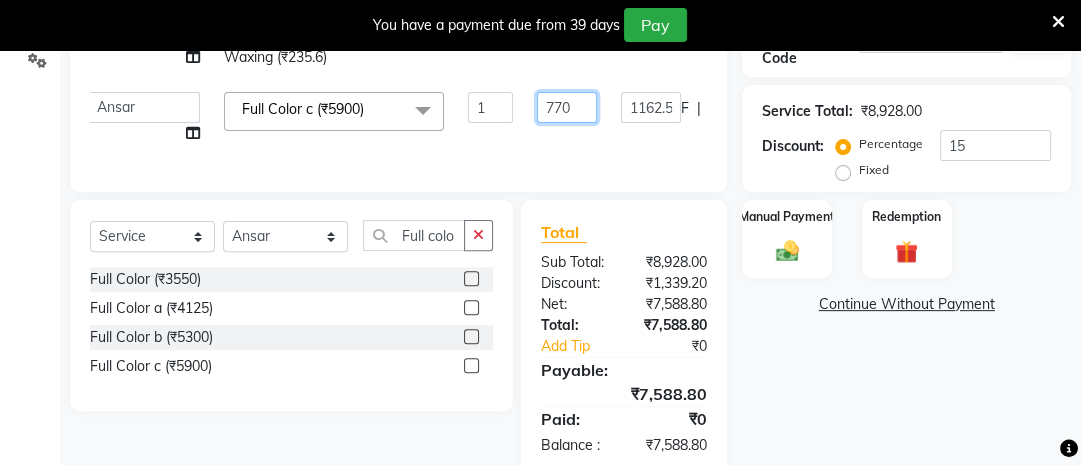 type on "7700" 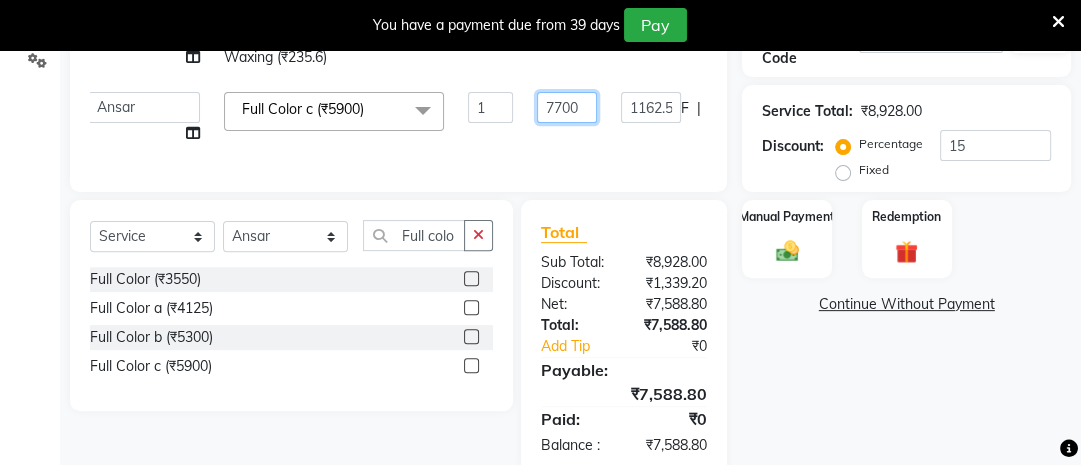 scroll, scrollTop: 0, scrollLeft: 176, axis: horizontal 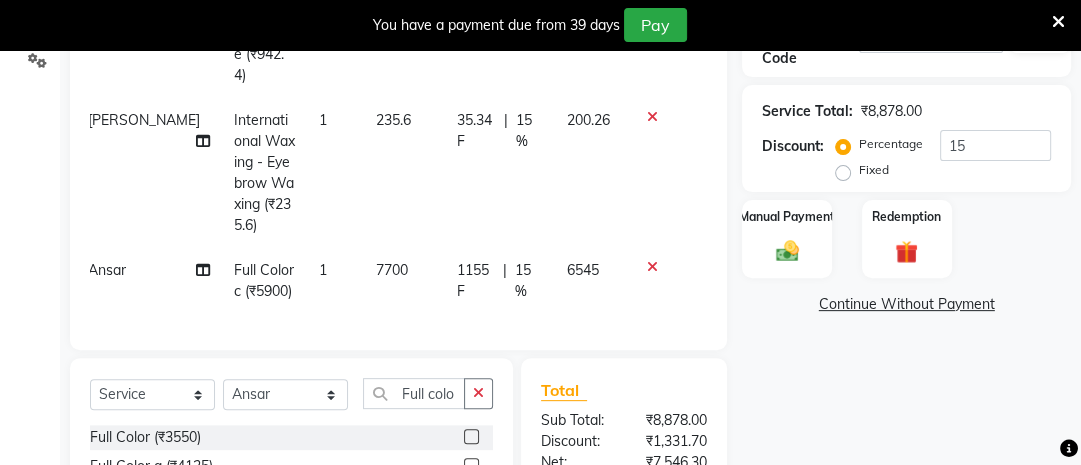 click on "7700" 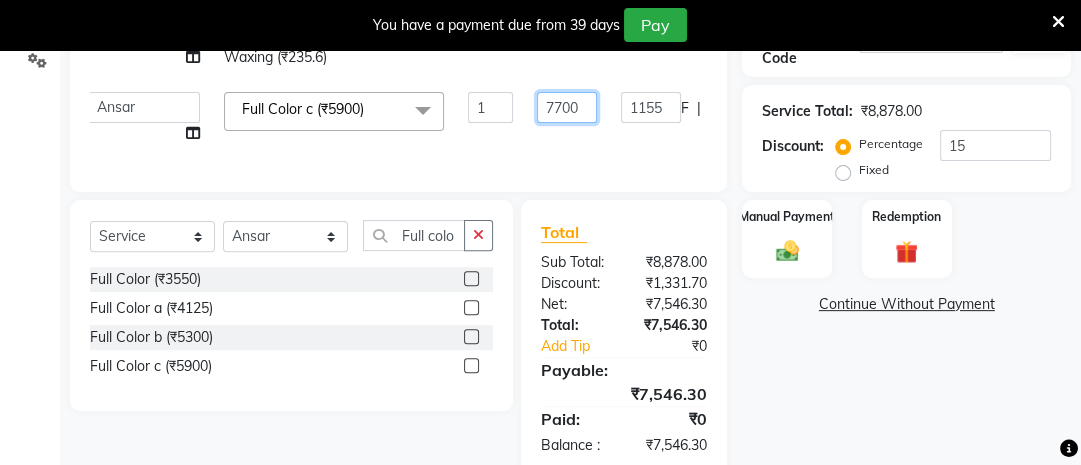 click on "7700" 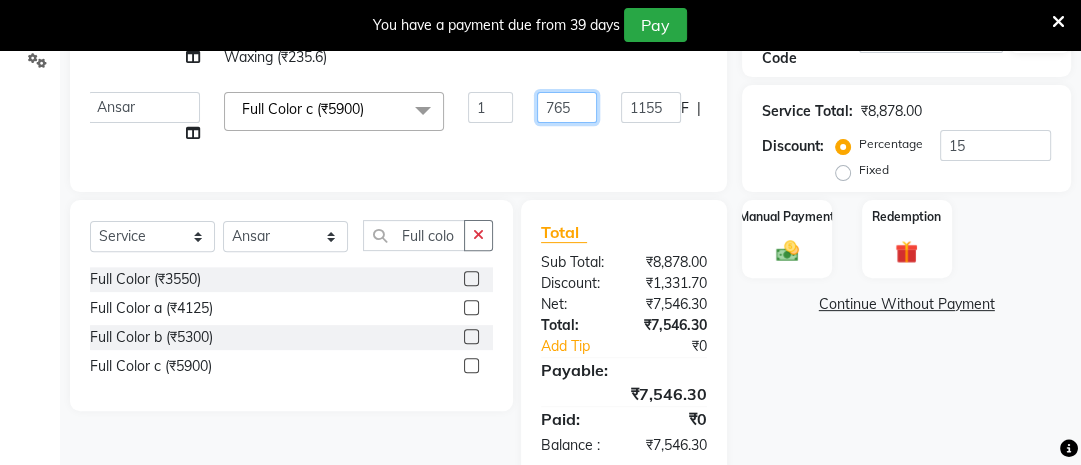 type on "7650" 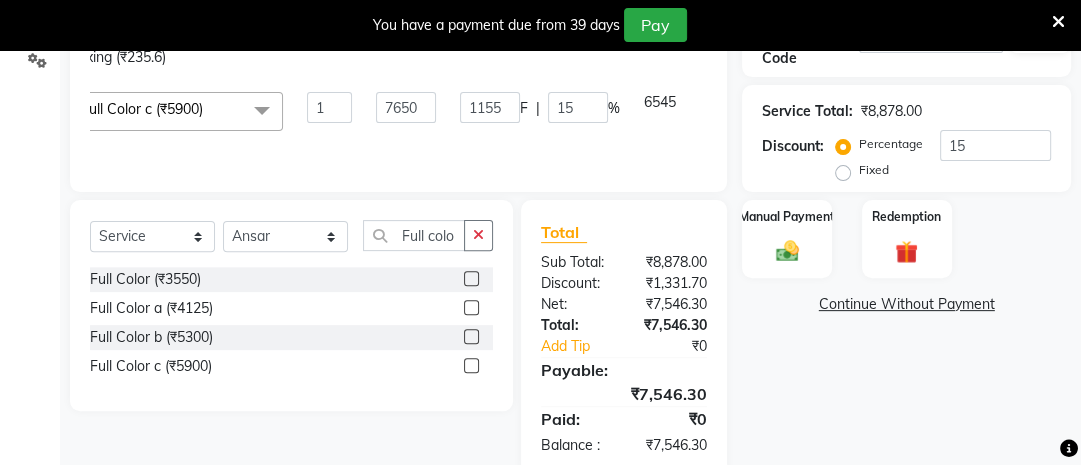 scroll, scrollTop: 0, scrollLeft: 14, axis: horizontal 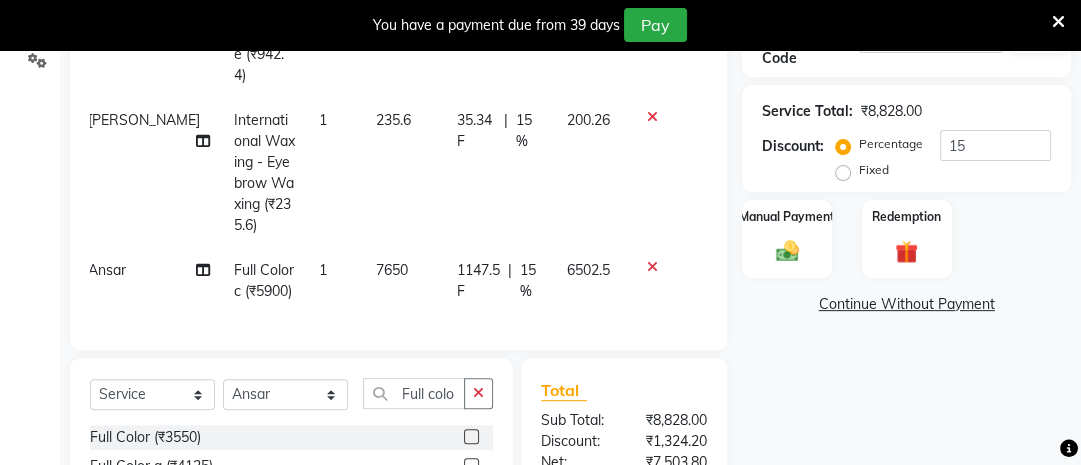 click on "7650" 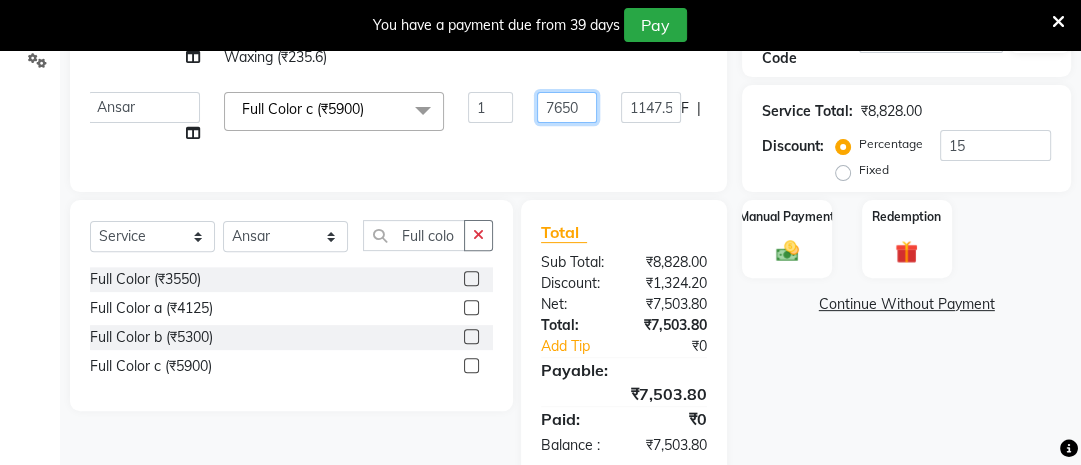 click on "7650" 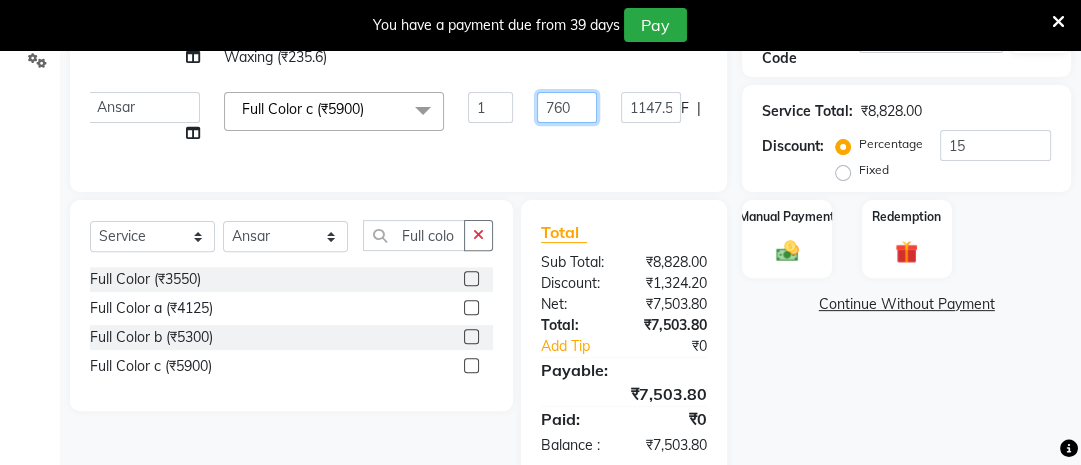 type on "7600" 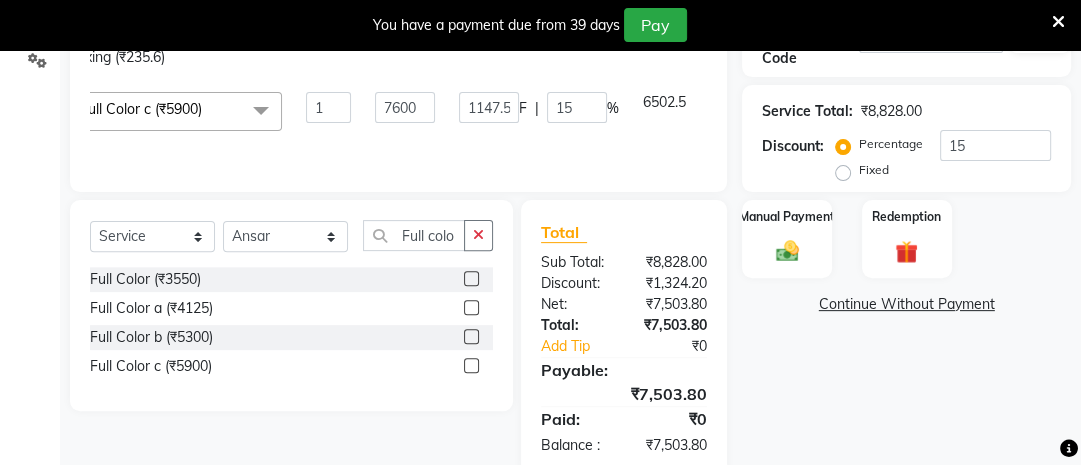 scroll, scrollTop: 0, scrollLeft: 14, axis: horizontal 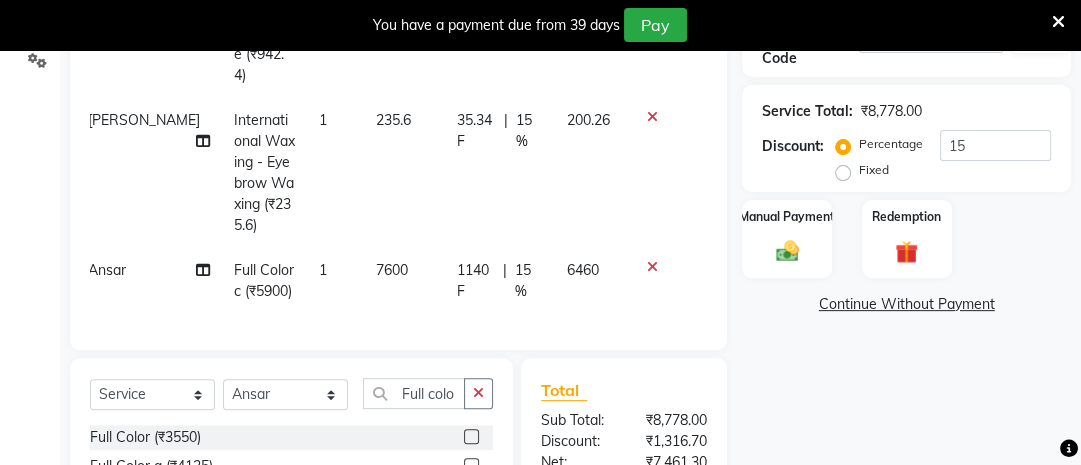 click on "7600" 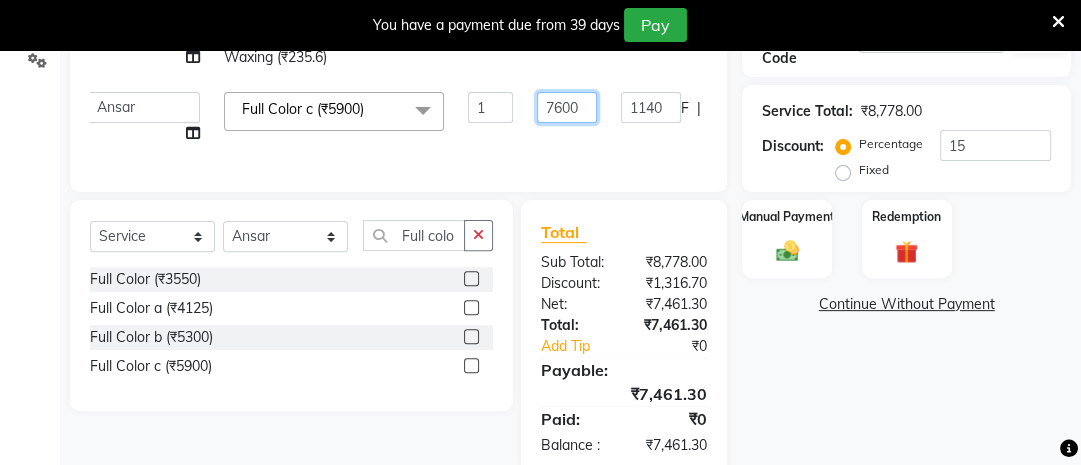 click on "7600" 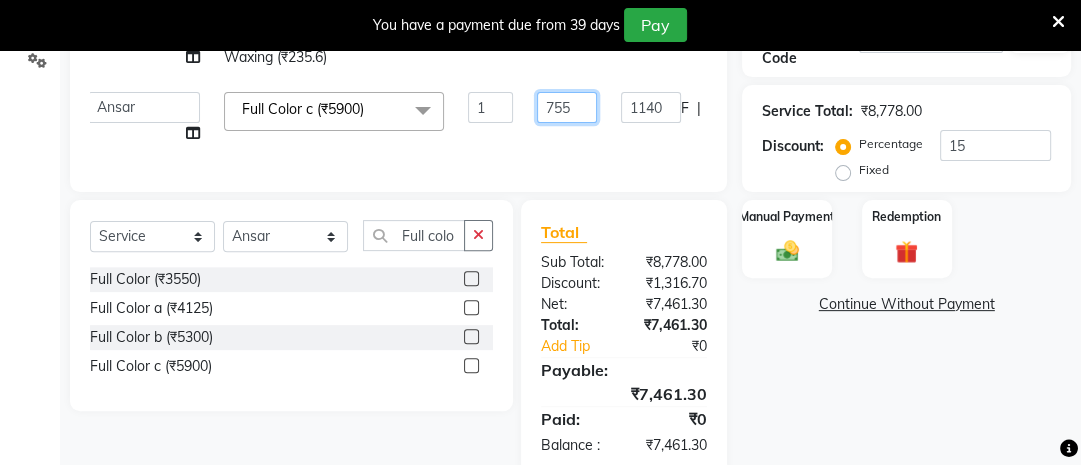 type on "7550" 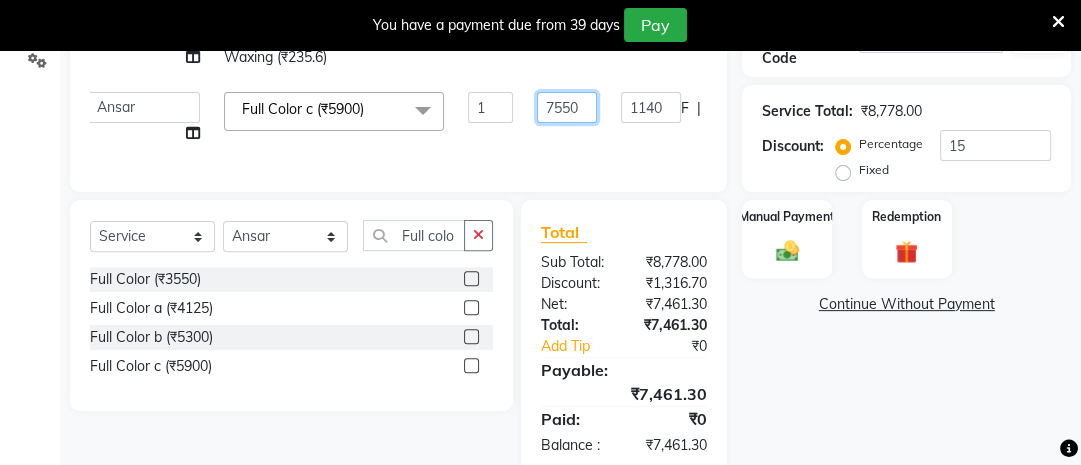 click on "7550" 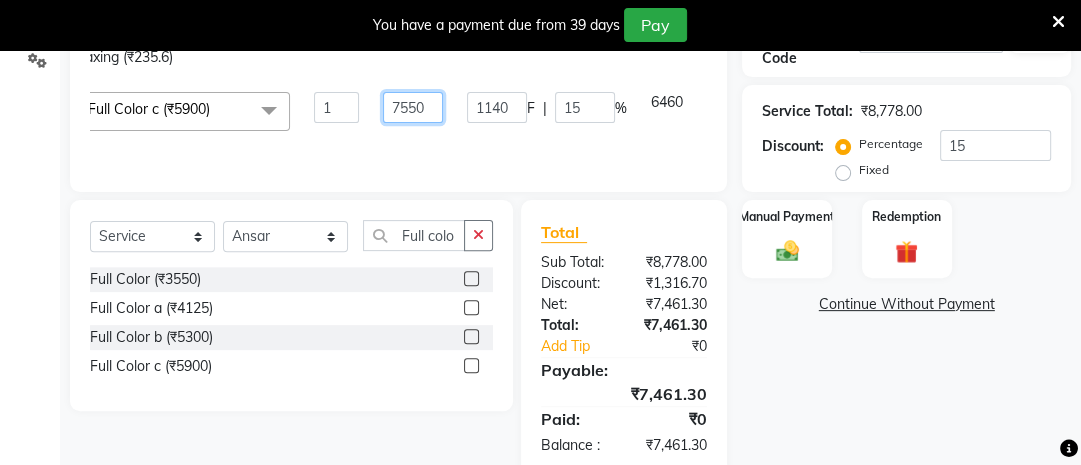 scroll, scrollTop: 0, scrollLeft: 168, axis: horizontal 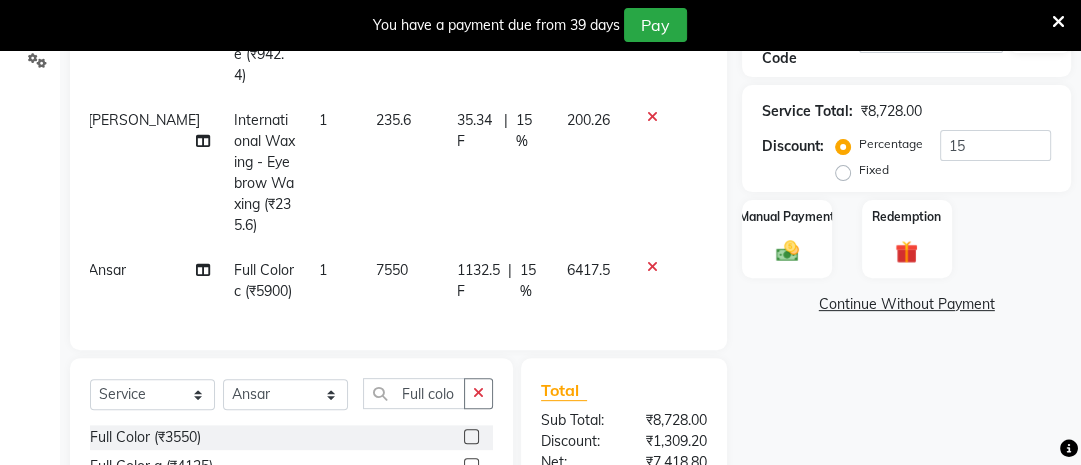 click on "7550" 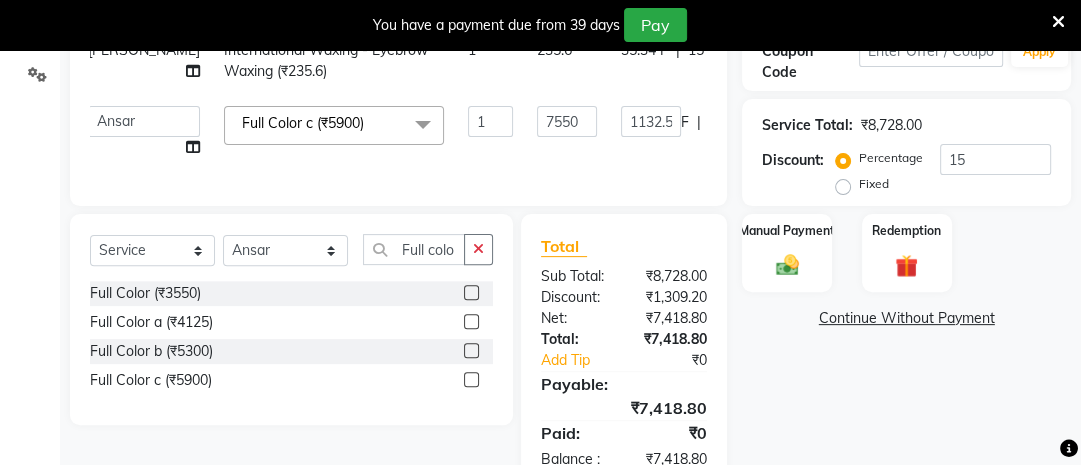 scroll, scrollTop: 417, scrollLeft: 0, axis: vertical 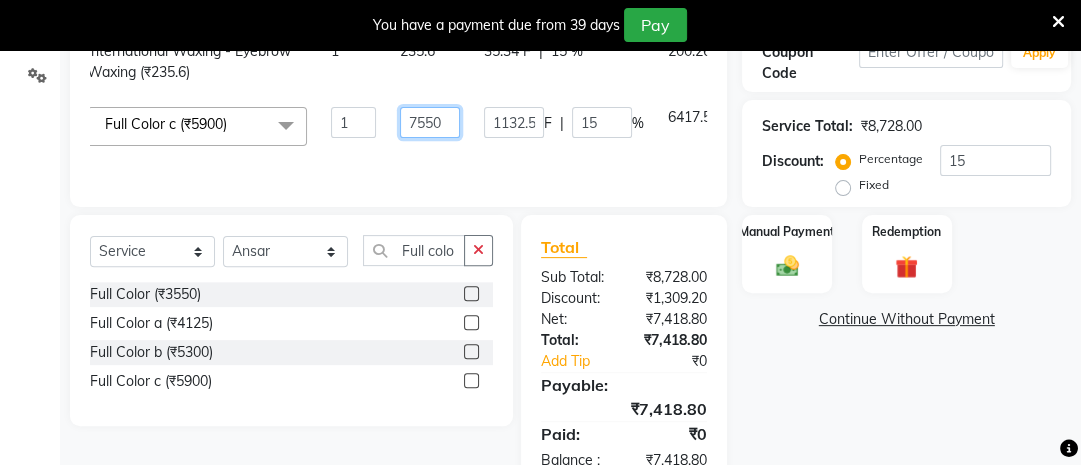 click on "7550" 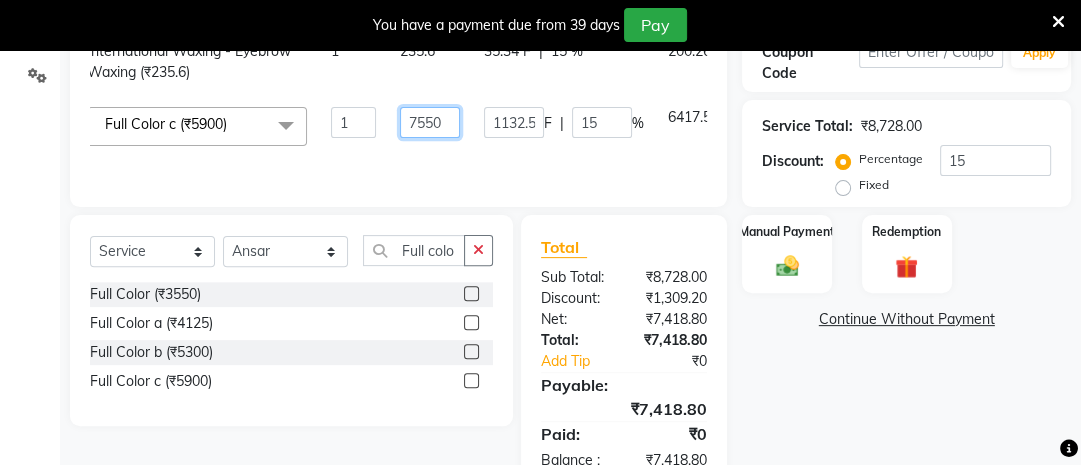 click on "7550" 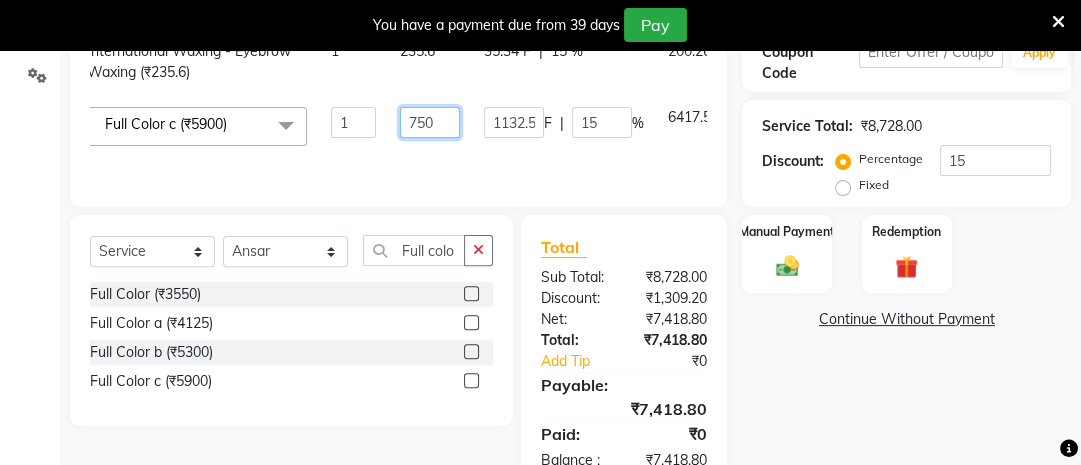 type on "7500" 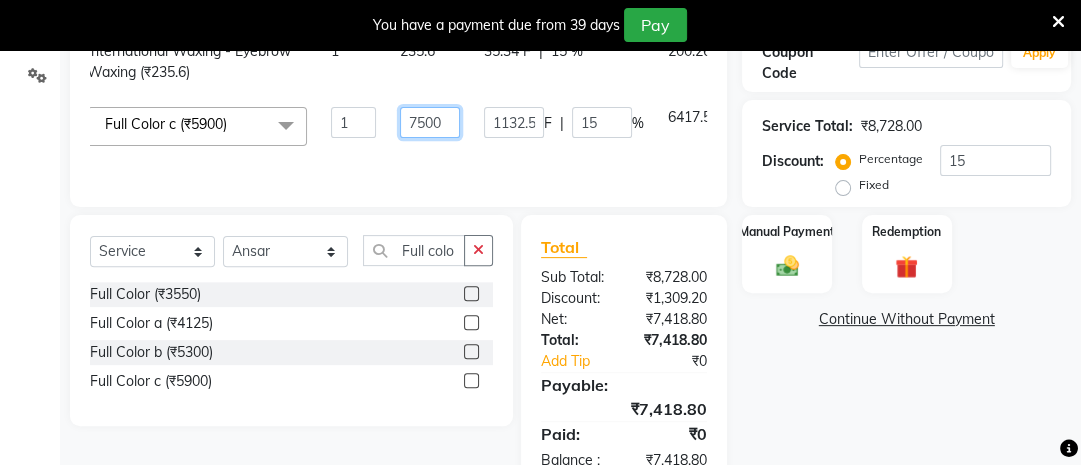 scroll, scrollTop: 0, scrollLeft: 176, axis: horizontal 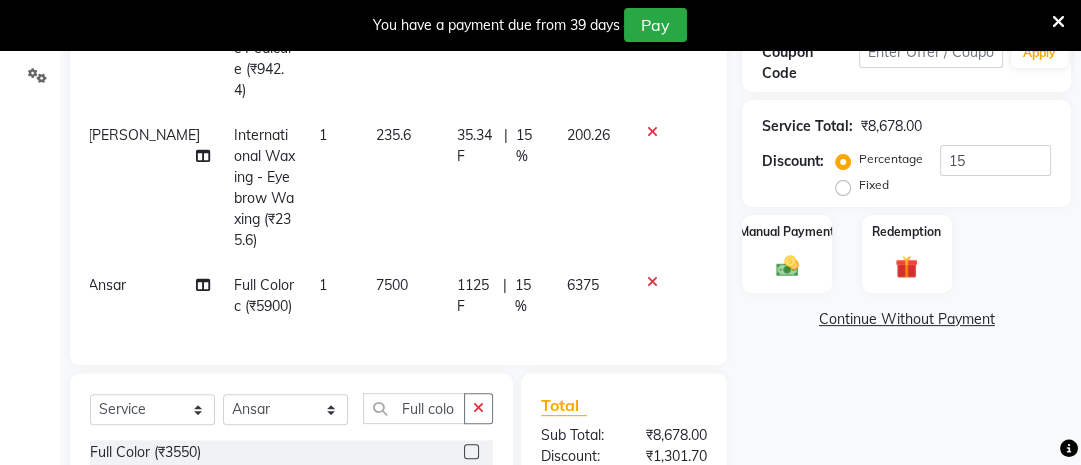 click on "7500" 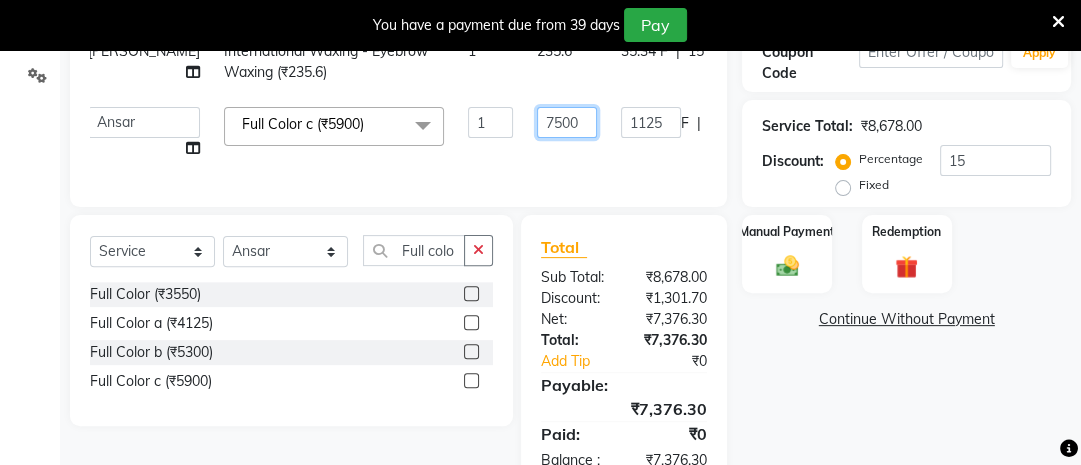 click on "7500" 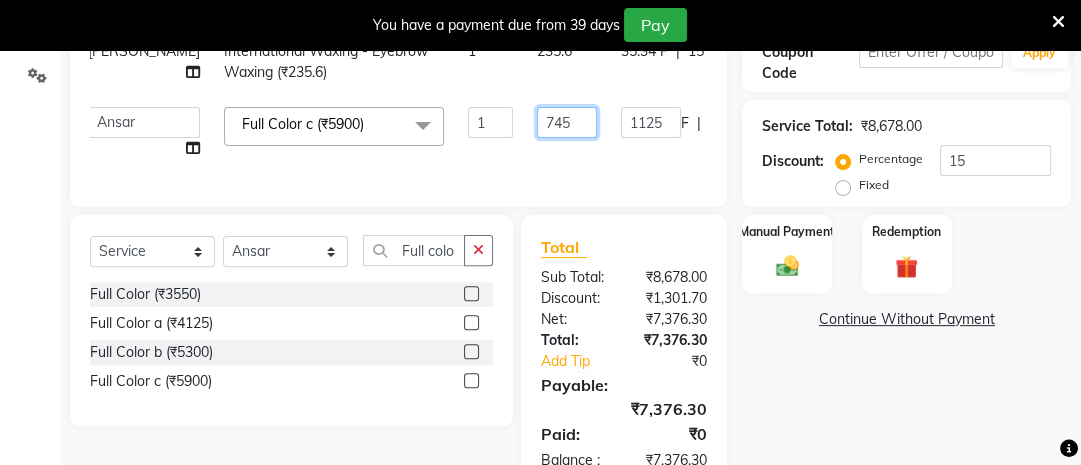 type on "7450" 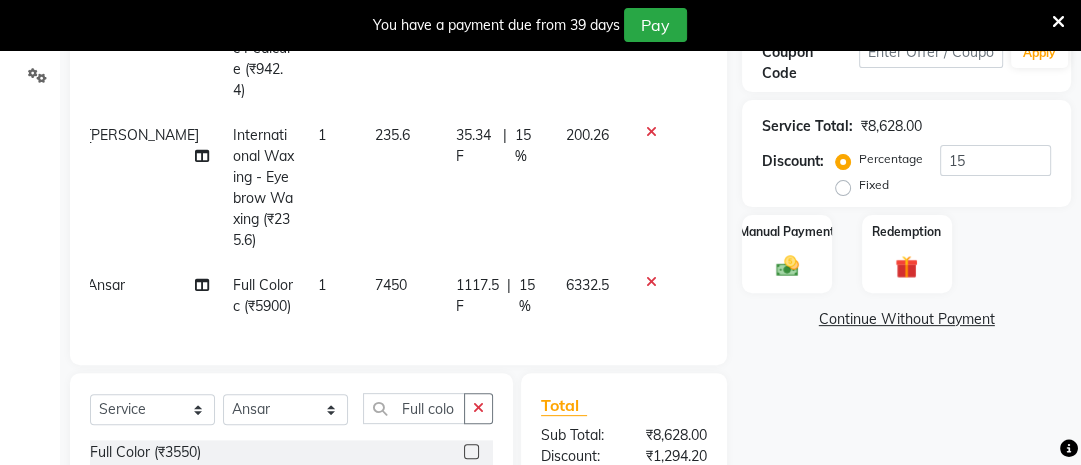 scroll, scrollTop: 0, scrollLeft: 14, axis: horizontal 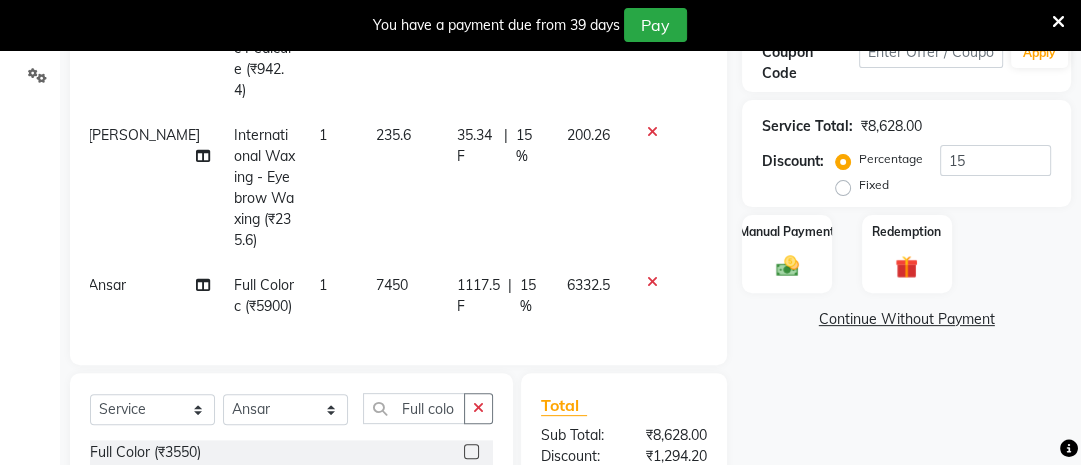 click on "7450" 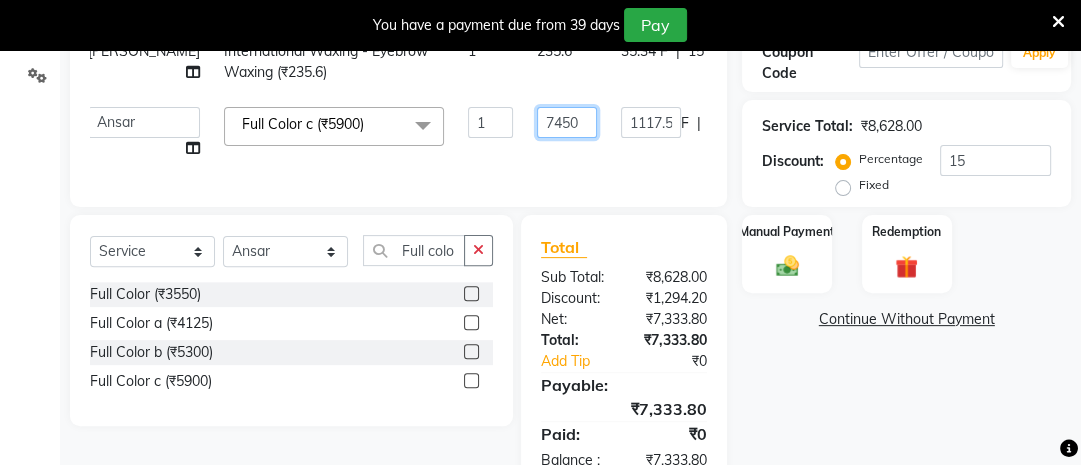 click on "7450" 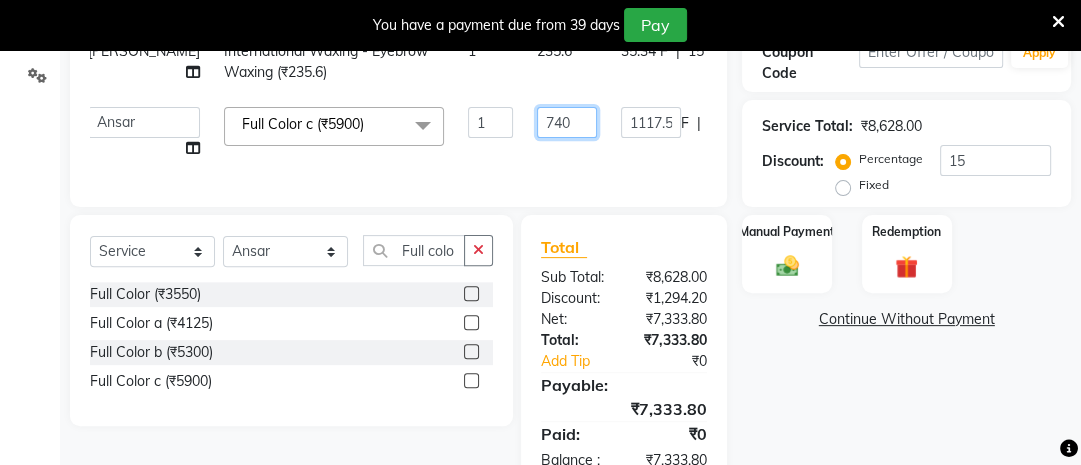 type on "7400" 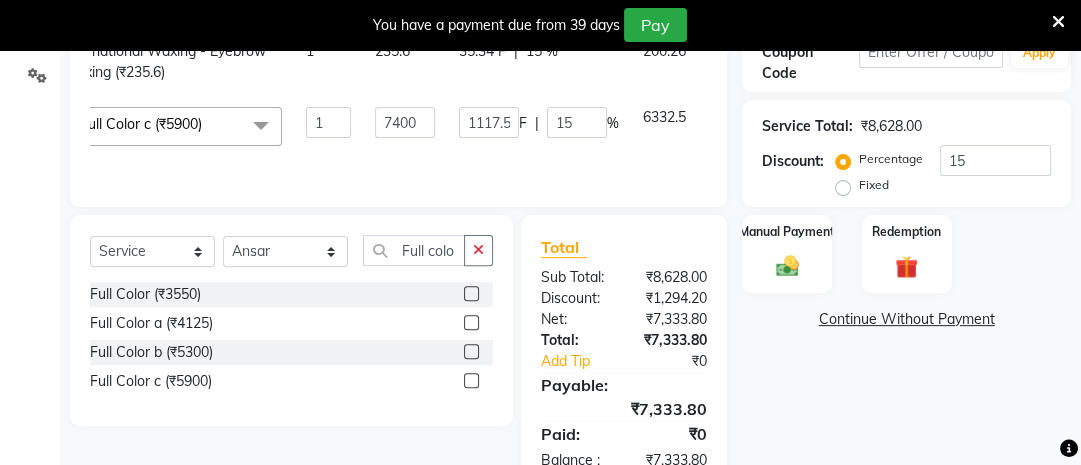 scroll, scrollTop: 0, scrollLeft: 14, axis: horizontal 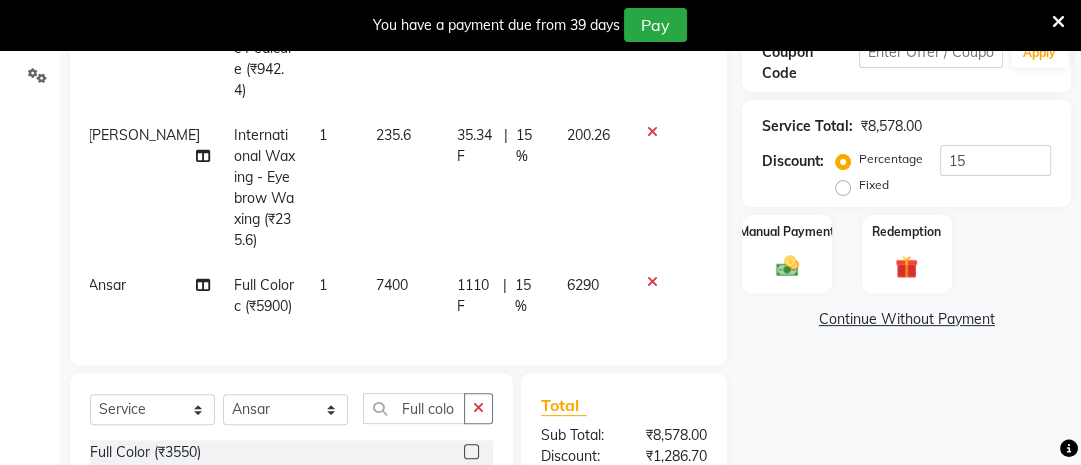 click on "7400" 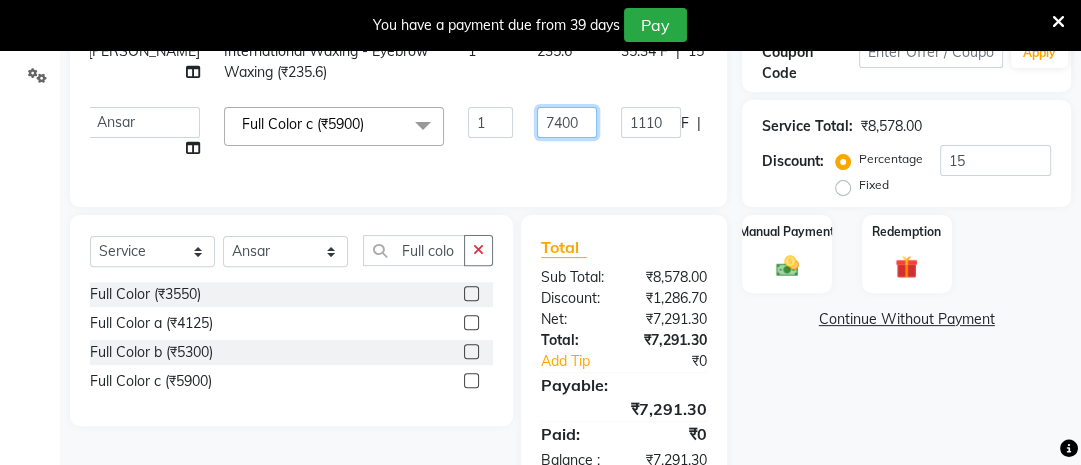 click on "7400" 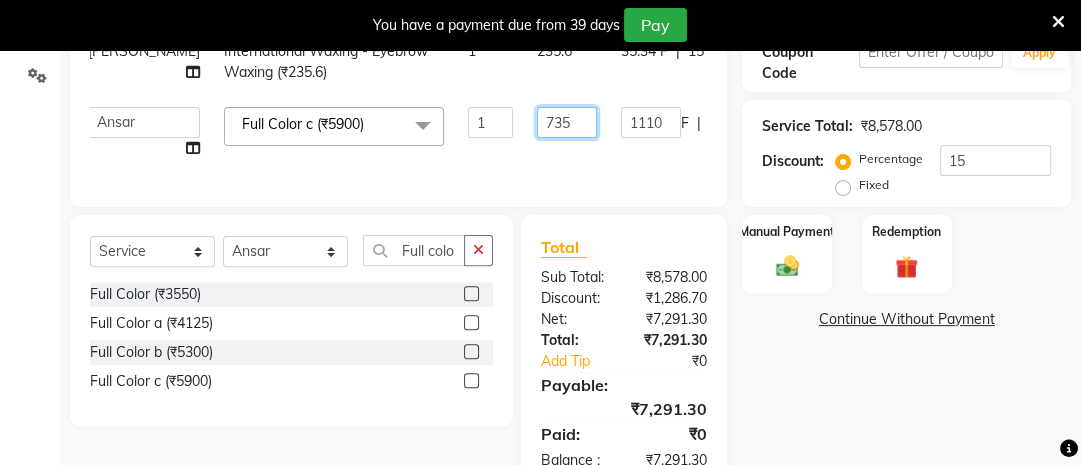 type on "7350" 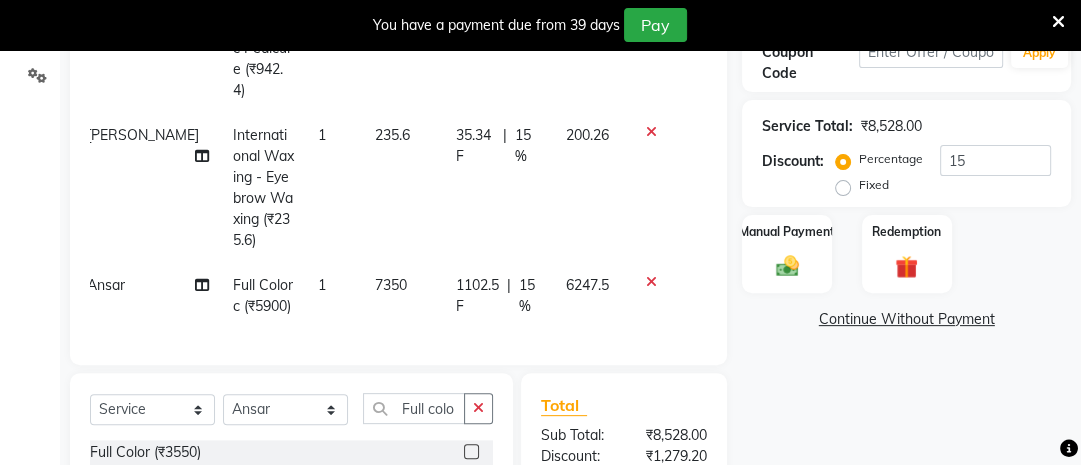 scroll, scrollTop: 0, scrollLeft: 14, axis: horizontal 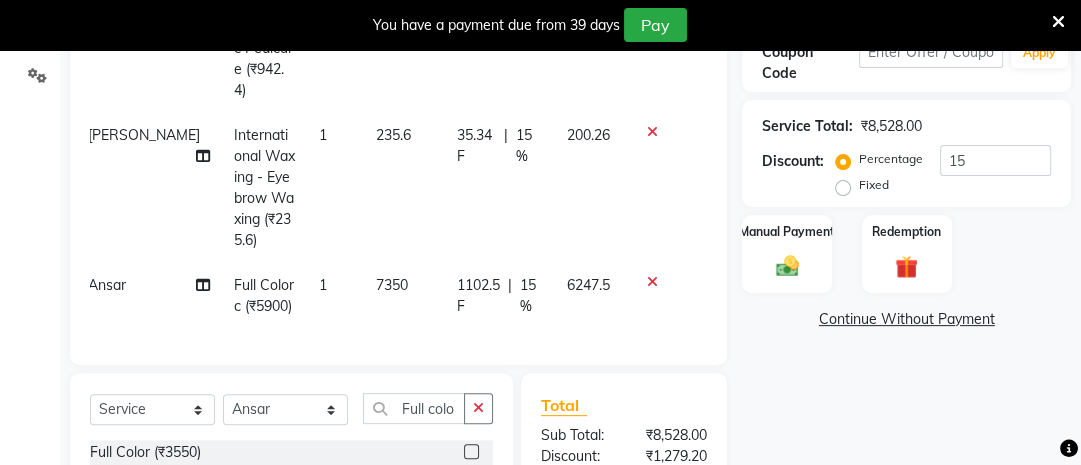 click on "7350" 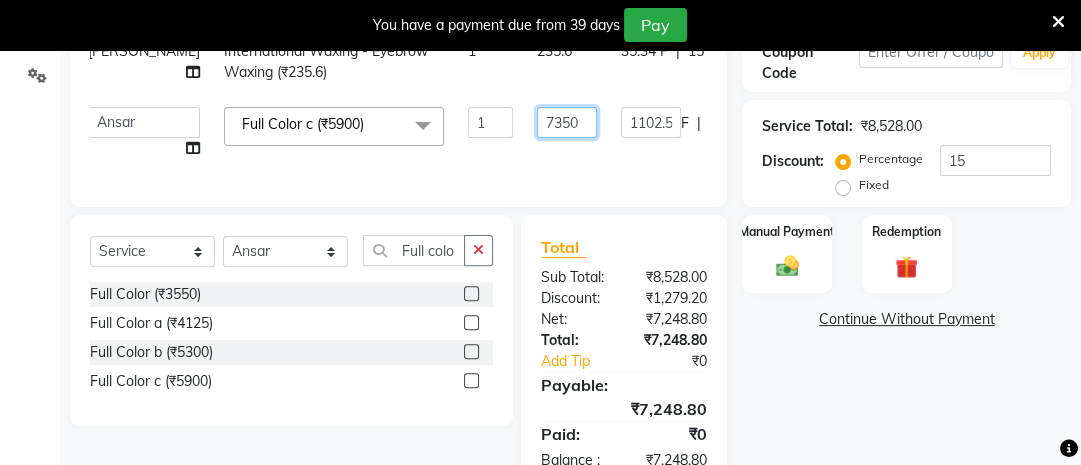 click on "7350" 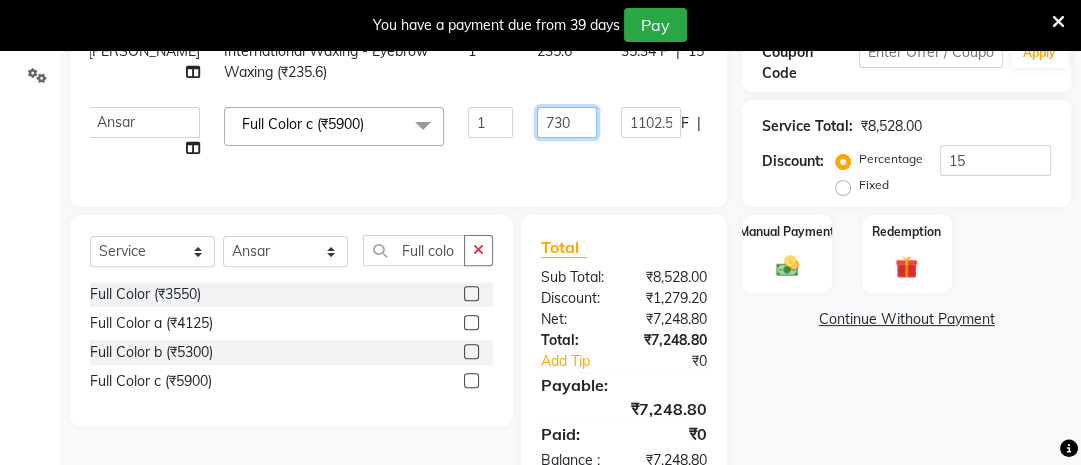 type on "7300" 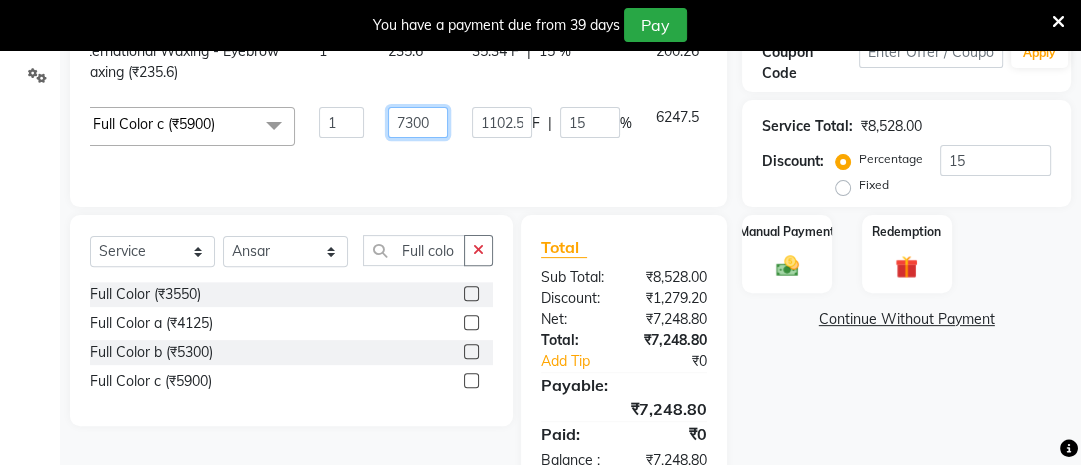 scroll, scrollTop: 0, scrollLeft: 165, axis: horizontal 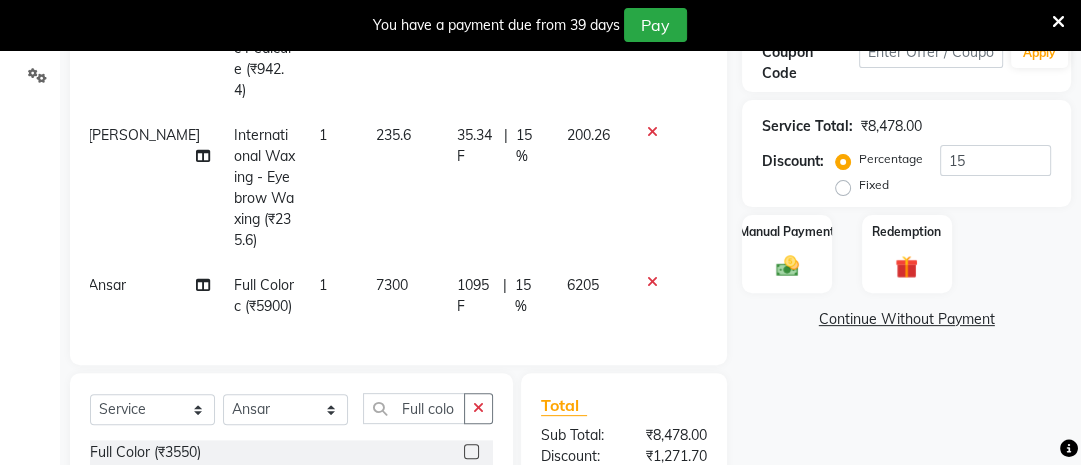 click on "7300" 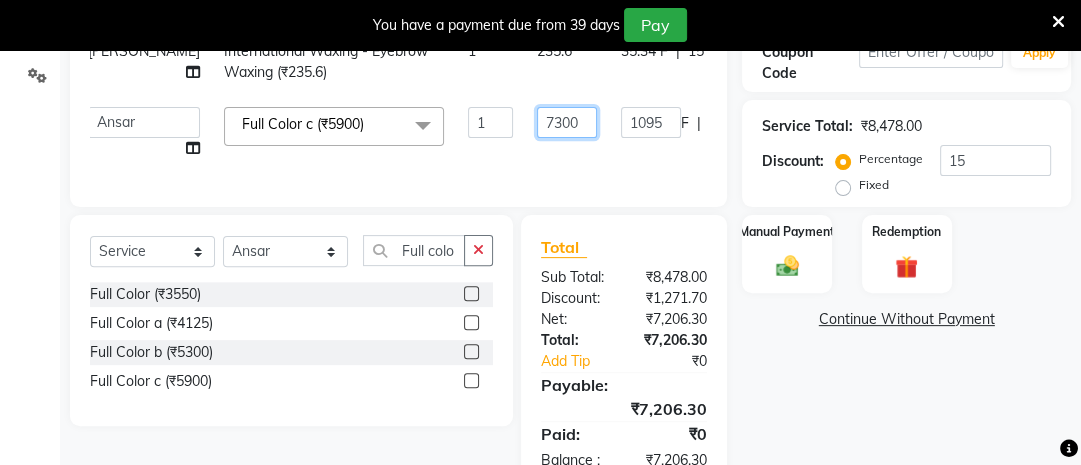 click on "7300" 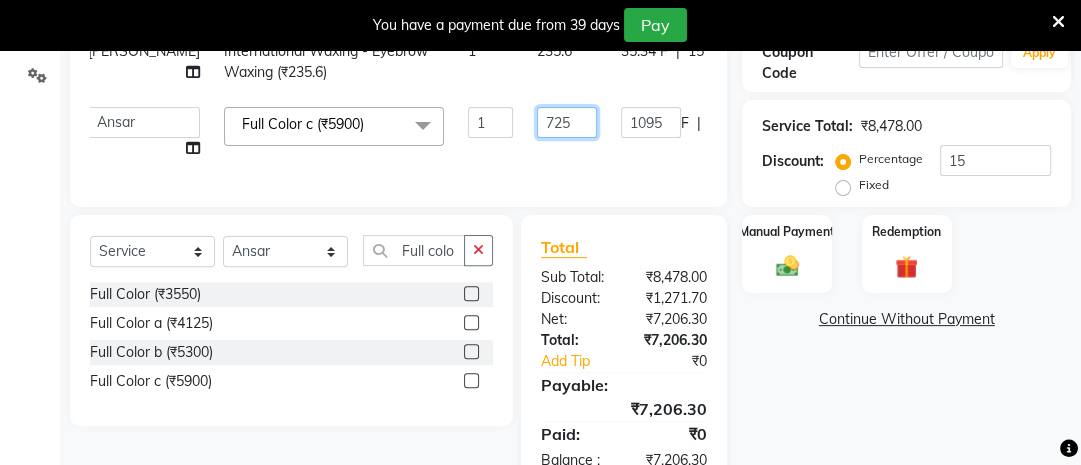 type on "7250" 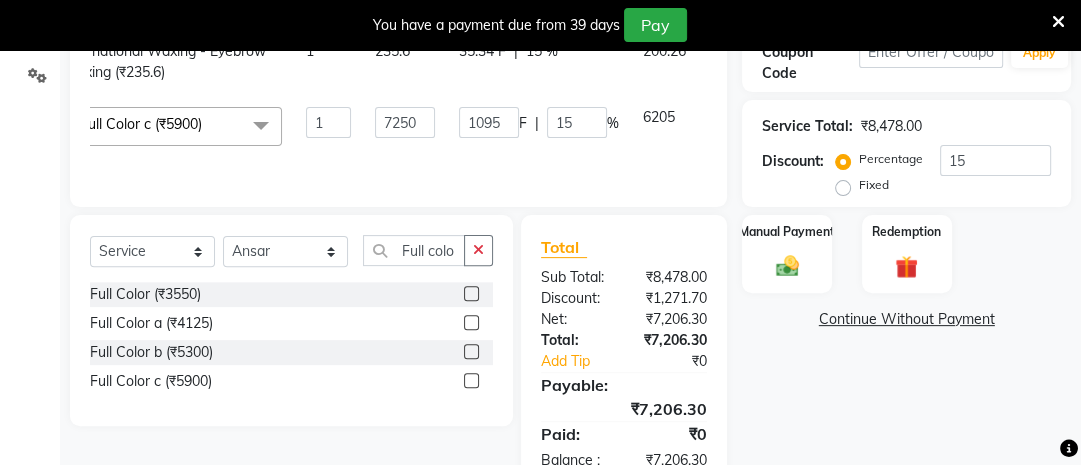 scroll, scrollTop: 0, scrollLeft: 14, axis: horizontal 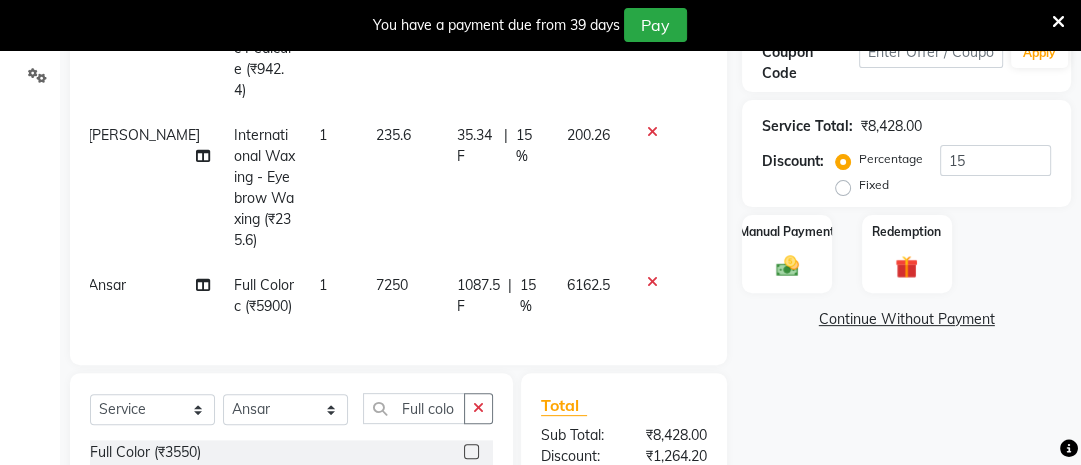 click on "7250" 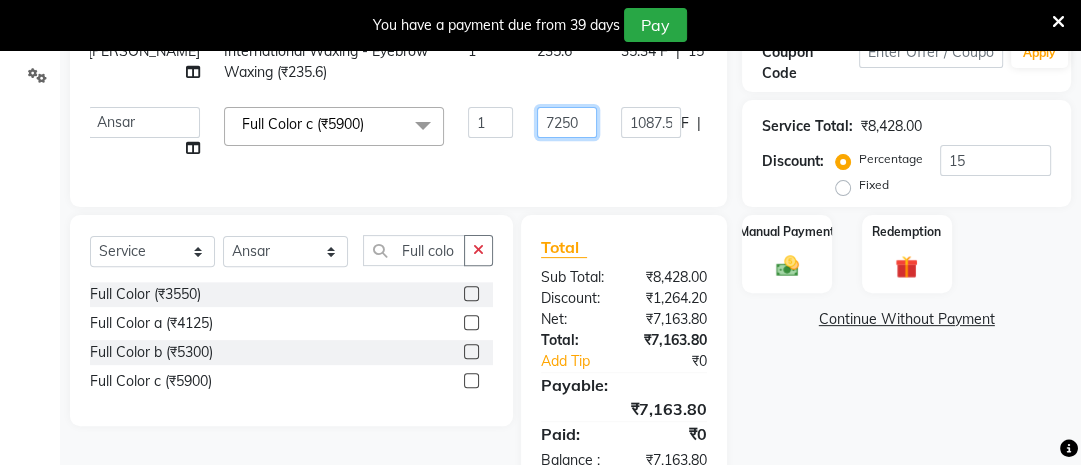 click on "7250" 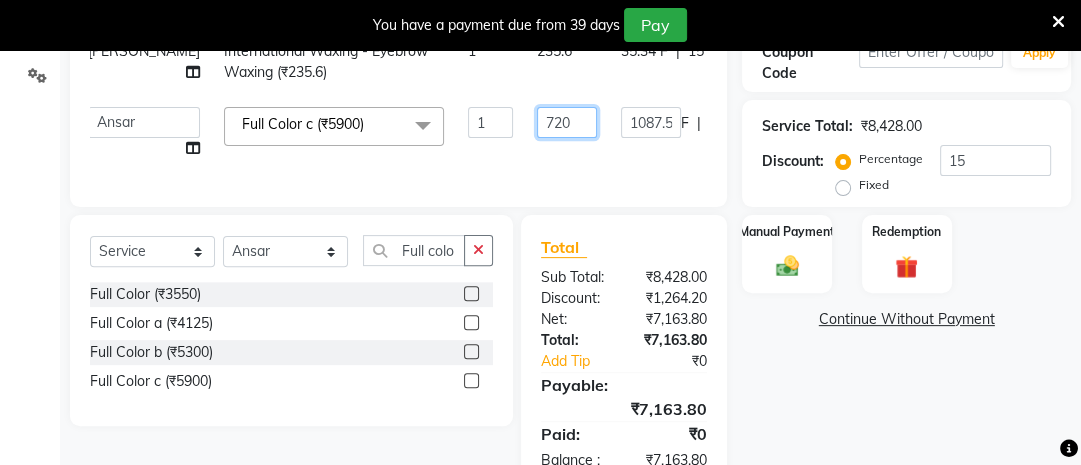 type on "7200" 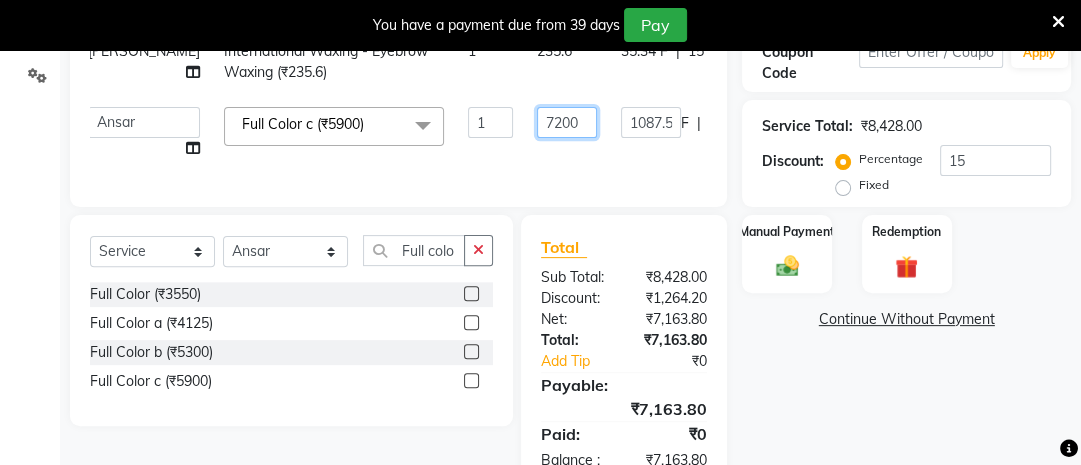 scroll, scrollTop: 0, scrollLeft: 176, axis: horizontal 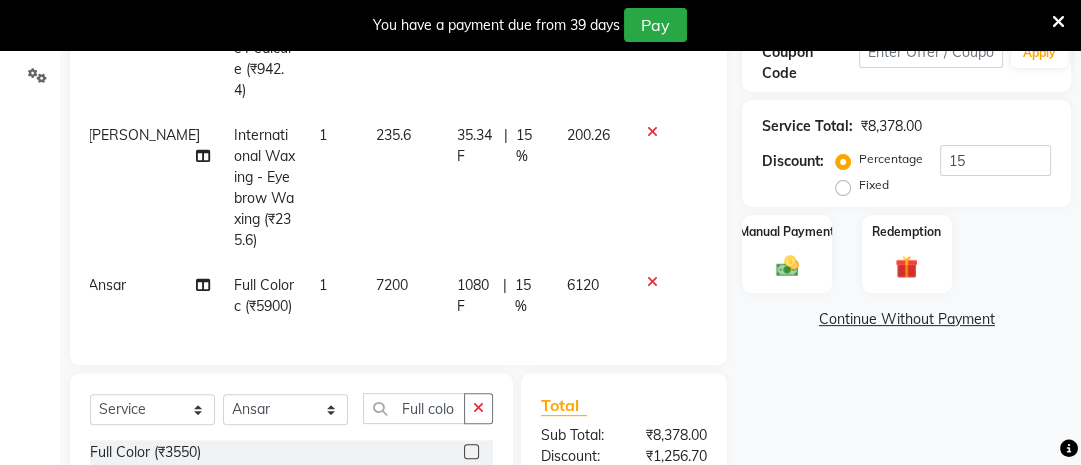 click on "7200" 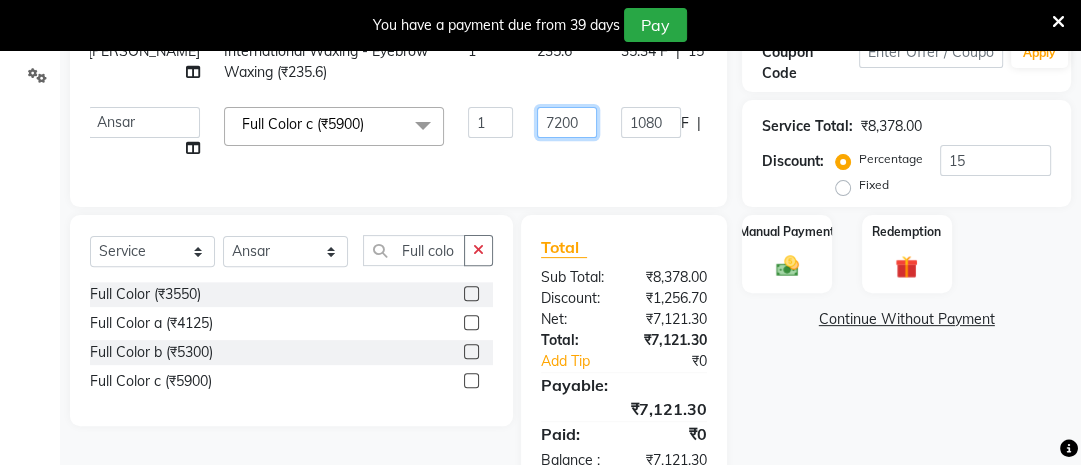 click on "7200" 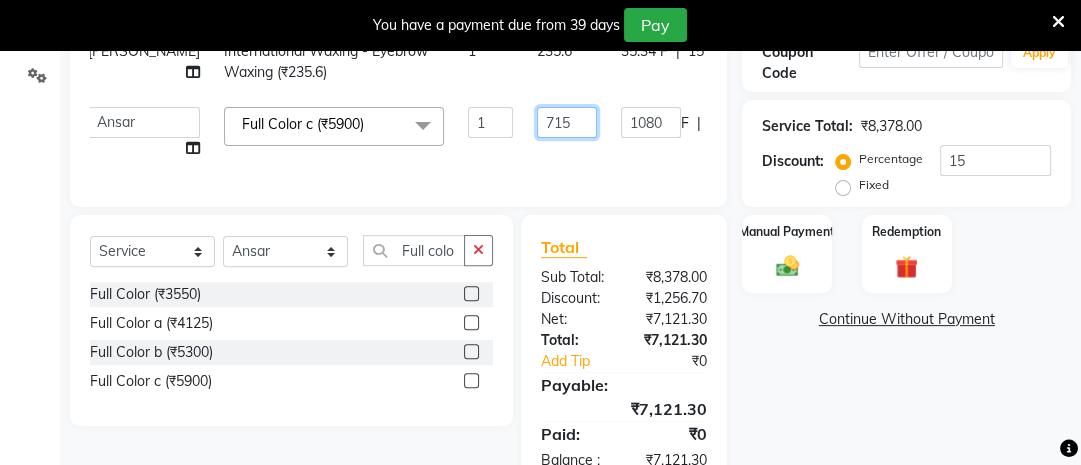 type on "7150" 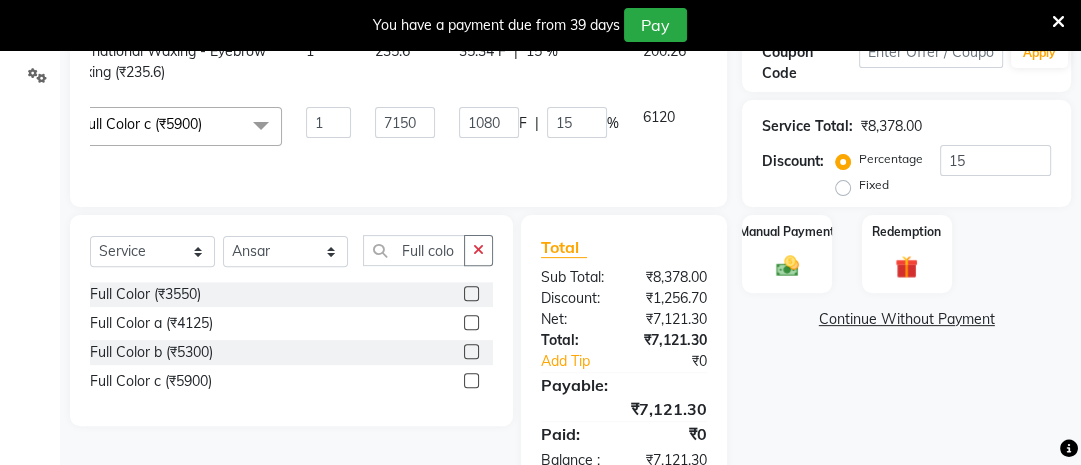scroll, scrollTop: 0, scrollLeft: 14, axis: horizontal 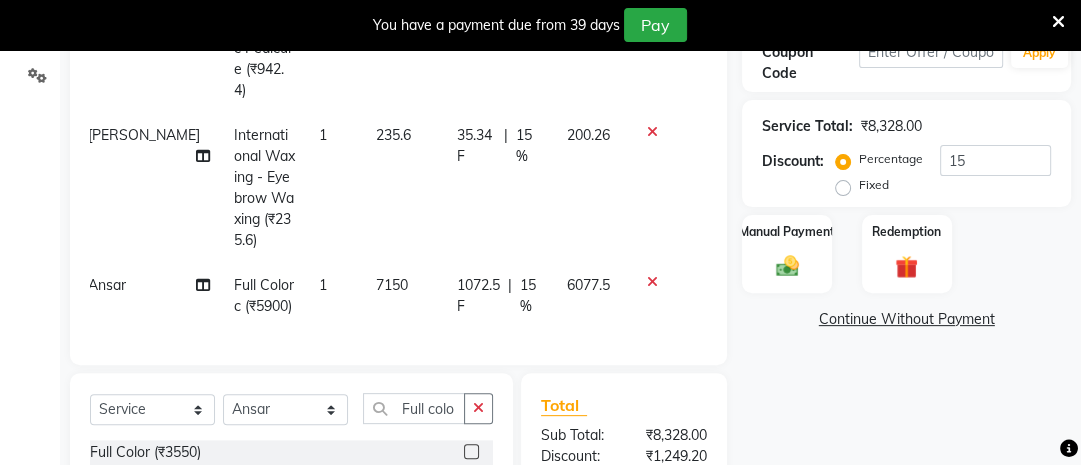 click on "7150" 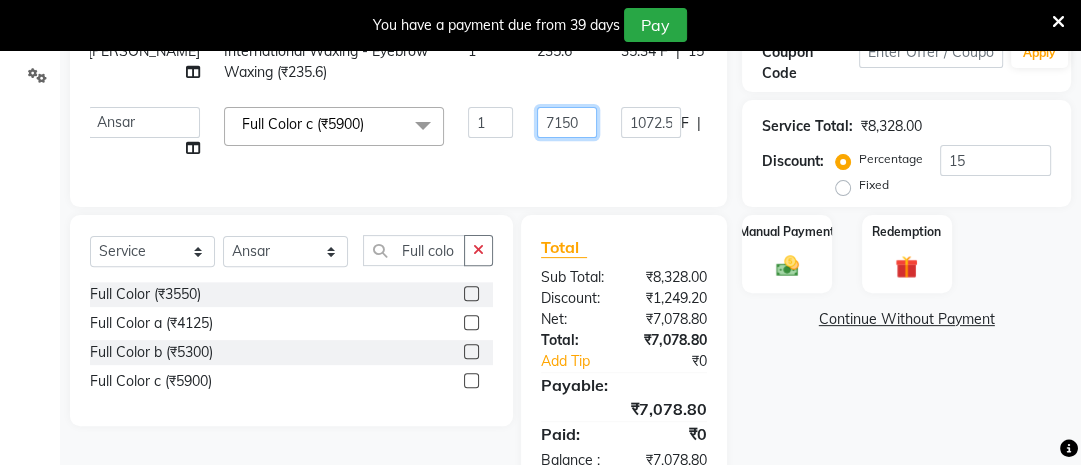 click on "7150" 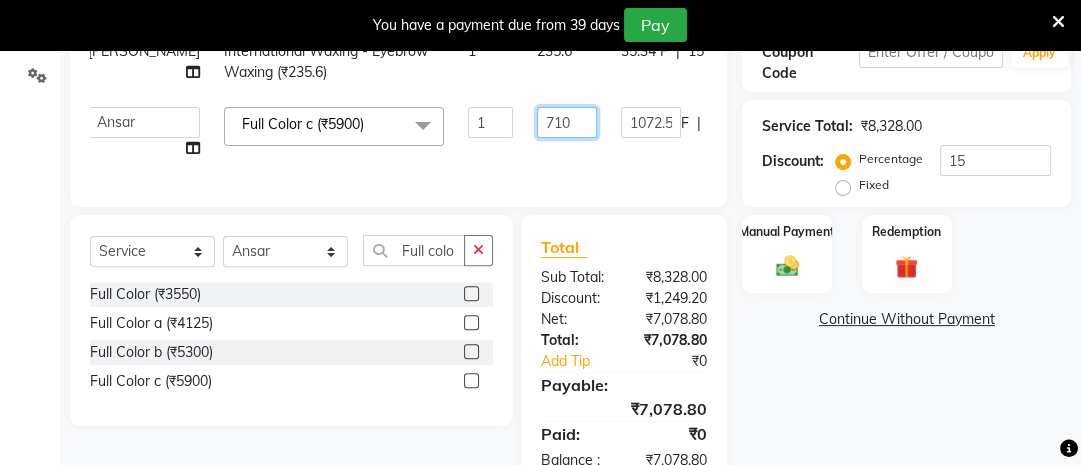 type on "7100" 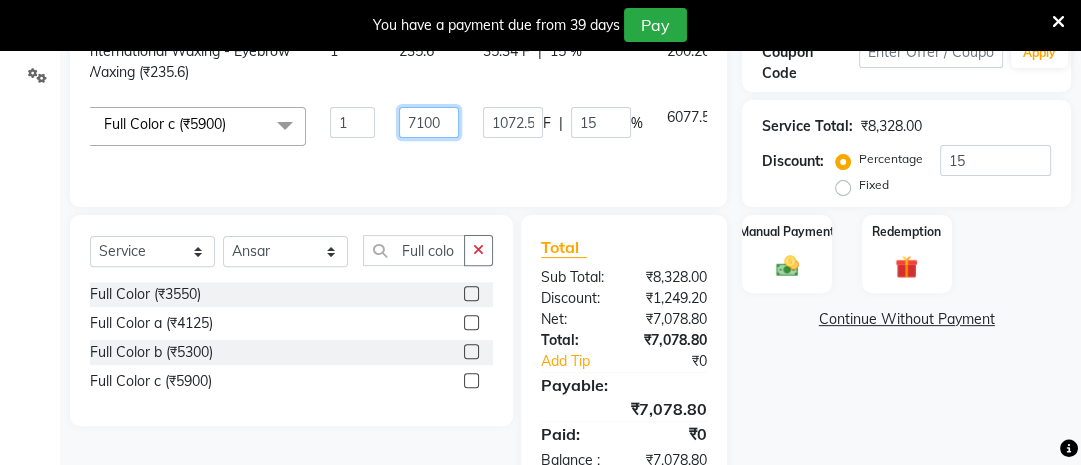 scroll, scrollTop: 0, scrollLeft: 159, axis: horizontal 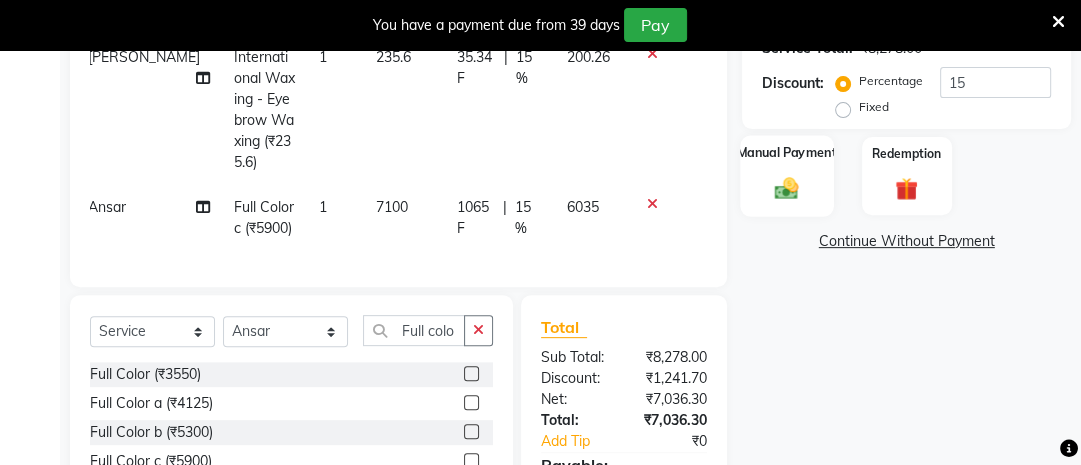 click 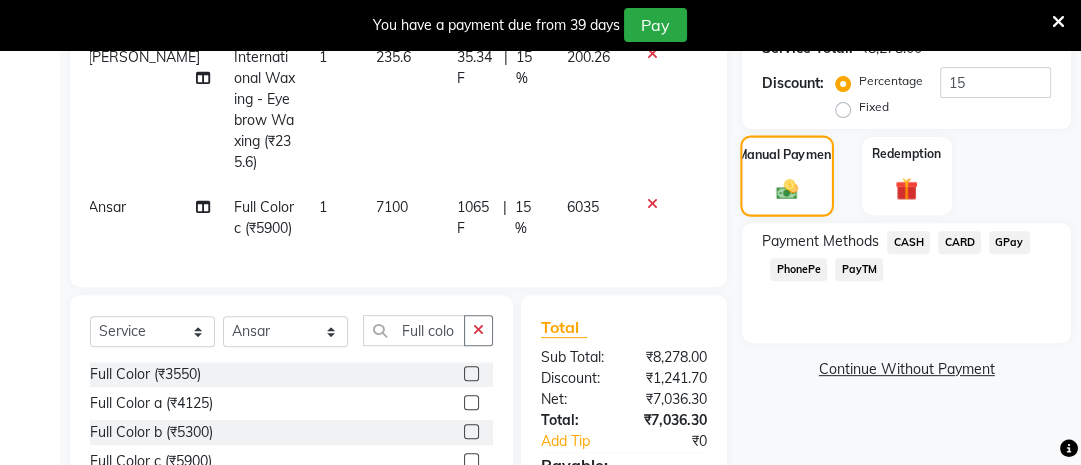 click 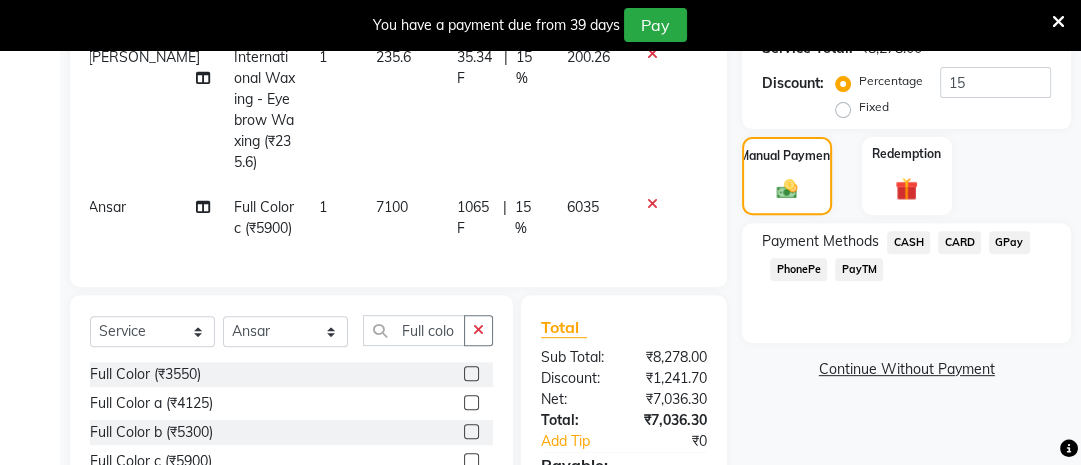 click on "CASH" 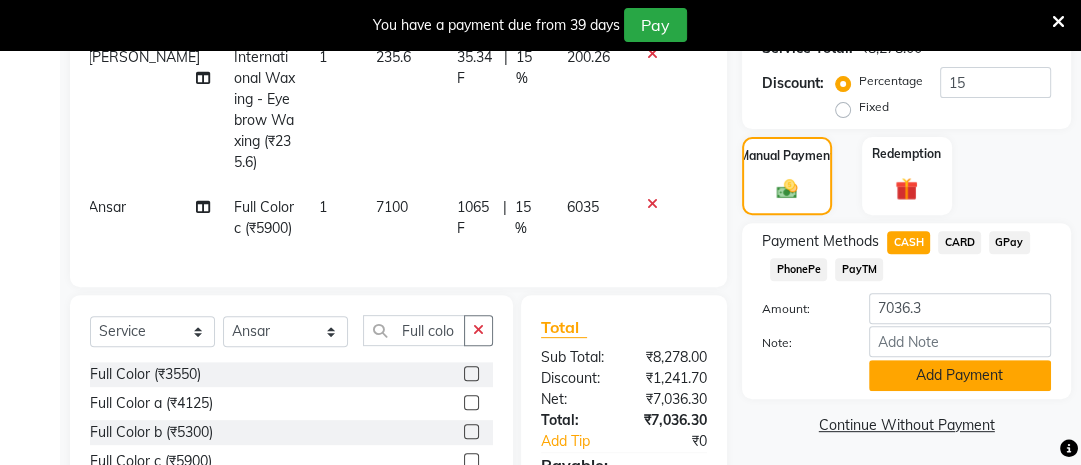click on "Add Payment" 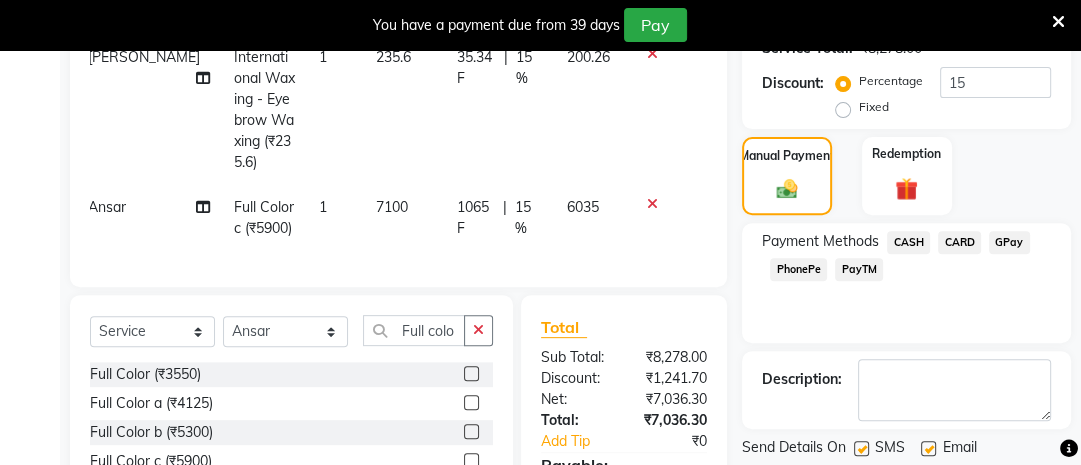 scroll, scrollTop: 706, scrollLeft: 0, axis: vertical 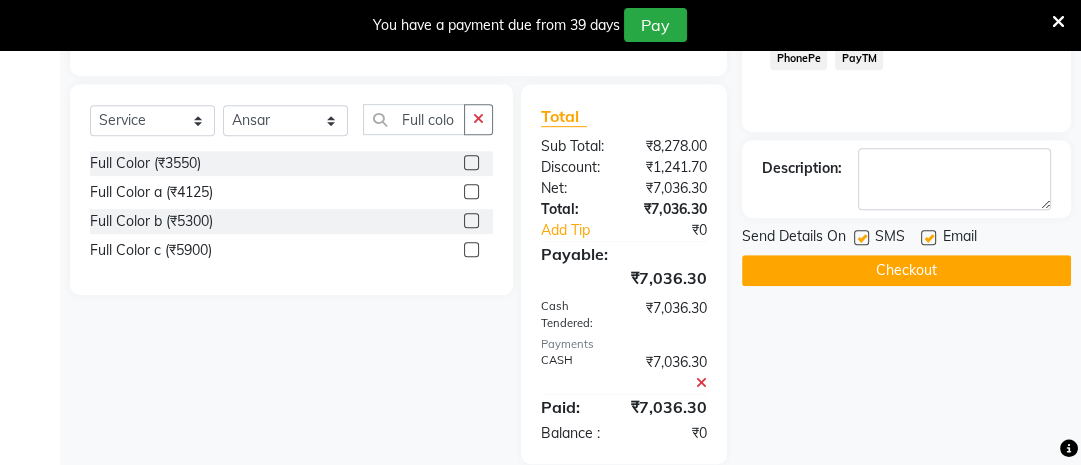 click on "Checkout" 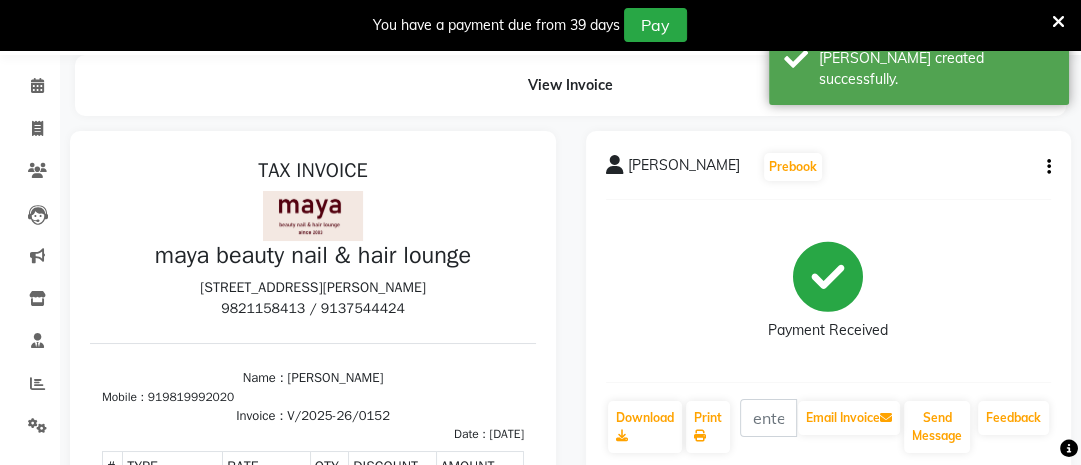 scroll, scrollTop: 0, scrollLeft: 0, axis: both 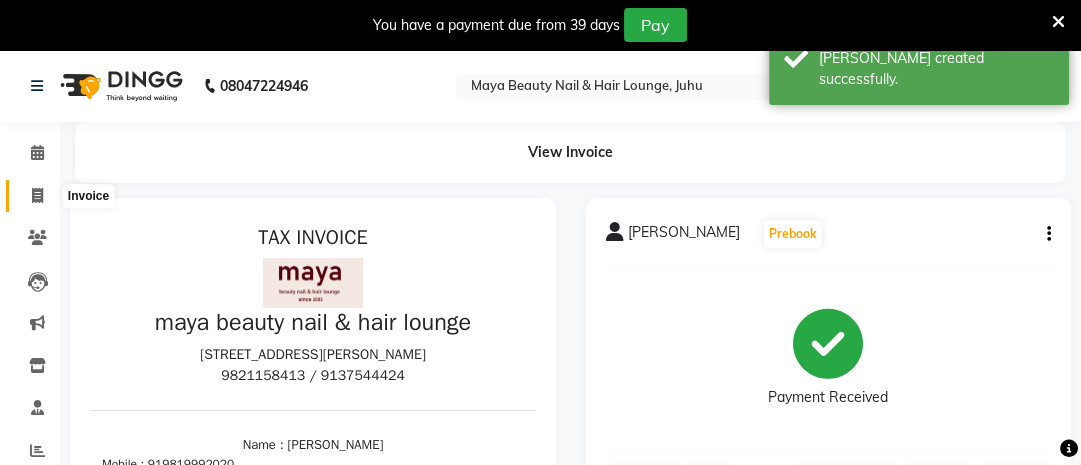 click 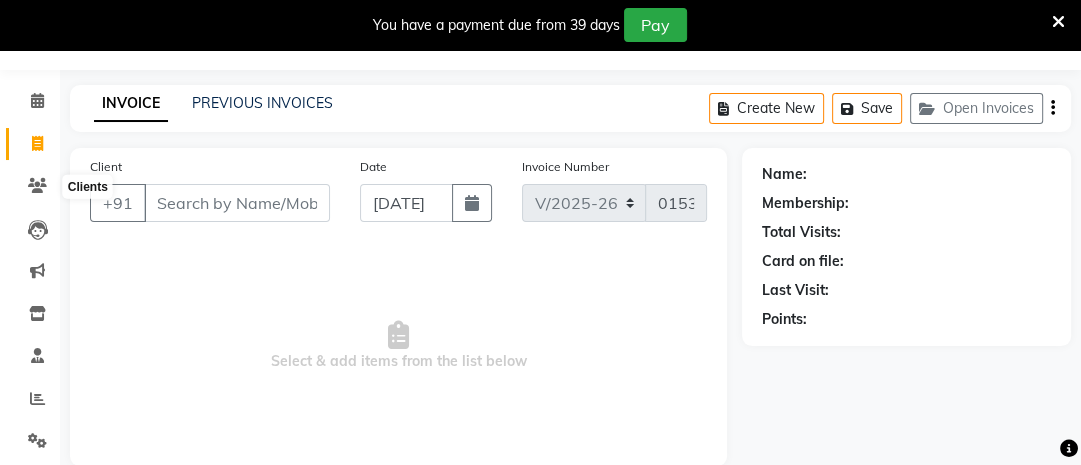 scroll, scrollTop: 51, scrollLeft: 0, axis: vertical 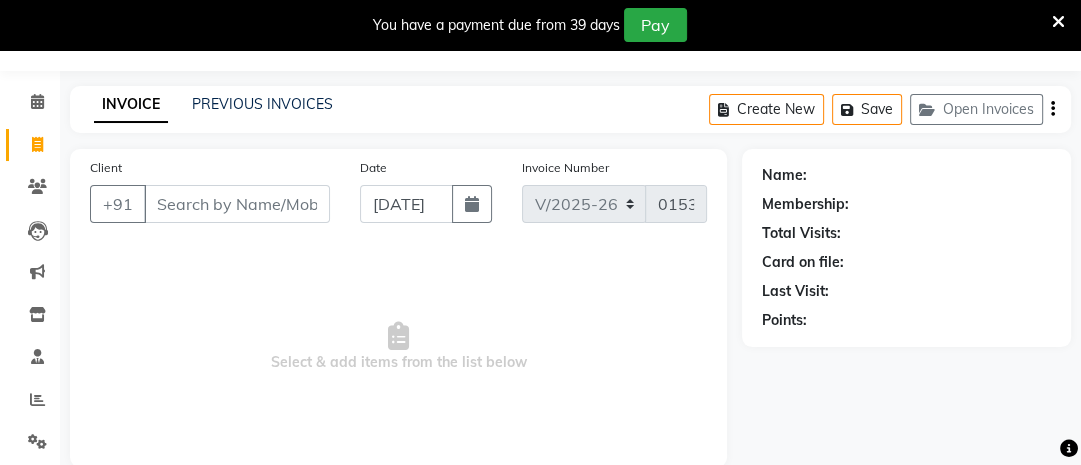 click on "Client" at bounding box center (237, 204) 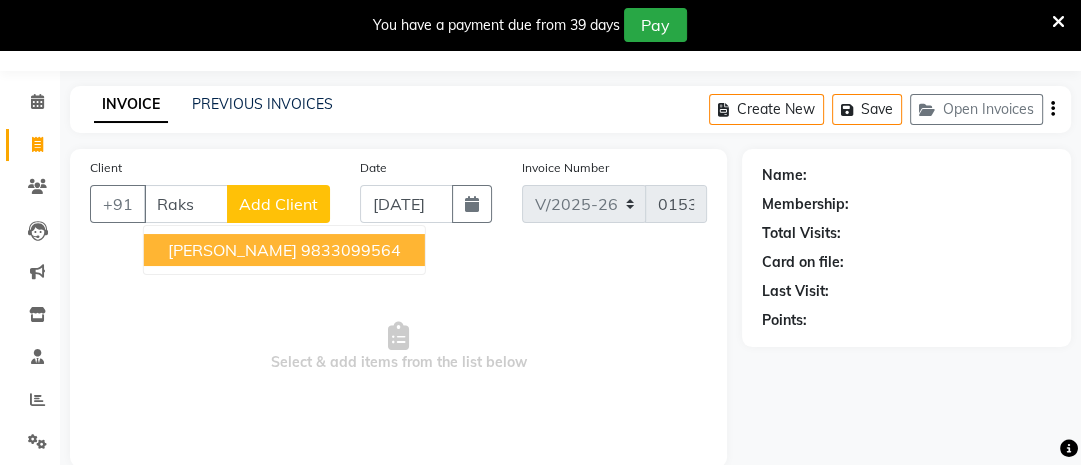 click on "Raksha Malli" at bounding box center [232, 250] 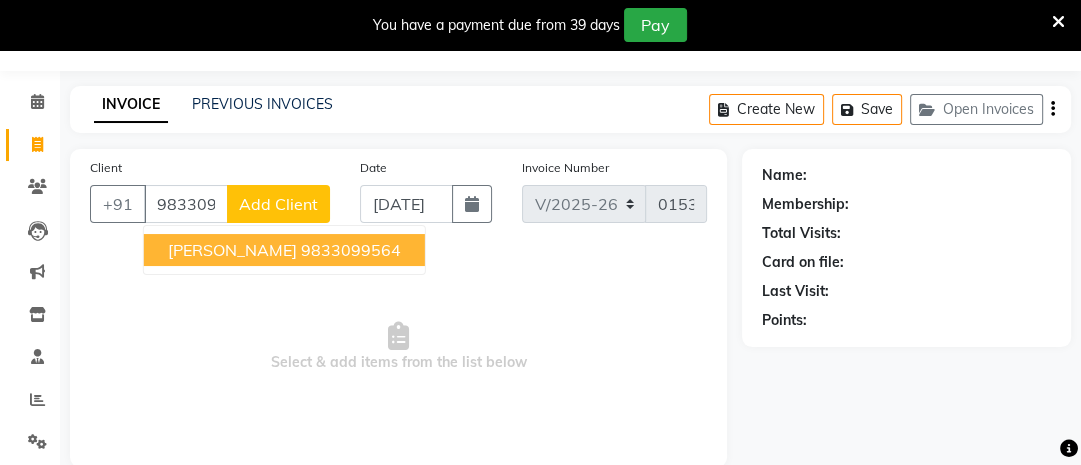 type on "9833099564" 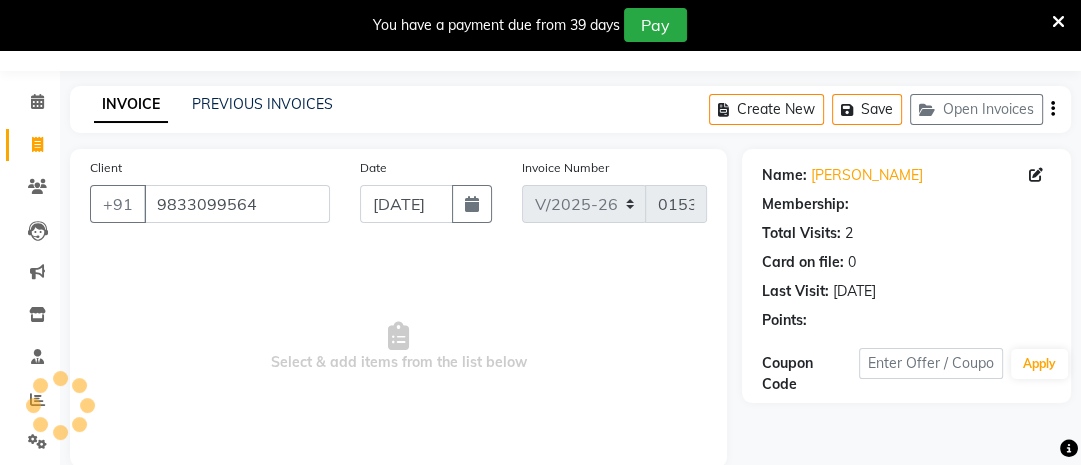 select on "1: Object" 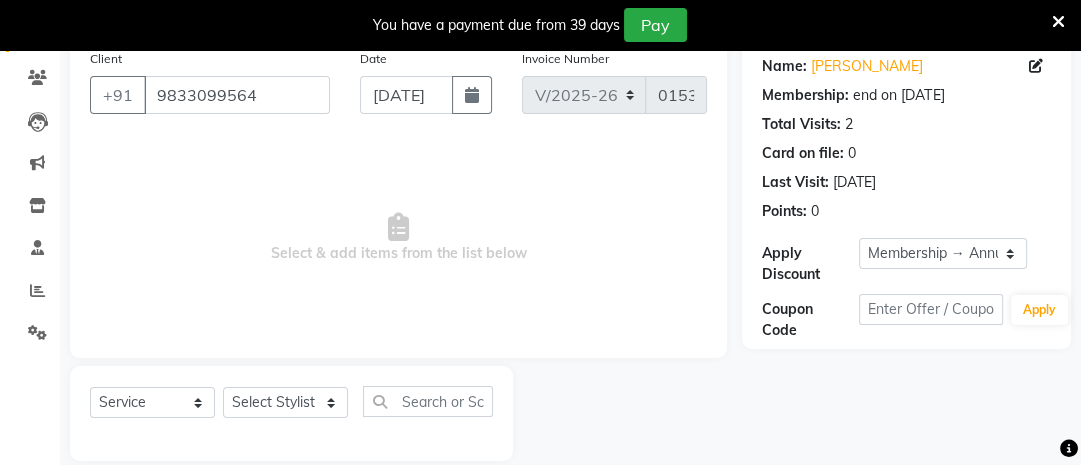scroll, scrollTop: 187, scrollLeft: 0, axis: vertical 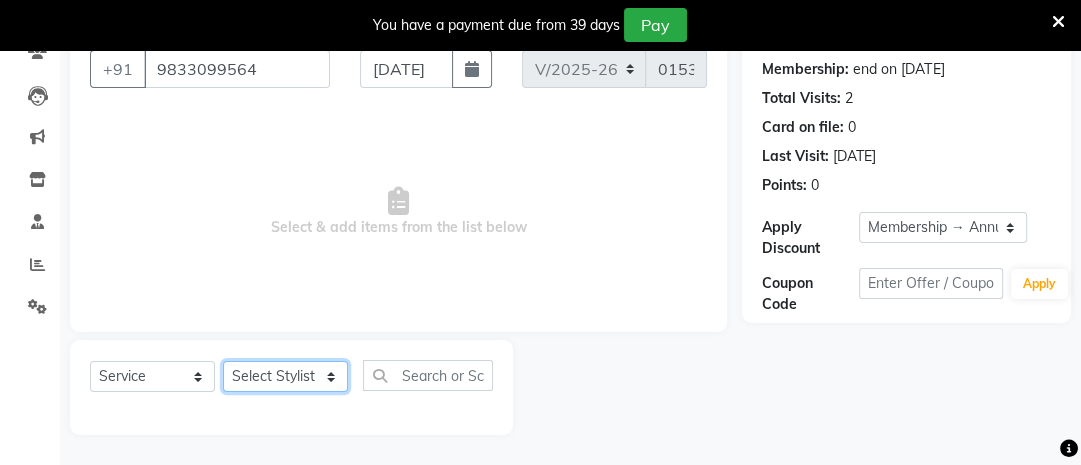 click on "Select Stylist Ana Ansar Ashwini Hema Laxmi Mavis Maya Reshma Rita Usha" 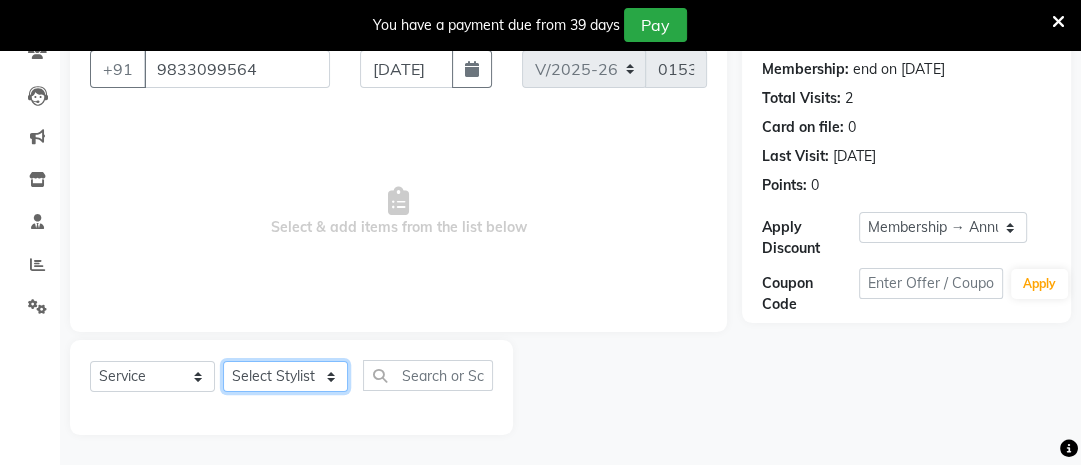 select on "20270" 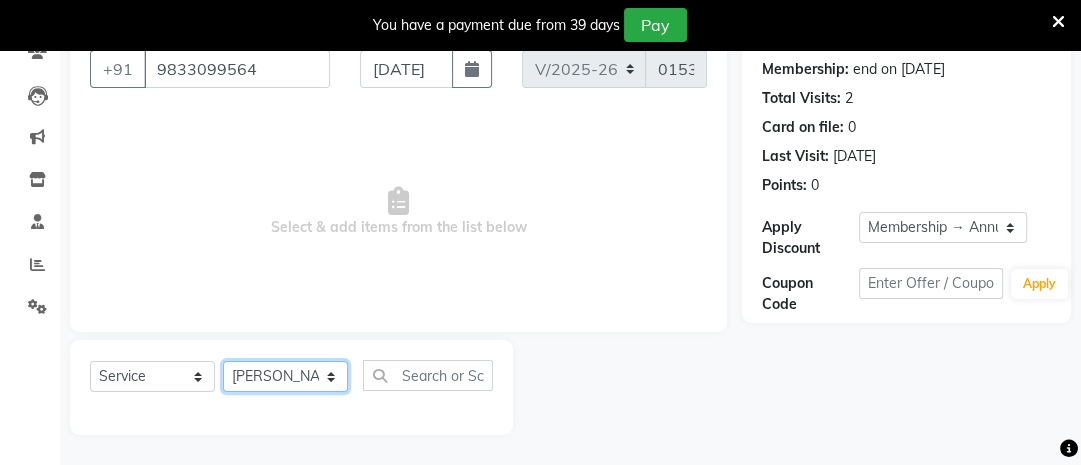 click on "Select Stylist Ana Ansar Ashwini Hema Laxmi Mavis Maya Reshma Rita Usha" 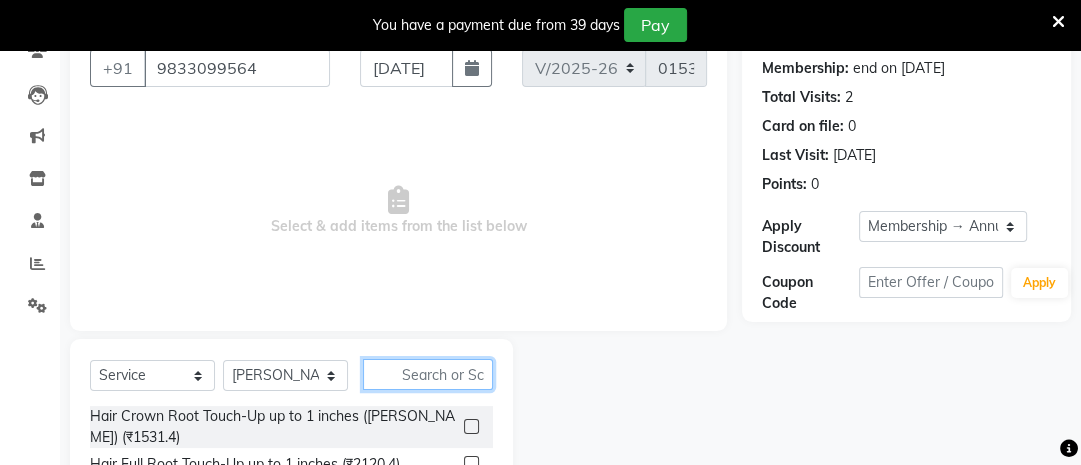 click 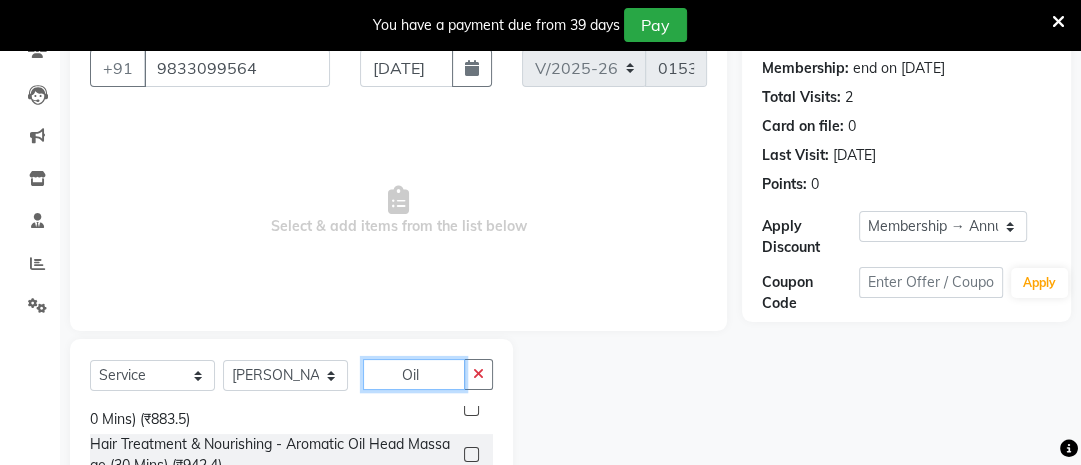 scroll, scrollTop: 65, scrollLeft: 0, axis: vertical 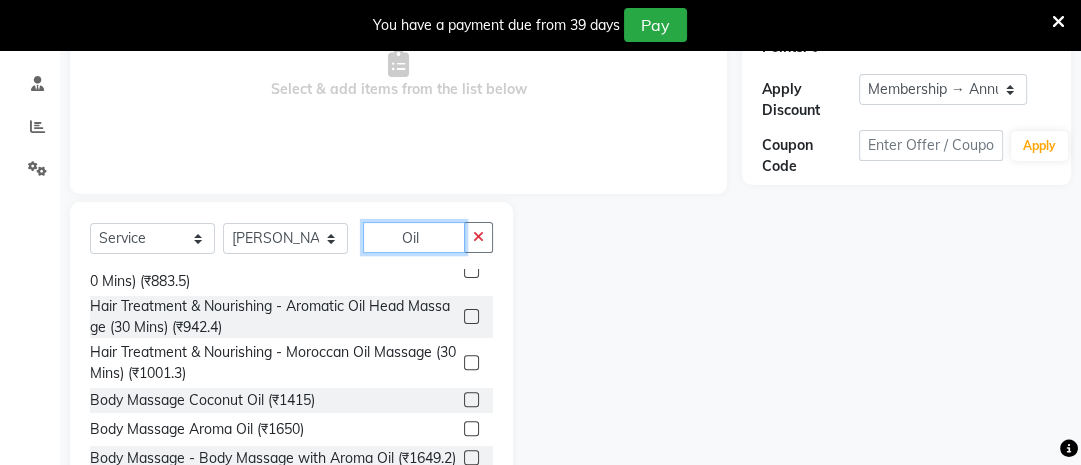 type on "Oil" 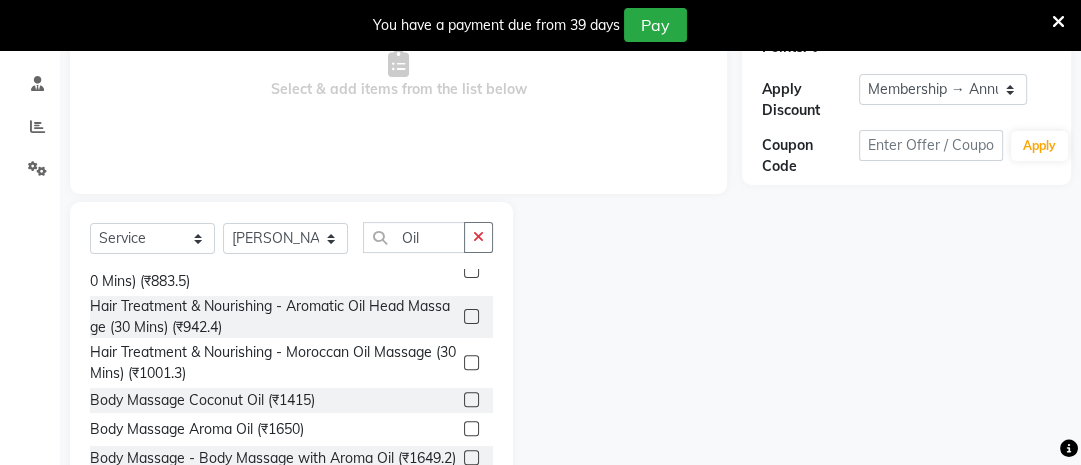 click 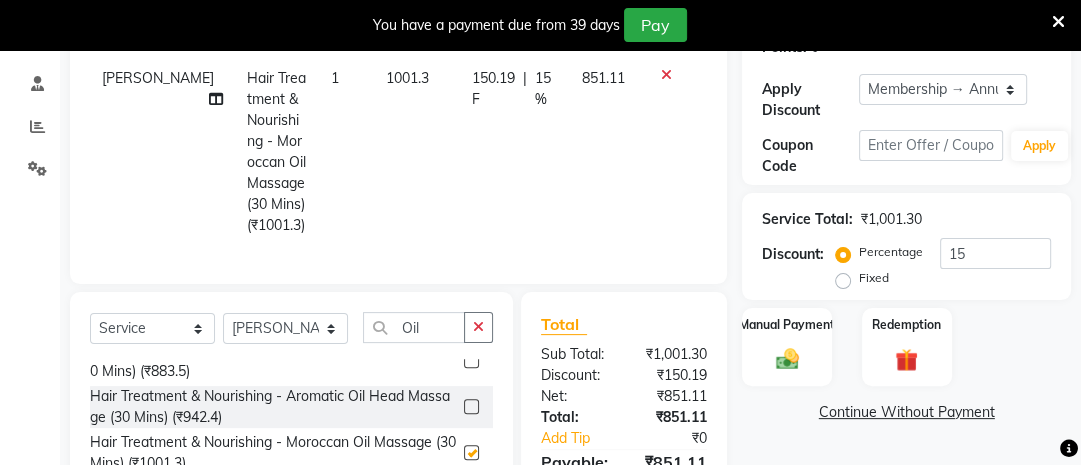 checkbox on "false" 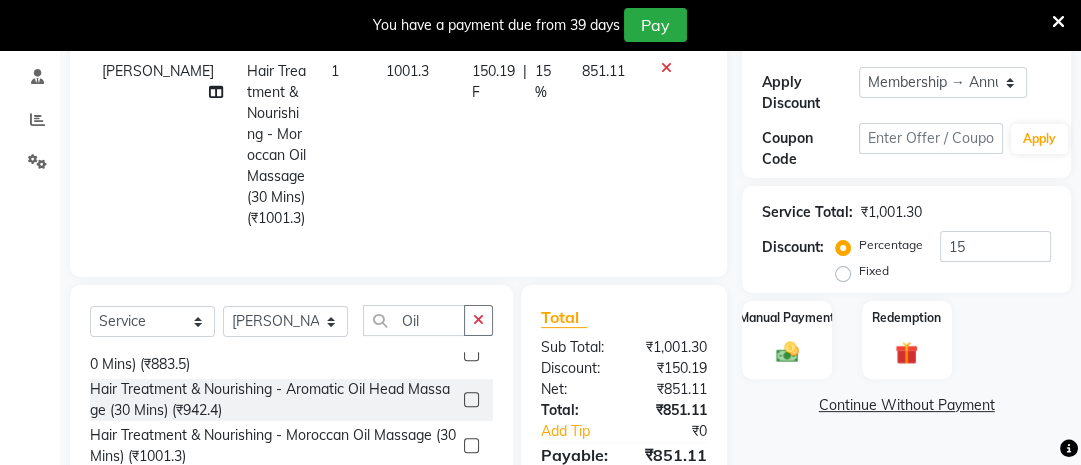 scroll, scrollTop: 332, scrollLeft: 0, axis: vertical 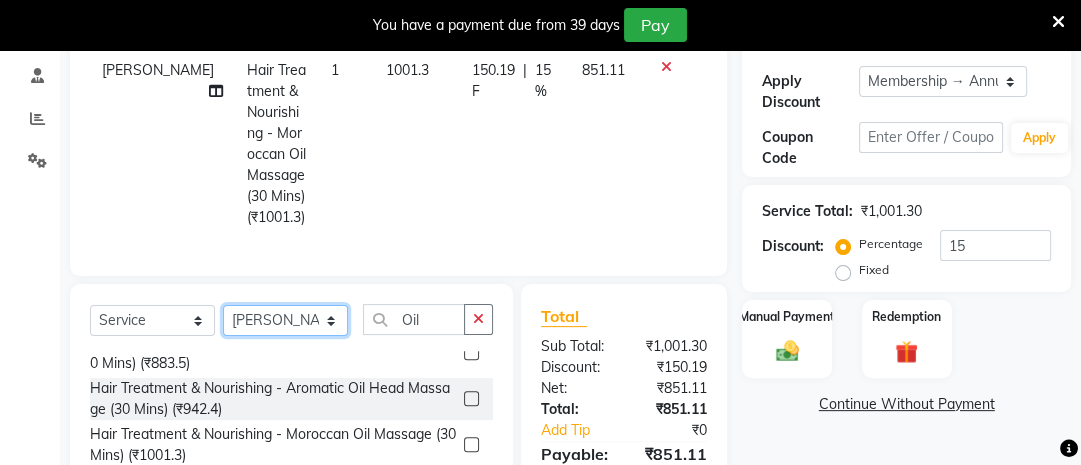click on "Select Stylist Ana Ansar Ashwini Hema Laxmi Mavis Maya Reshma Rita Usha" 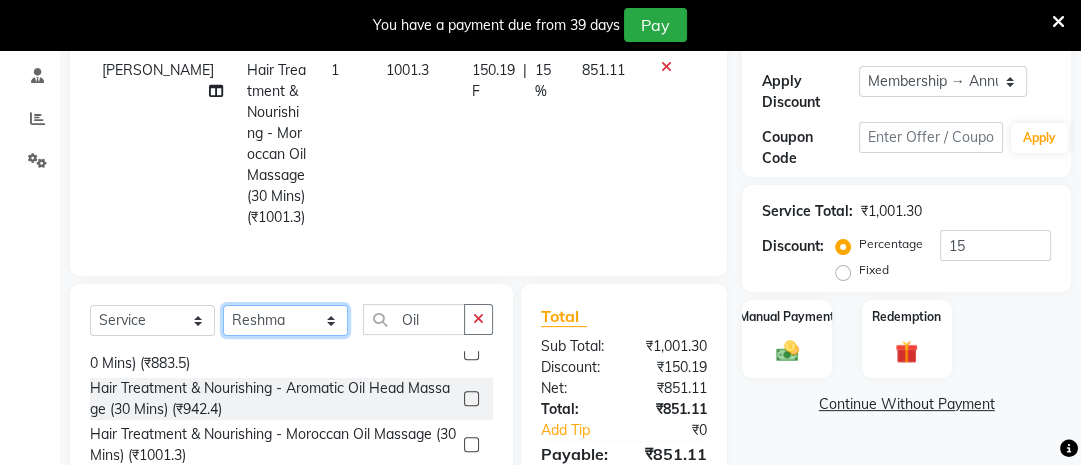 click on "Select Stylist Ana Ansar Ashwini Hema Laxmi Mavis Maya Reshma Rita Usha" 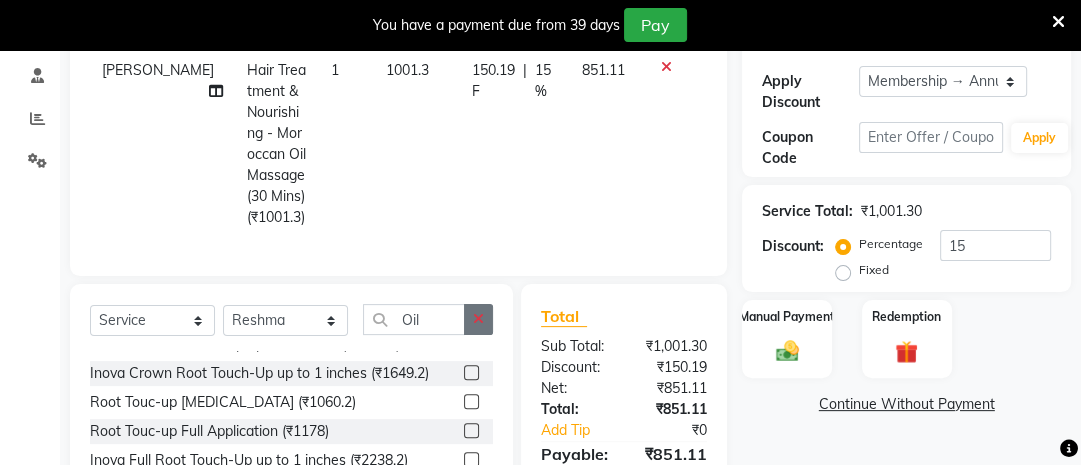 click 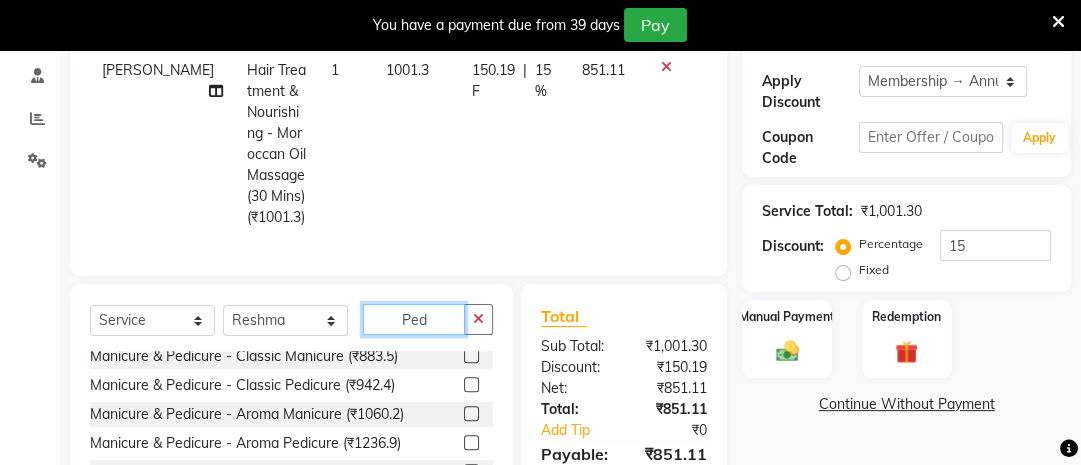 scroll, scrollTop: 0, scrollLeft: 0, axis: both 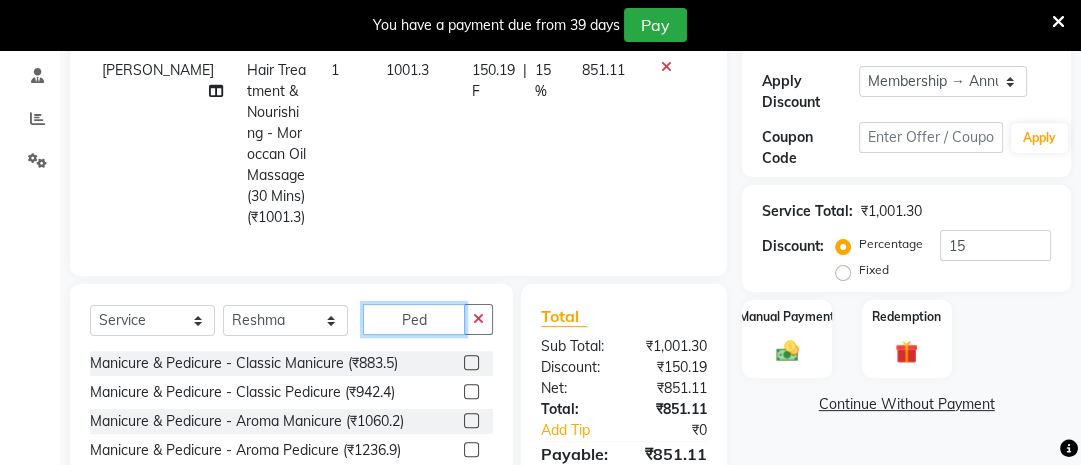 type on "Ped" 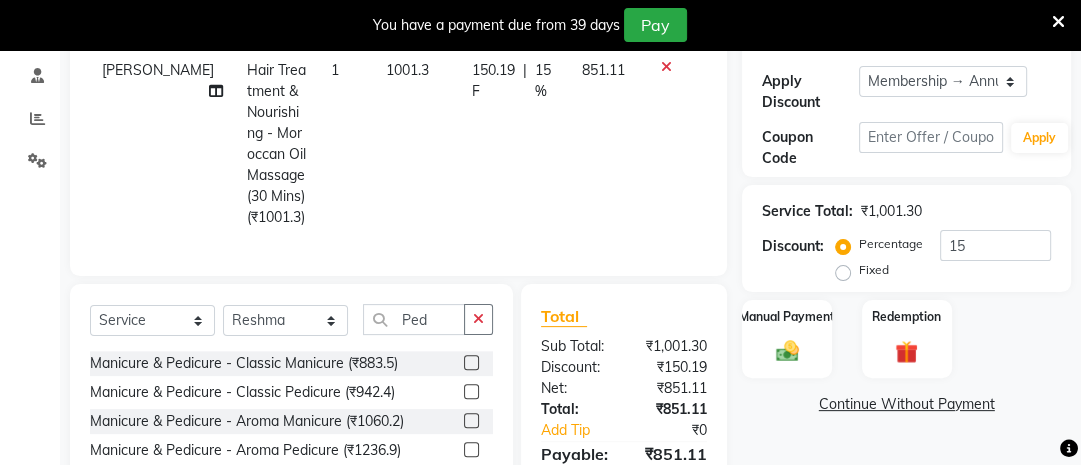 click 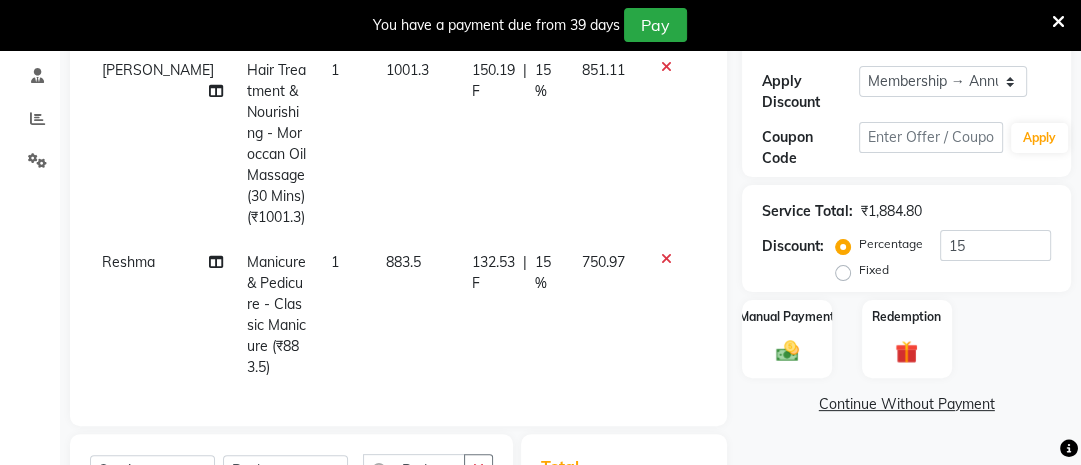 checkbox on "false" 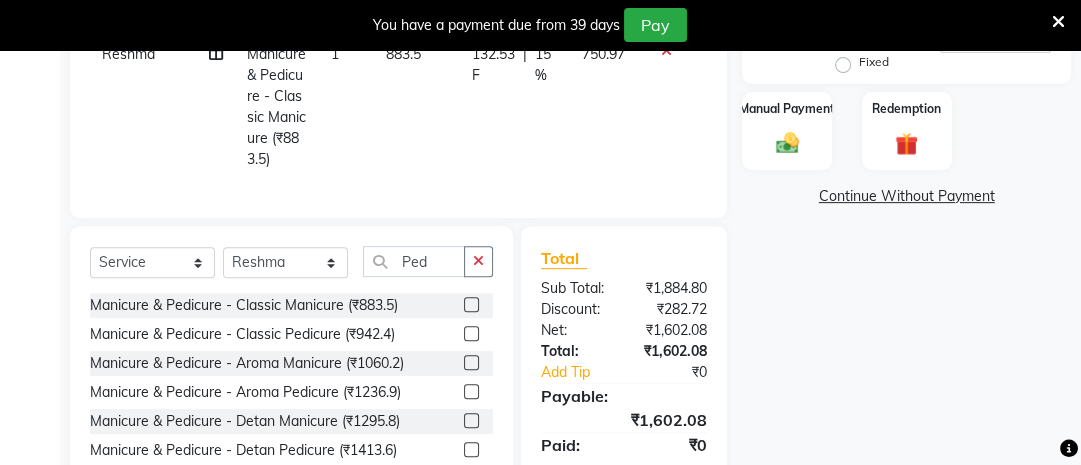 scroll, scrollTop: 540, scrollLeft: 0, axis: vertical 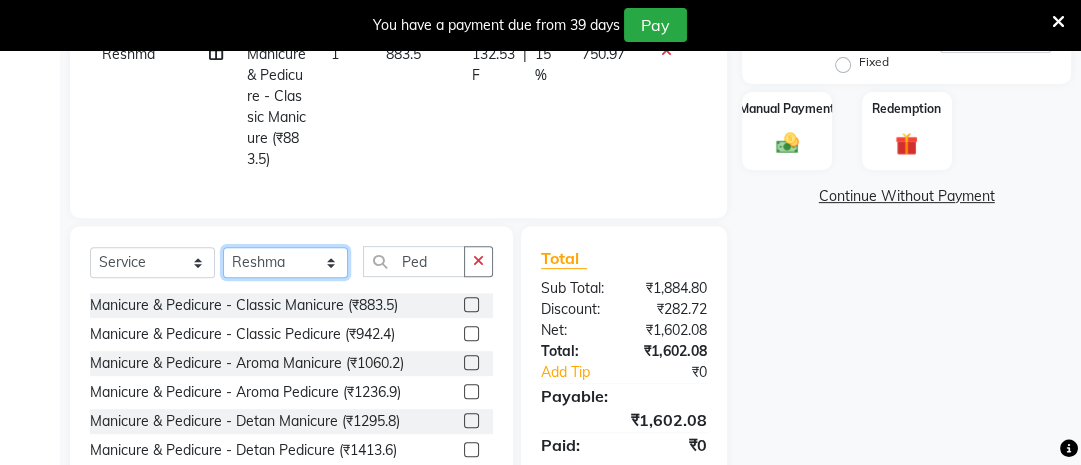 click on "Select Stylist Ana Ansar Ashwini Hema Laxmi Mavis Maya Reshma Rita Usha" 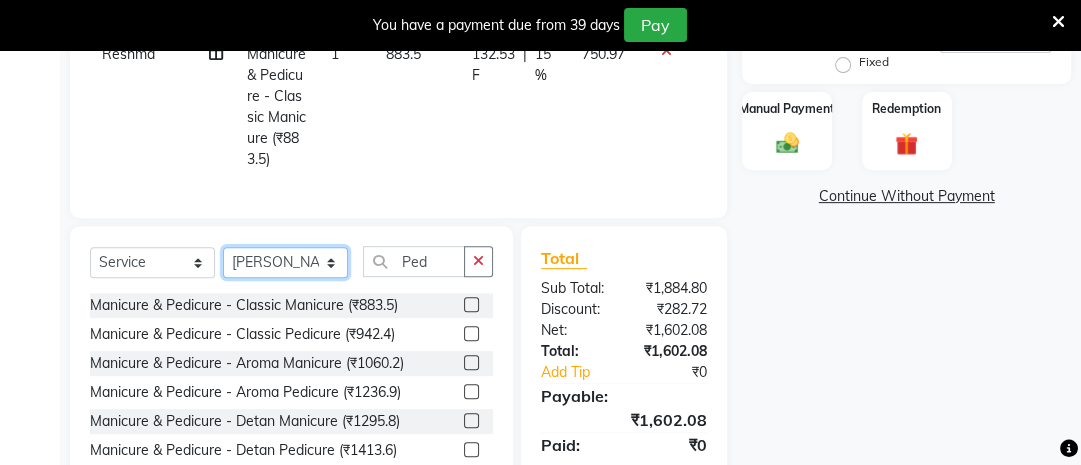 click on "Select Stylist Ana Ansar Ashwini Hema Laxmi Mavis Maya Reshma Rita Usha" 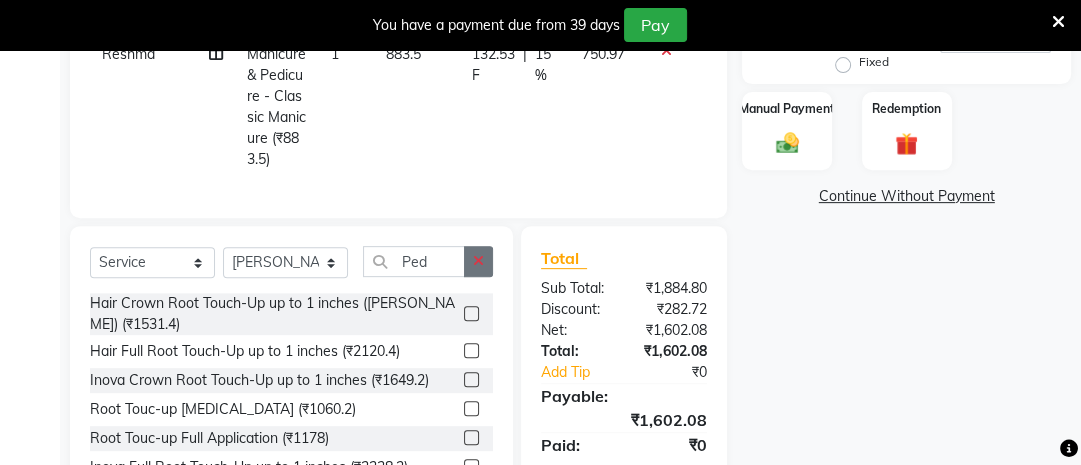click 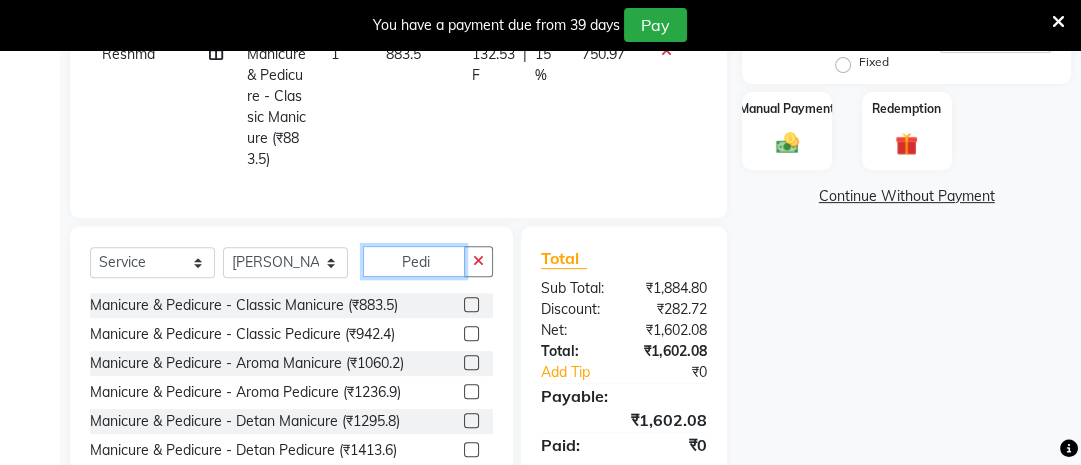 type on "Pedi" 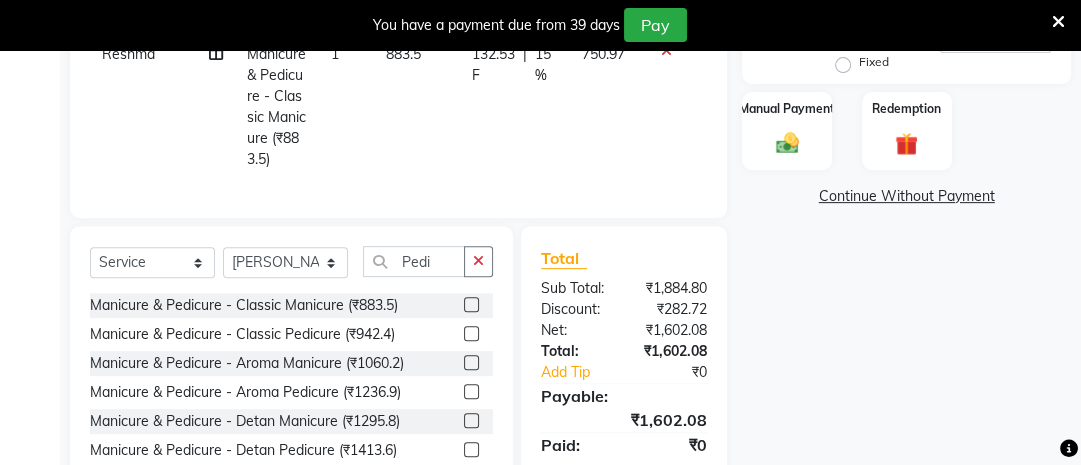 click 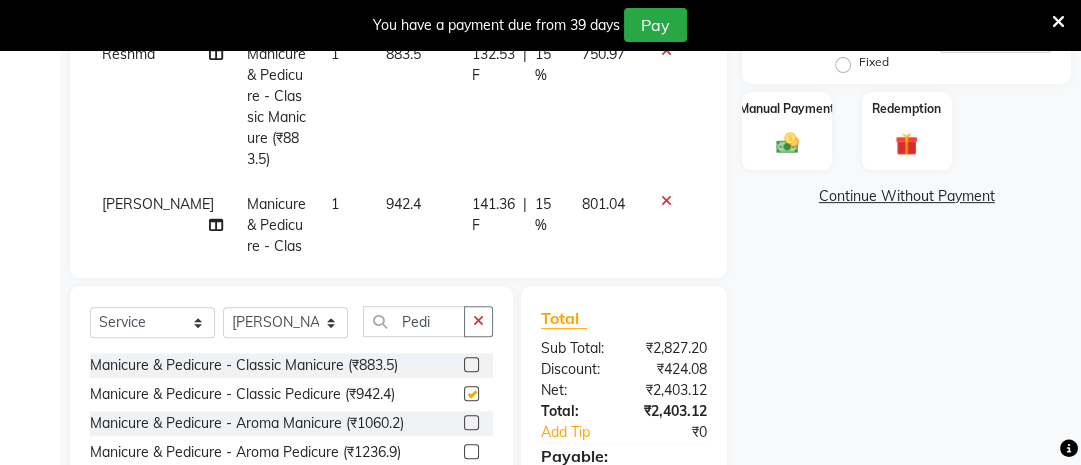 checkbox on "false" 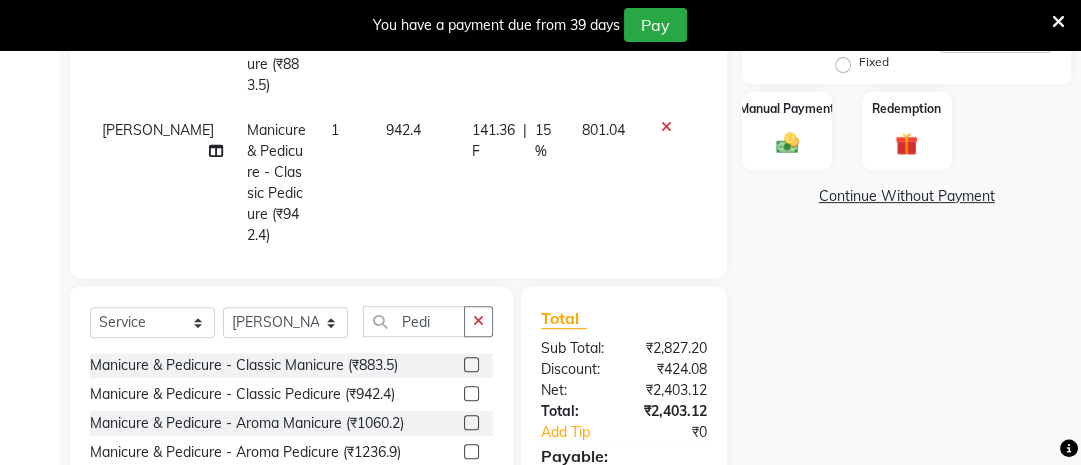 scroll, scrollTop: 0, scrollLeft: 0, axis: both 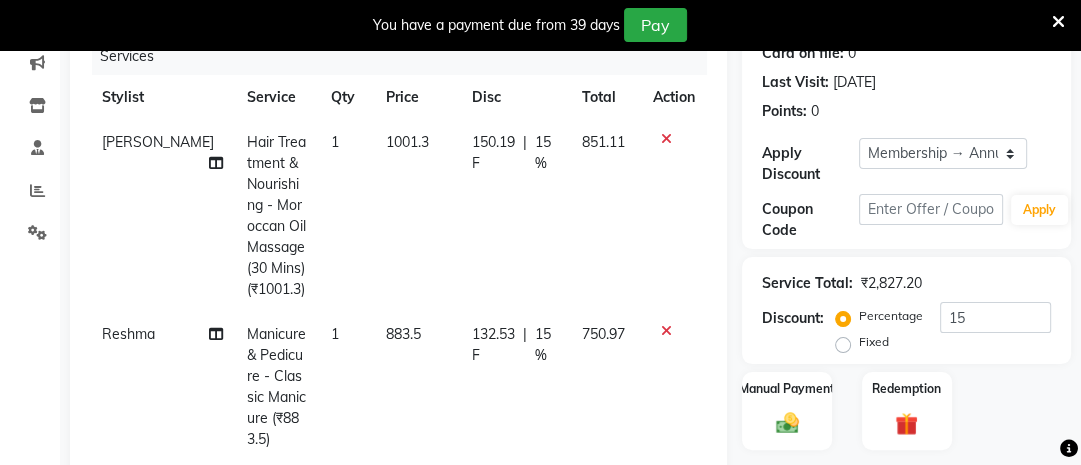 click 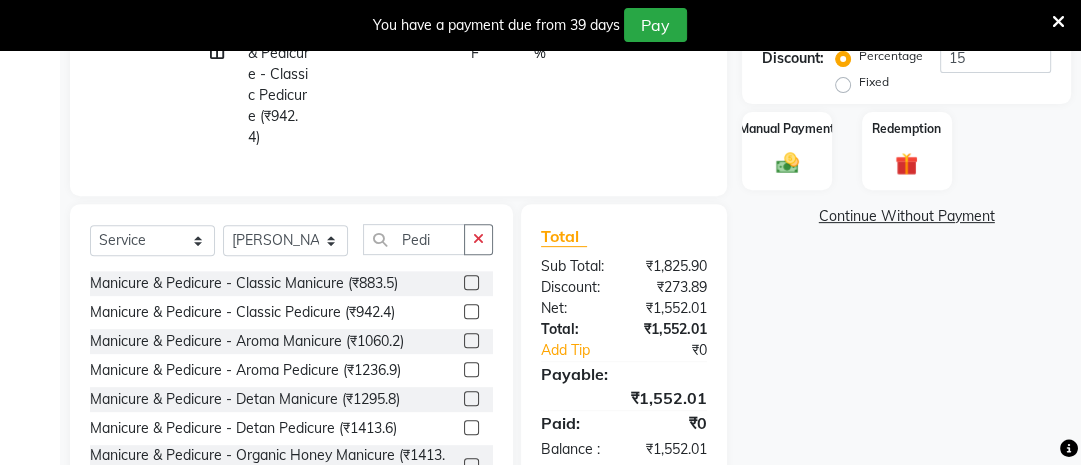 scroll, scrollTop: 521, scrollLeft: 0, axis: vertical 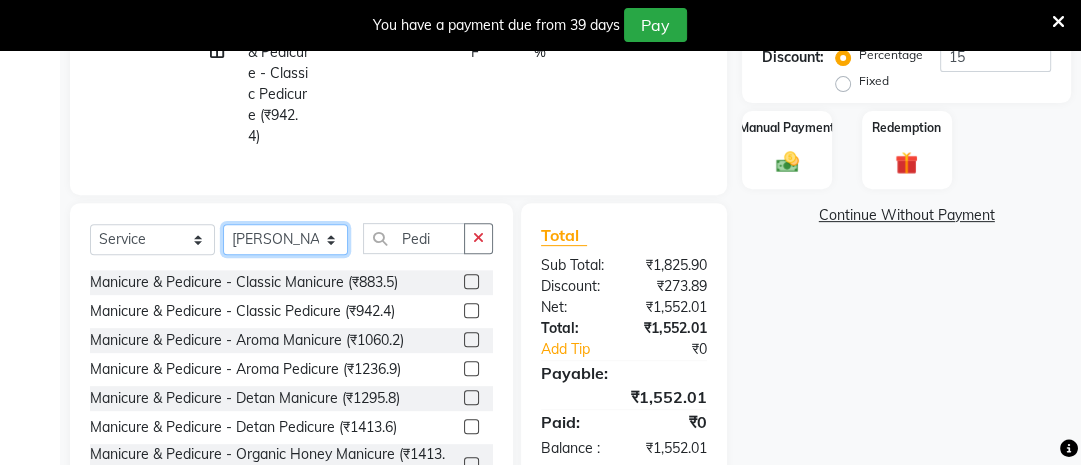 click on "Select Stylist Ana Ansar Ashwini Hema Laxmi Mavis Maya Reshma Rita Usha" 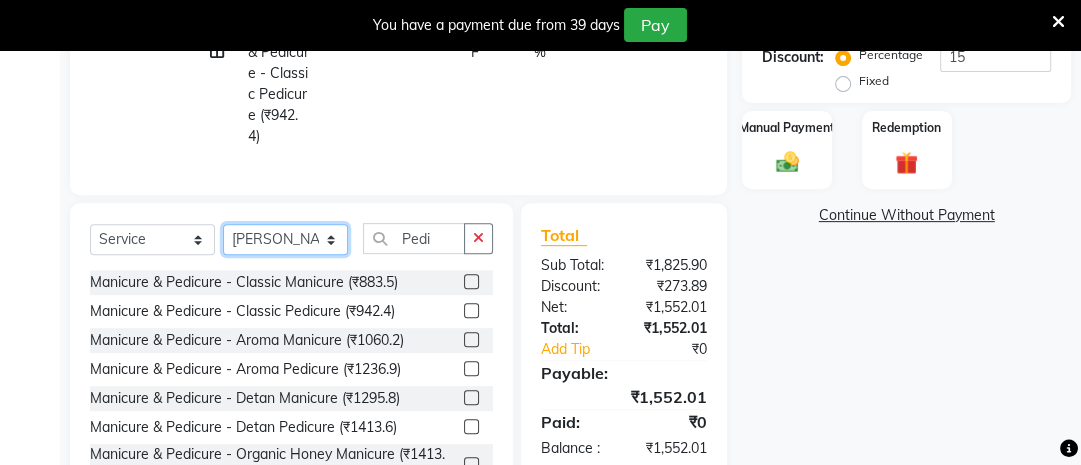 select on "20270" 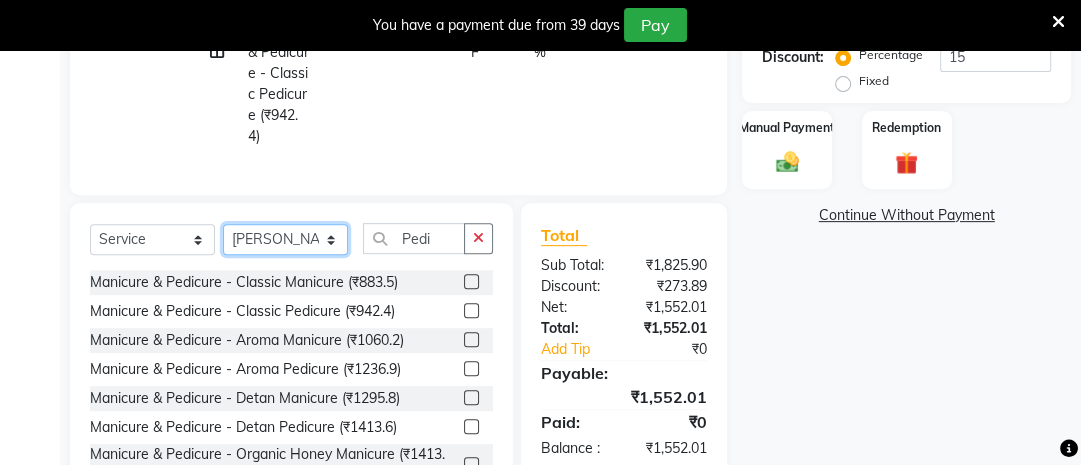 click on "Select Stylist Ana Ansar Ashwini Hema Laxmi Mavis Maya Reshma Rita Usha" 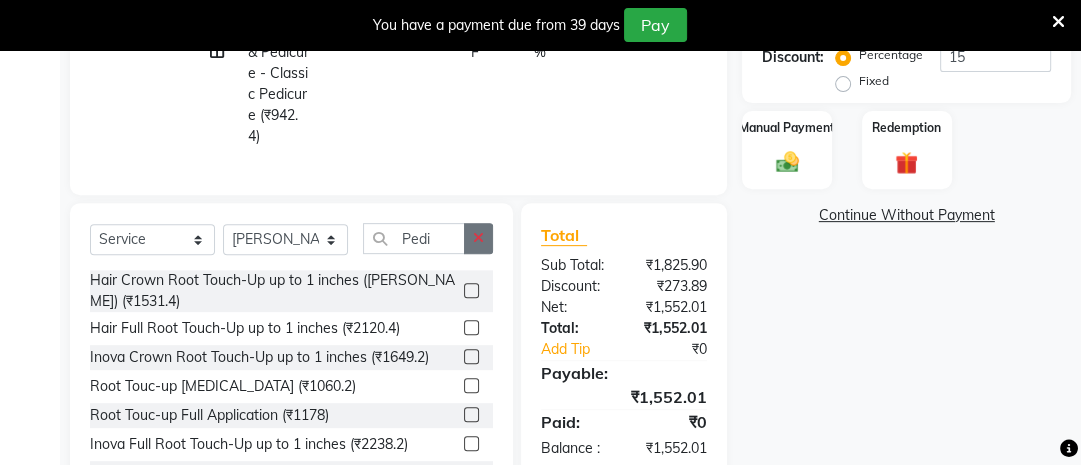 click 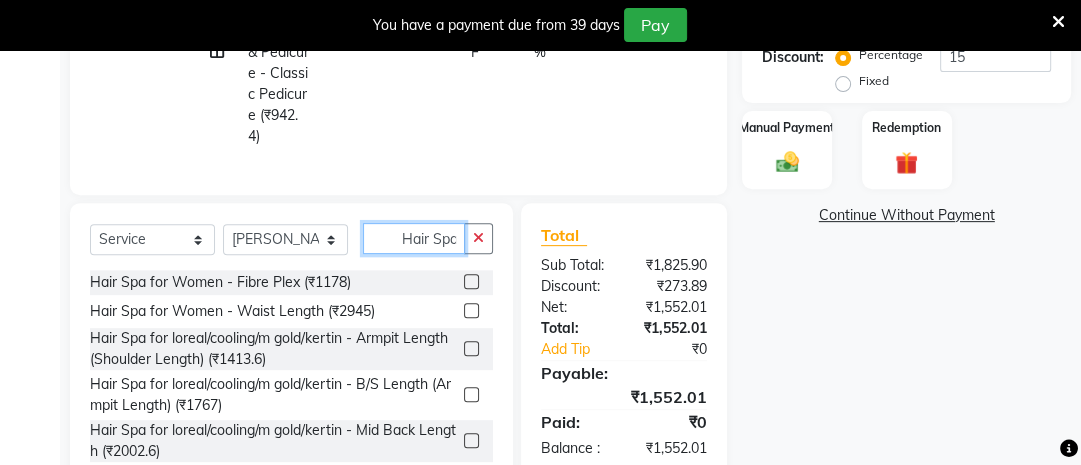 scroll, scrollTop: 0, scrollLeft: 0, axis: both 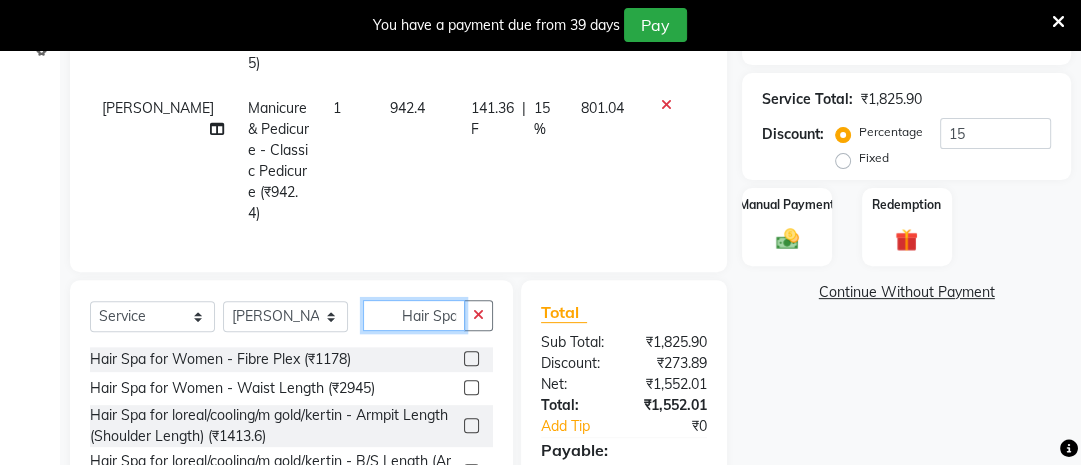 click on "Hair Spa" 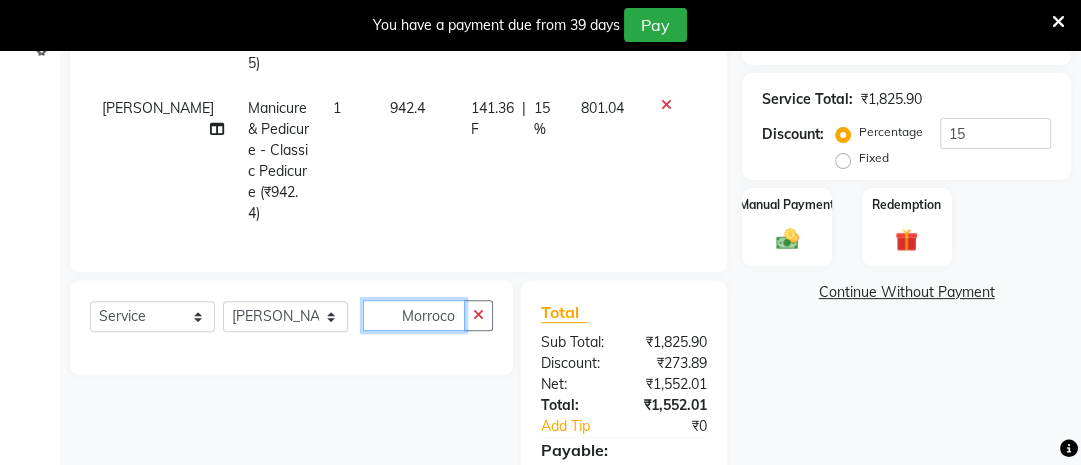 scroll, scrollTop: 0, scrollLeft: 6, axis: horizontal 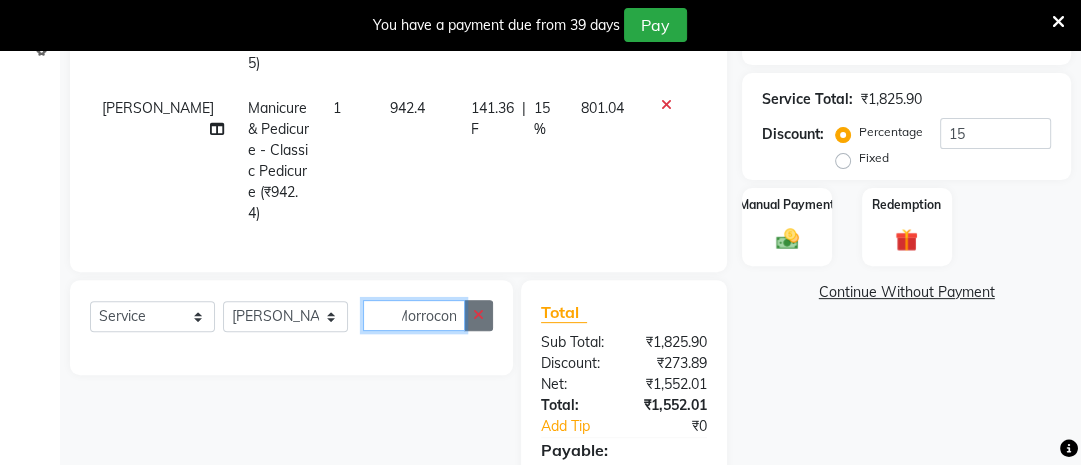 type on "MorroconHair Spa" 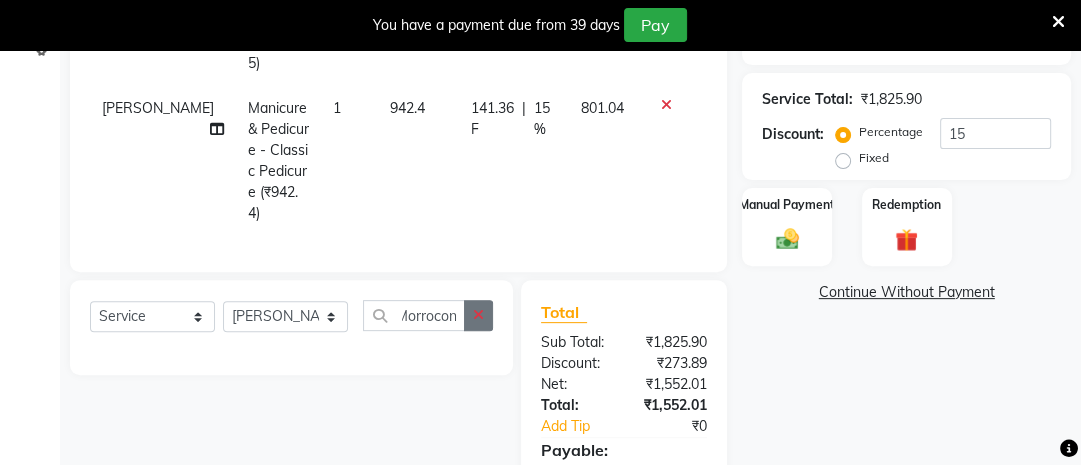 scroll, scrollTop: 0, scrollLeft: 0, axis: both 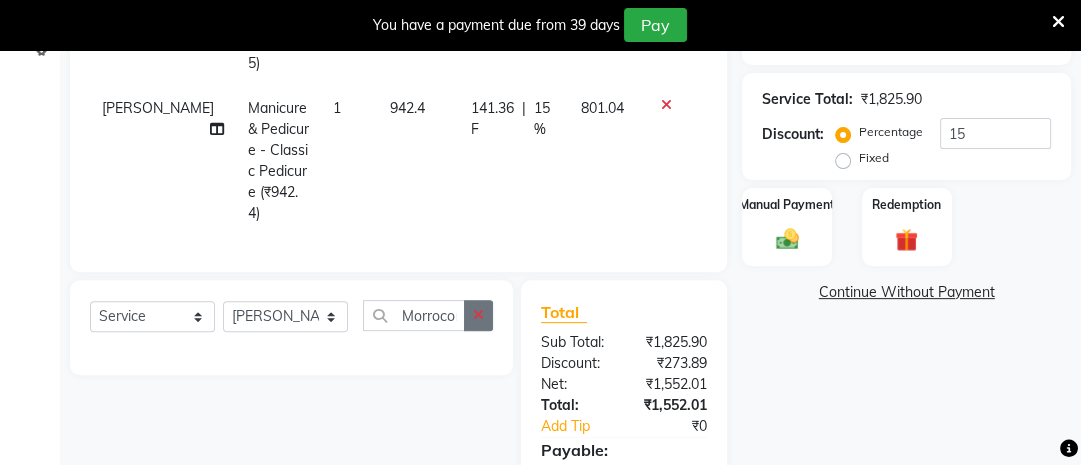 click 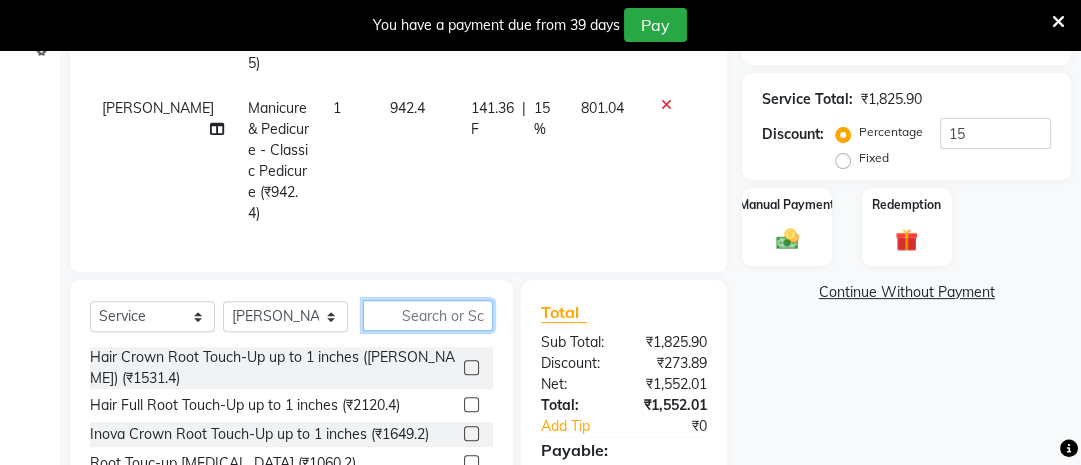 click 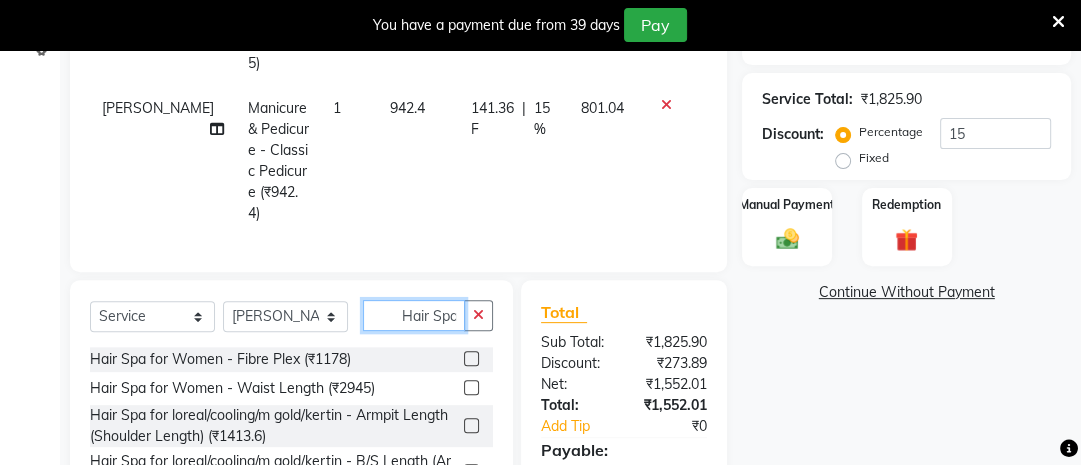 scroll, scrollTop: 0, scrollLeft: 0, axis: both 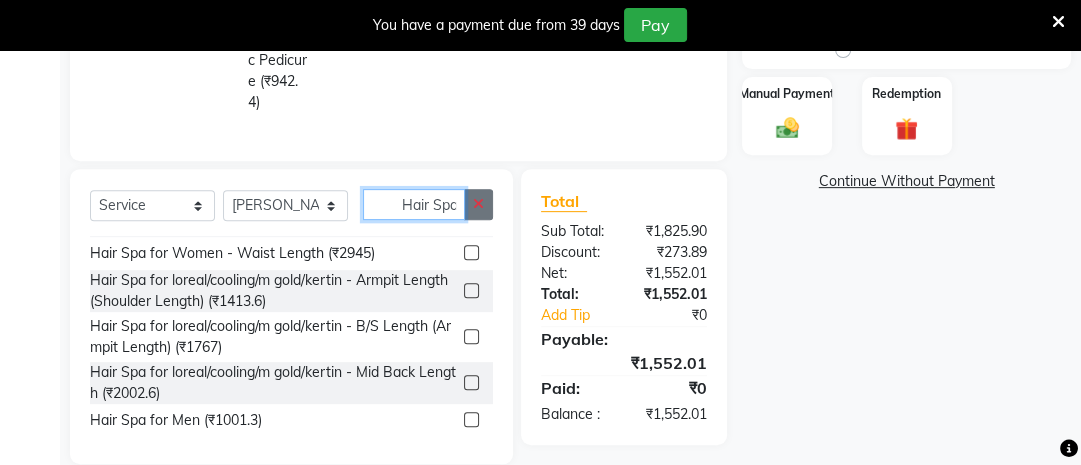 type on "Hair Spa" 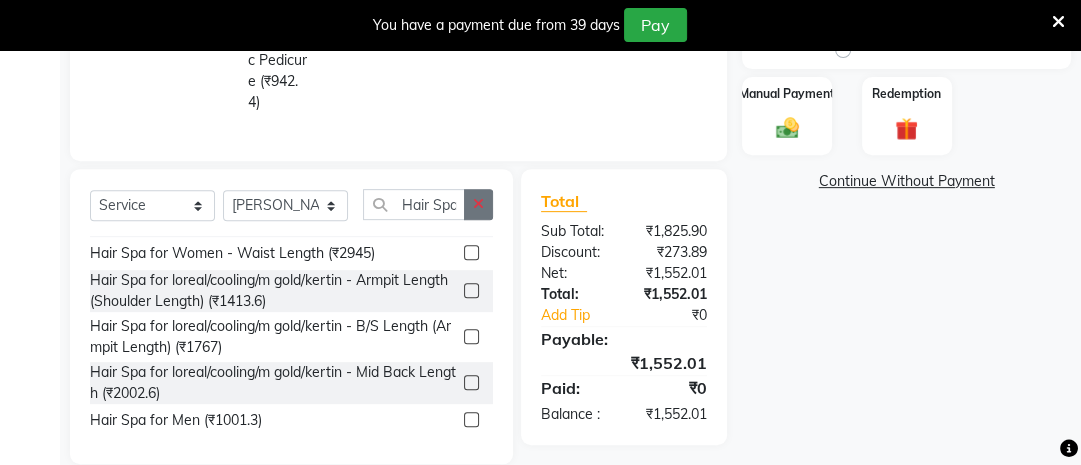 scroll, scrollTop: 0, scrollLeft: 0, axis: both 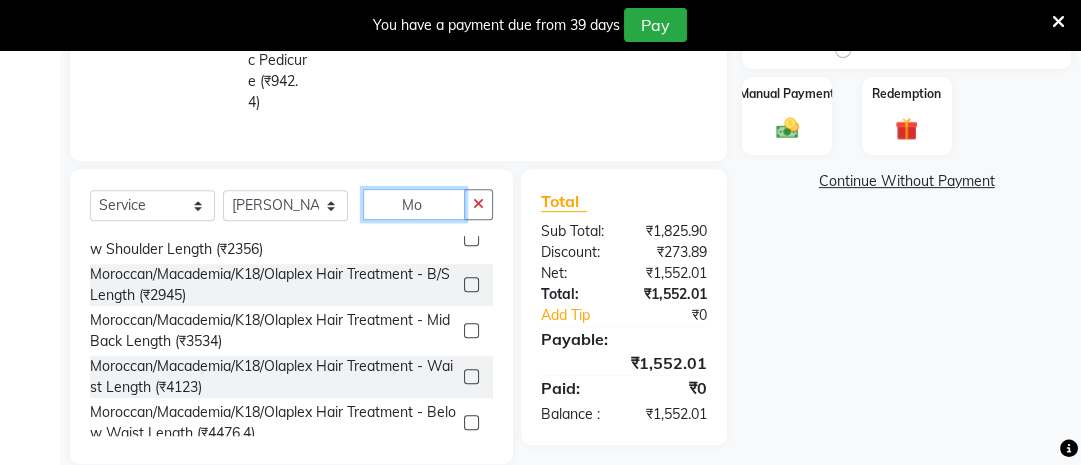 type on "Mo" 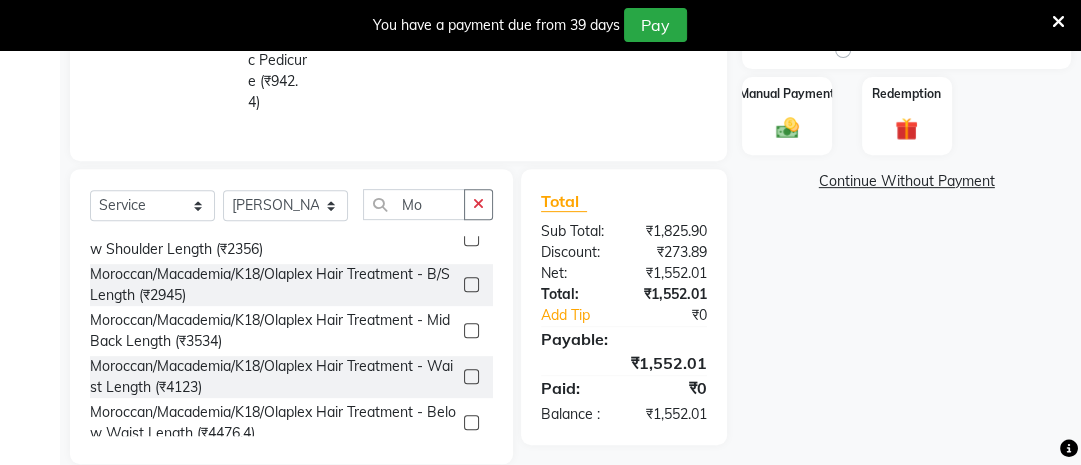 click 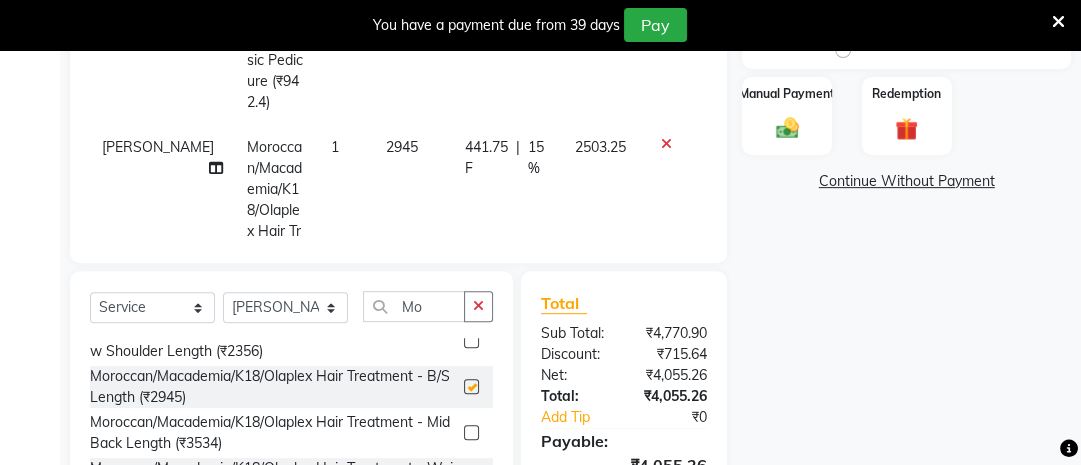 checkbox on "false" 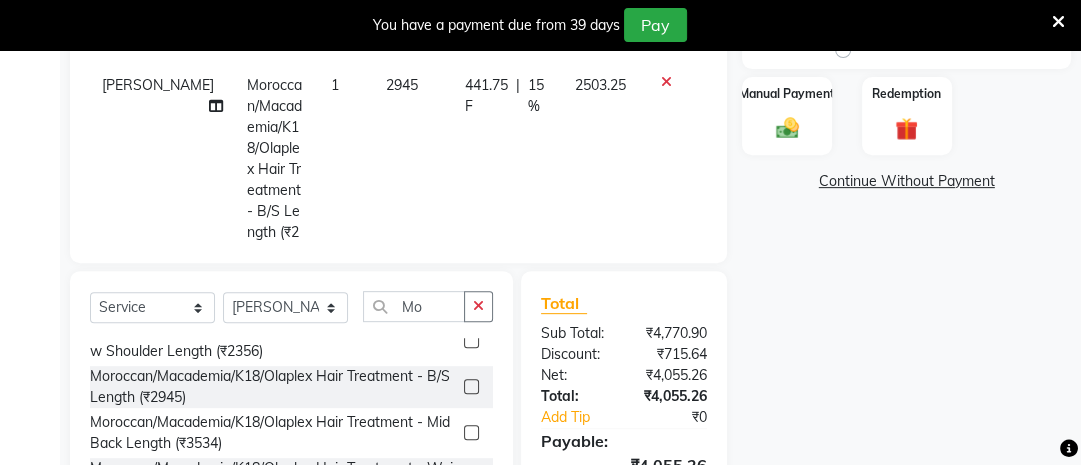 scroll, scrollTop: 101, scrollLeft: 0, axis: vertical 